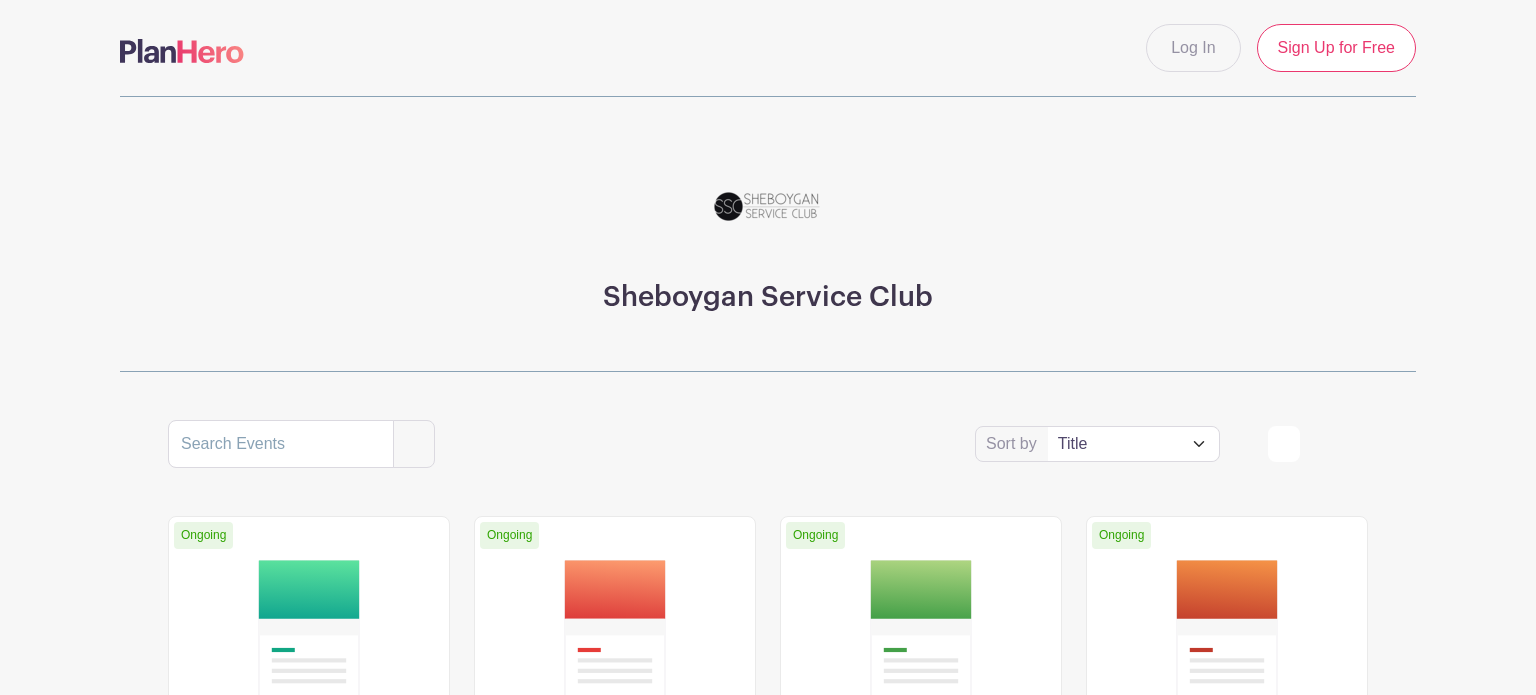 scroll, scrollTop: 0, scrollLeft: 0, axis: both 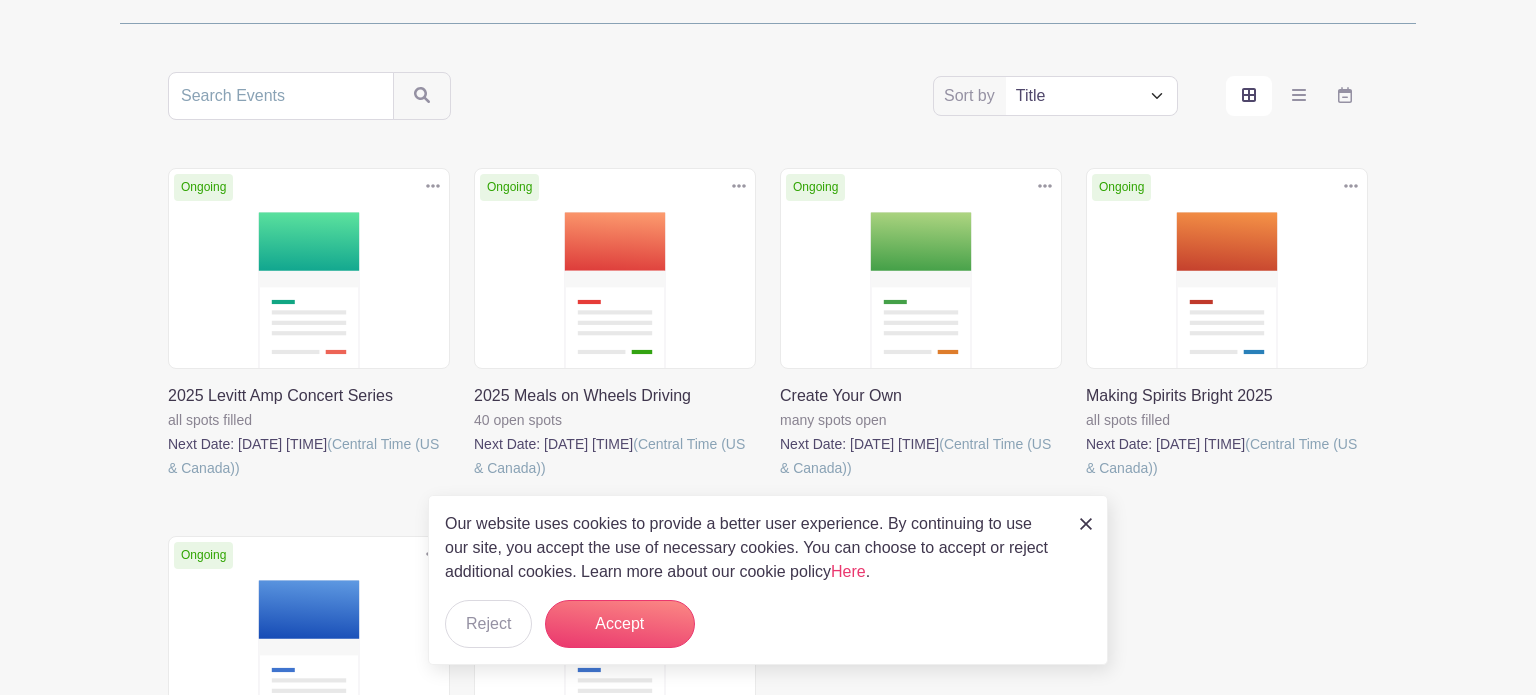 click at bounding box center [474, 480] 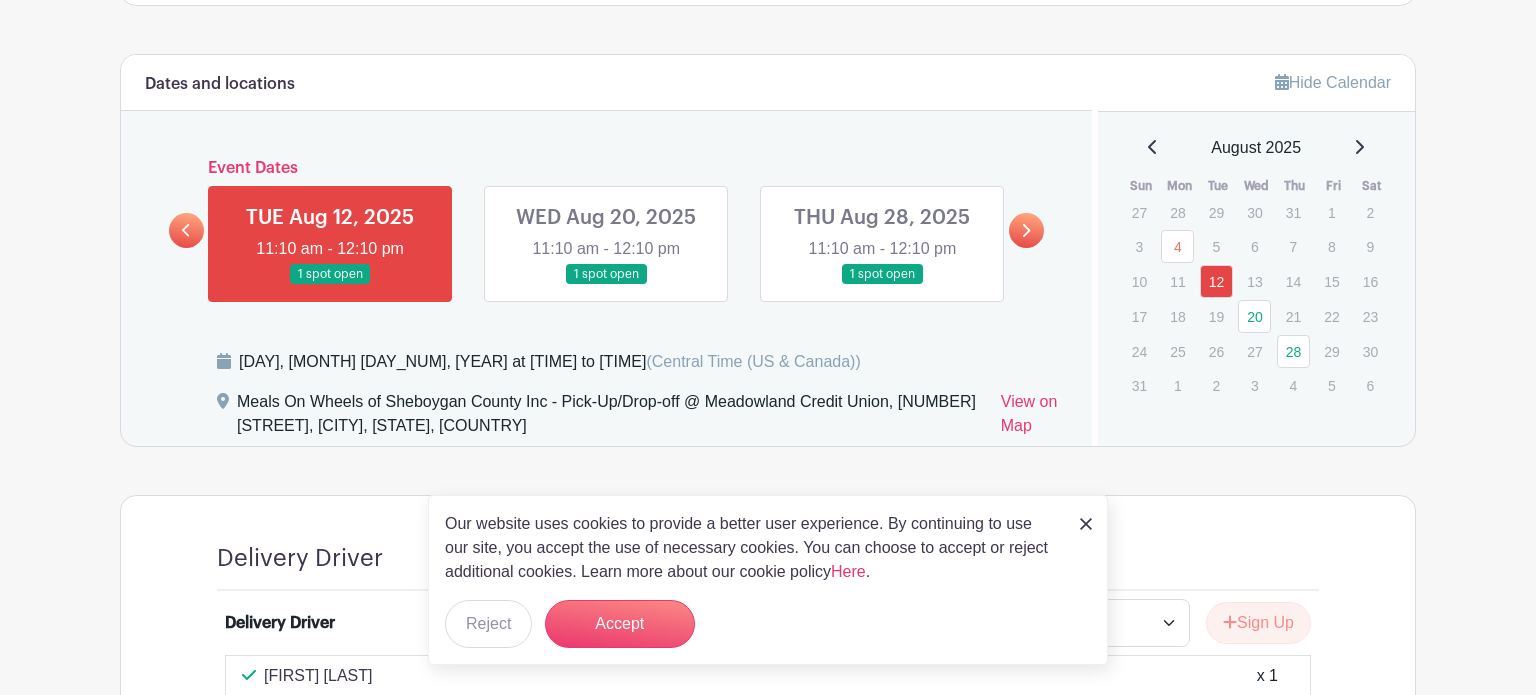 scroll, scrollTop: 1200, scrollLeft: 0, axis: vertical 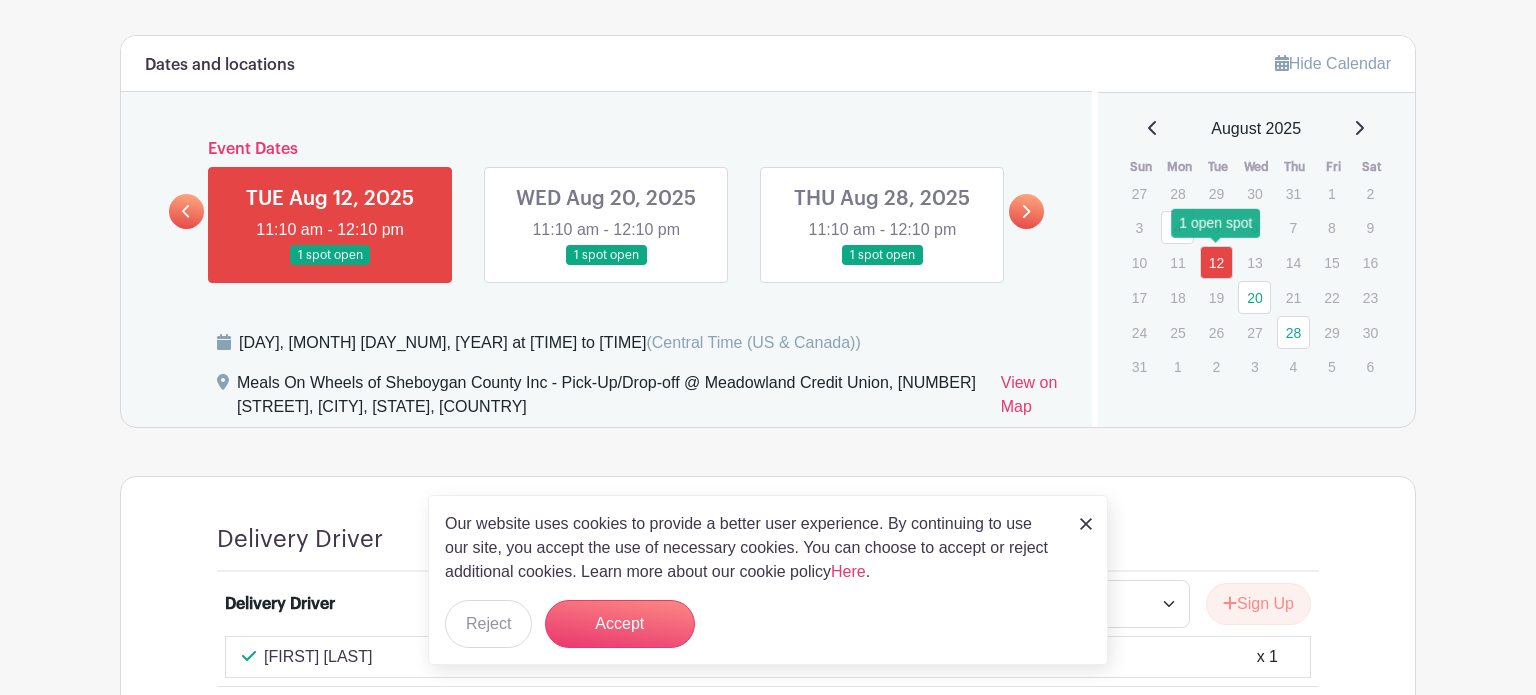 click on "12" at bounding box center (1216, 262) 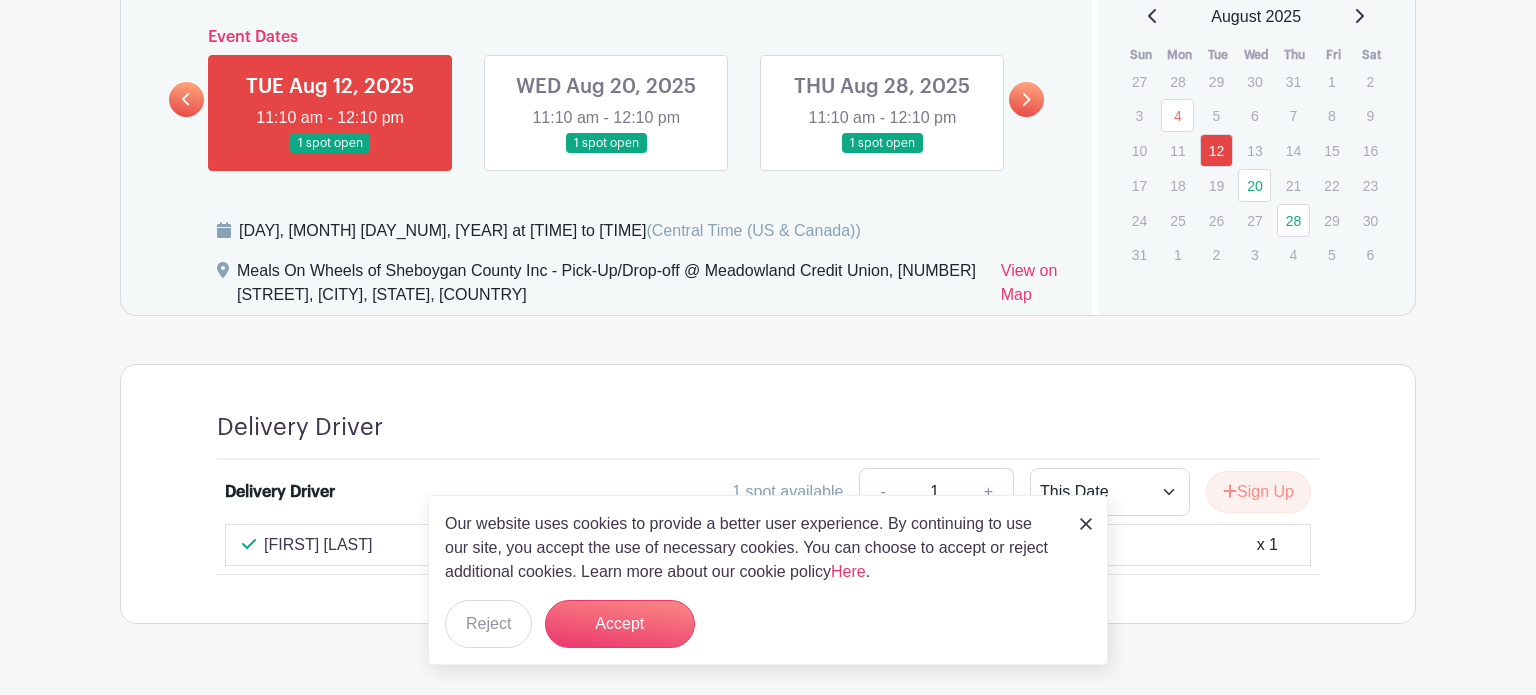 scroll, scrollTop: 1361, scrollLeft: 0, axis: vertical 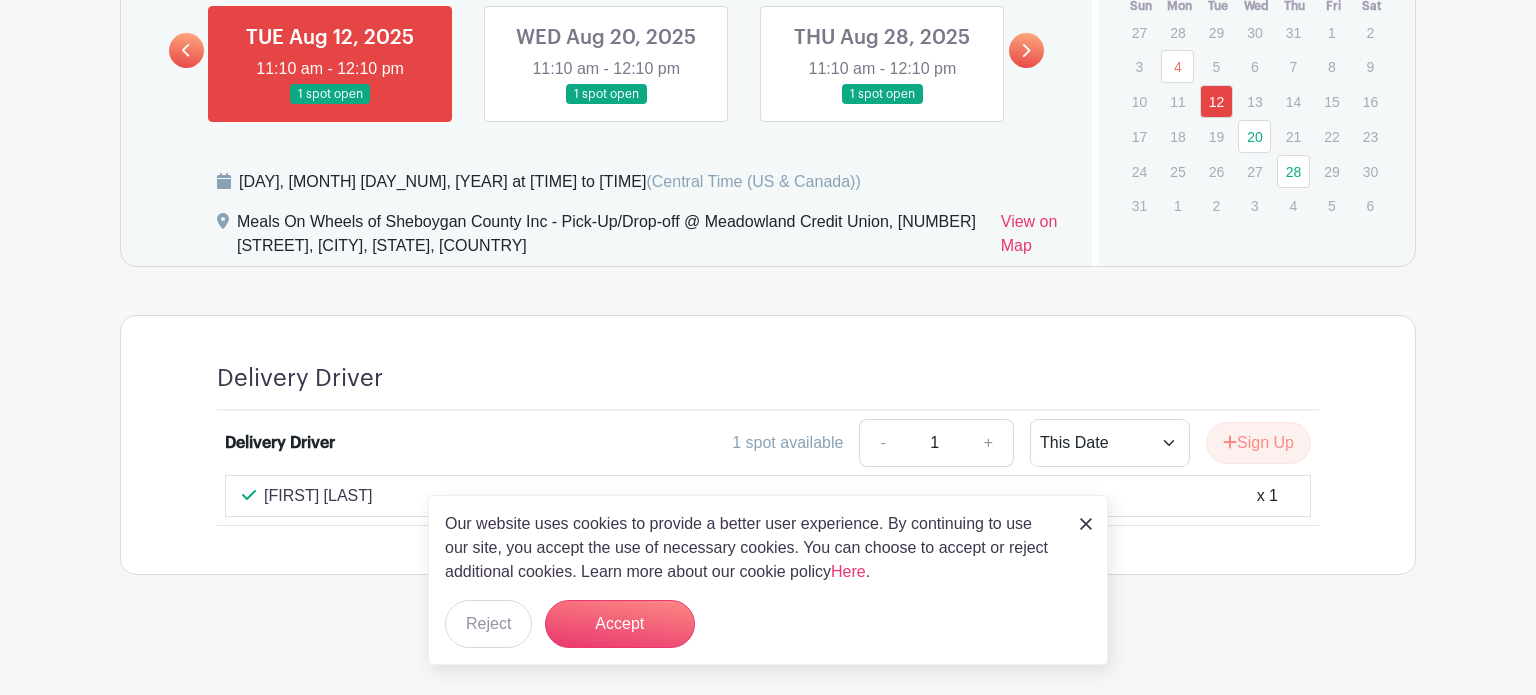 click on "Log In
Sign Up for Free
Sheboygan Service Club
2025 Meals on Wheels Driving
Created by Sheboygan Service Club
Contact
Meals on Wheels Delivery
Two people will work together to deliver fresh meals. You will be using your own vehicles to each drive and drop off meals. This is a committed project worth 2 hours per route (accounting for driving time to/from Meals on Wheels).
Pick up routes 41-44 will be picked up and dropped off at  Meadowland Credit Union located at 1040 N Main St, Sheboygan Falls.   11:10 a.m.
Notes: prior" at bounding box center (768, -331) 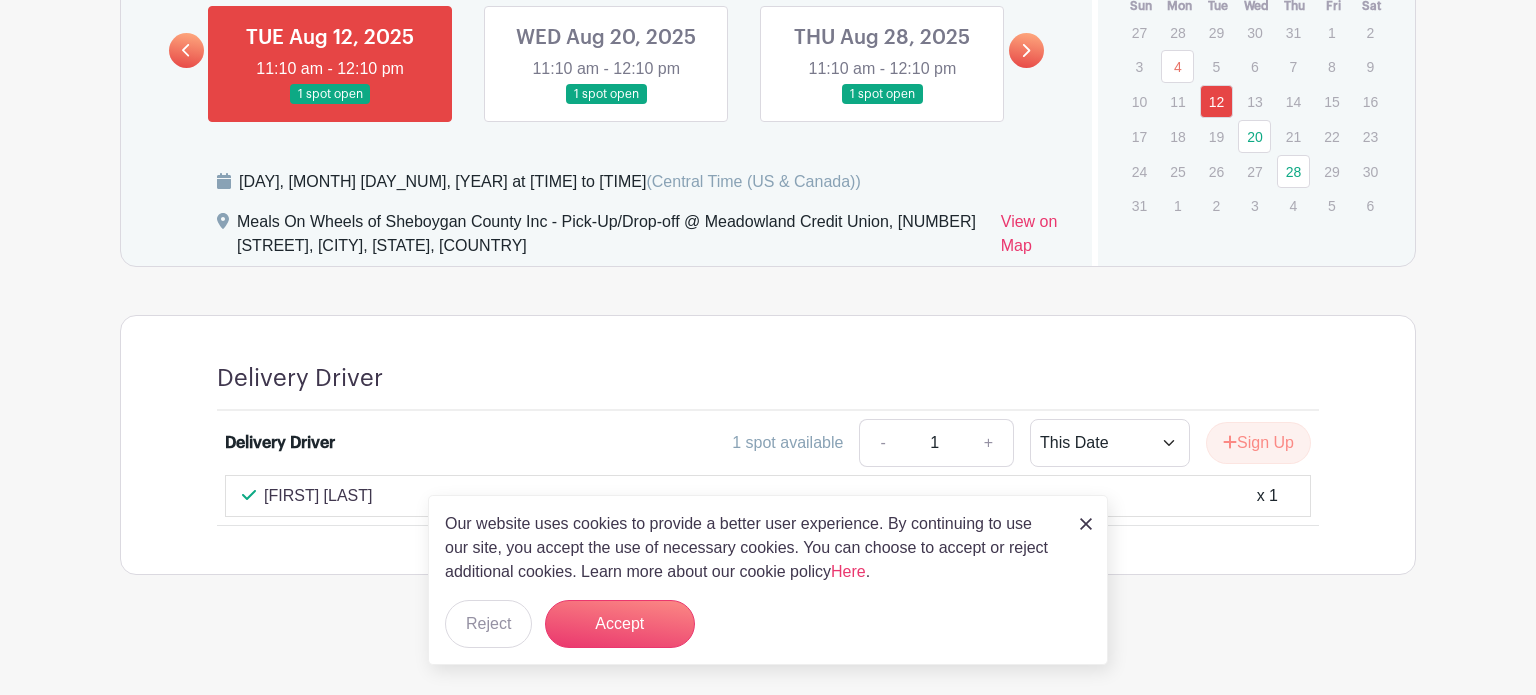 click on "Delivery Driver
Delivery Driver
1 spot available - 1 + This Date
Select Dates Select Dates  Sign Up
Hayleigh Loose
x 1" at bounding box center [768, 445] 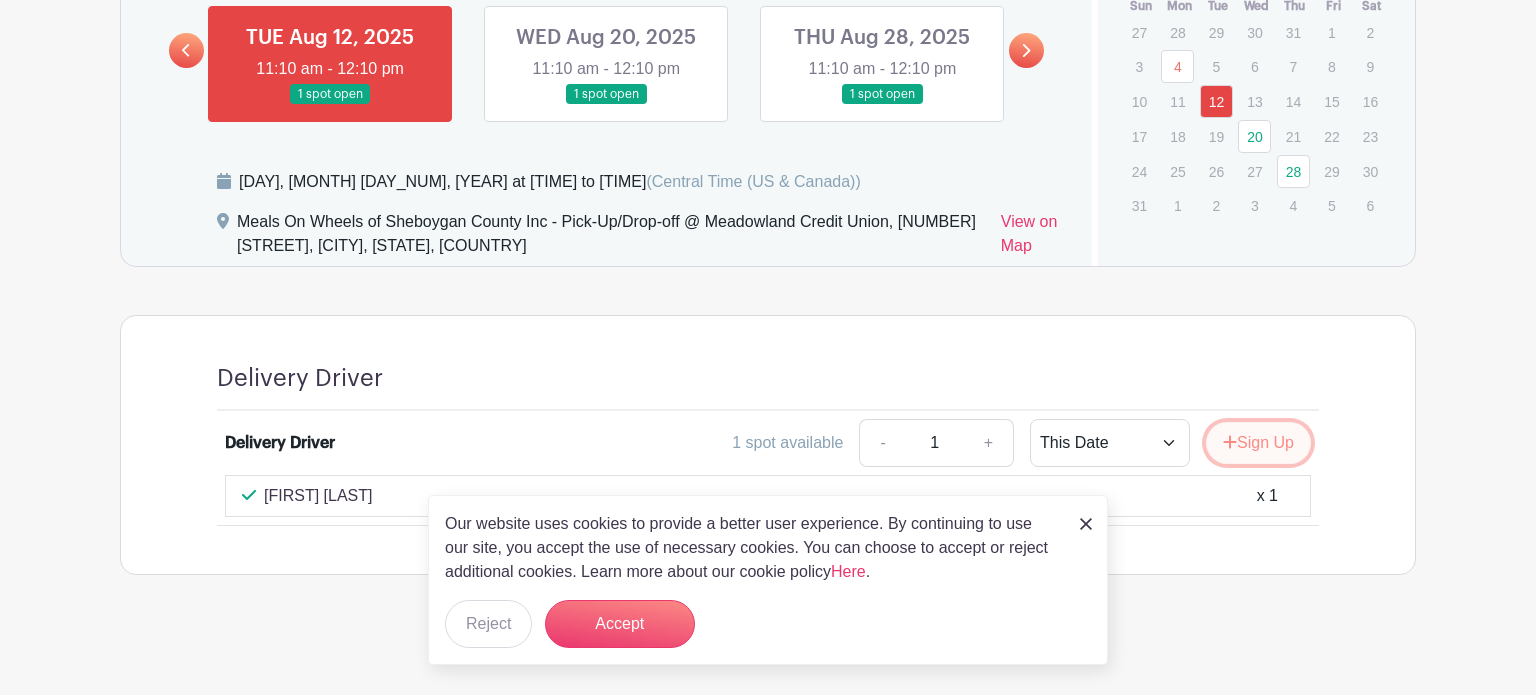 click on "Sign Up" at bounding box center [1258, 443] 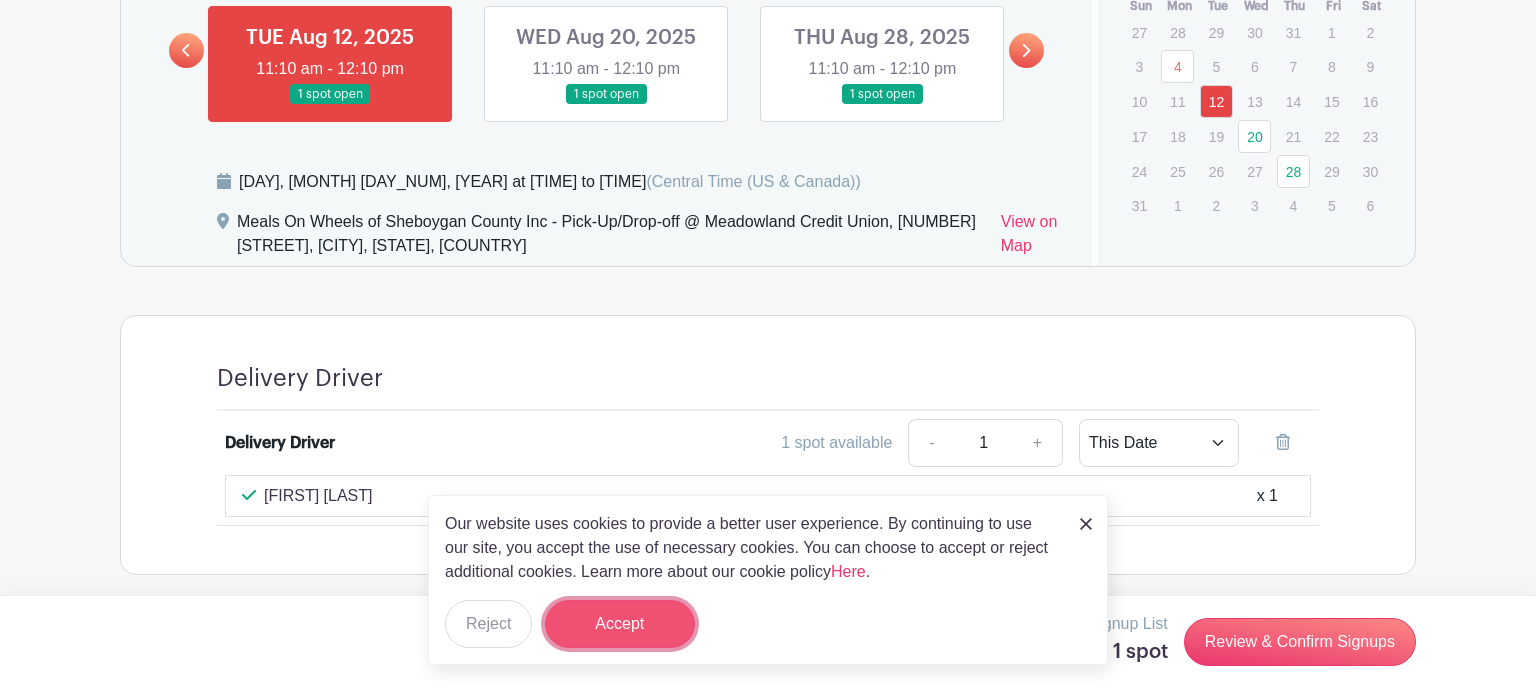 click on "Accept" at bounding box center (620, 624) 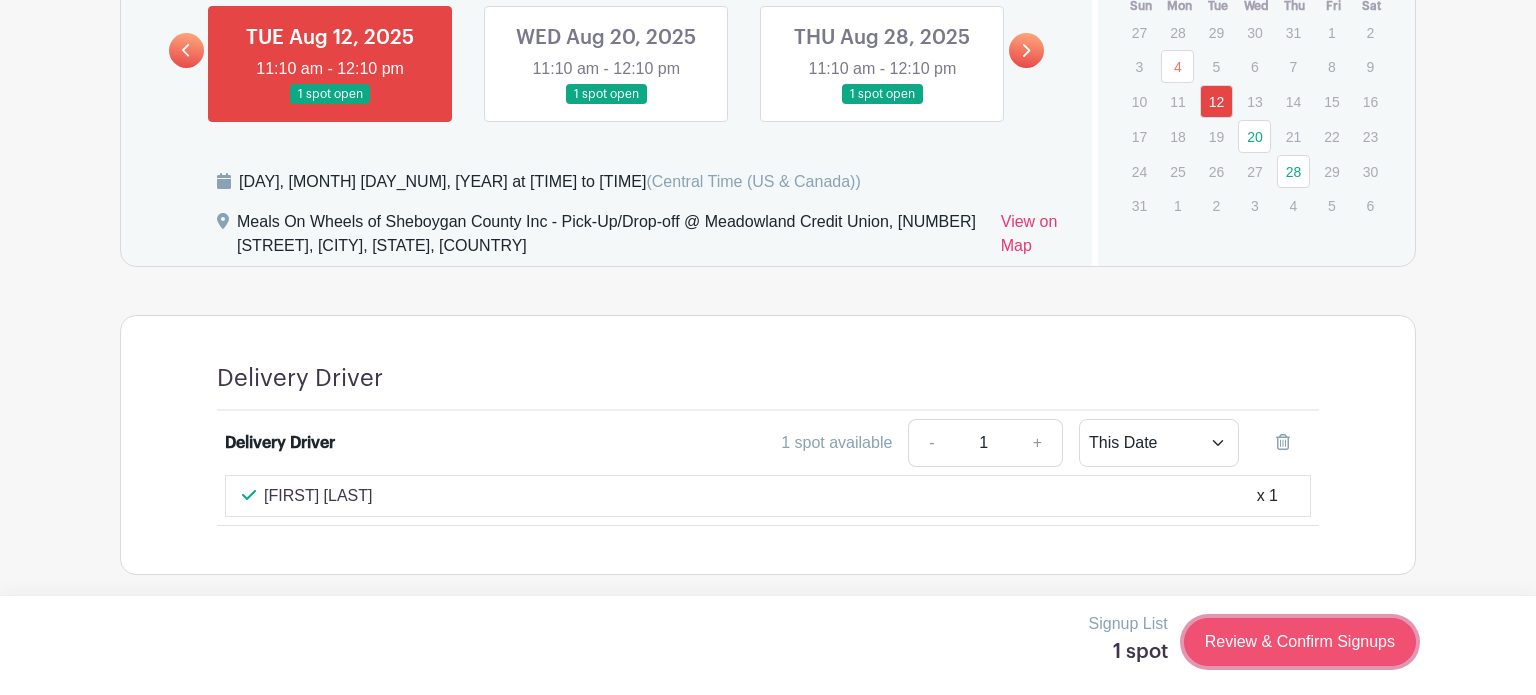 click on "Review & Confirm Signups" at bounding box center (1300, 642) 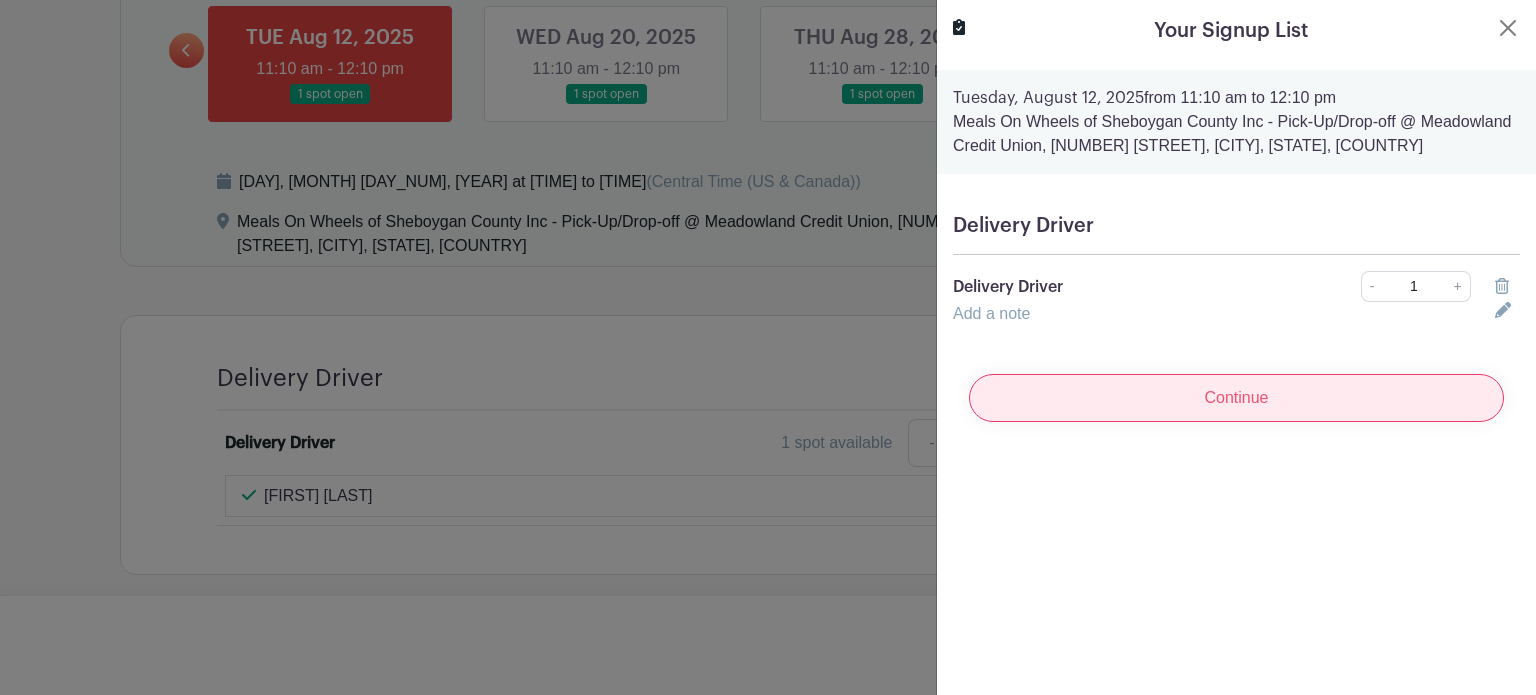 click on "Continue" at bounding box center [1236, 398] 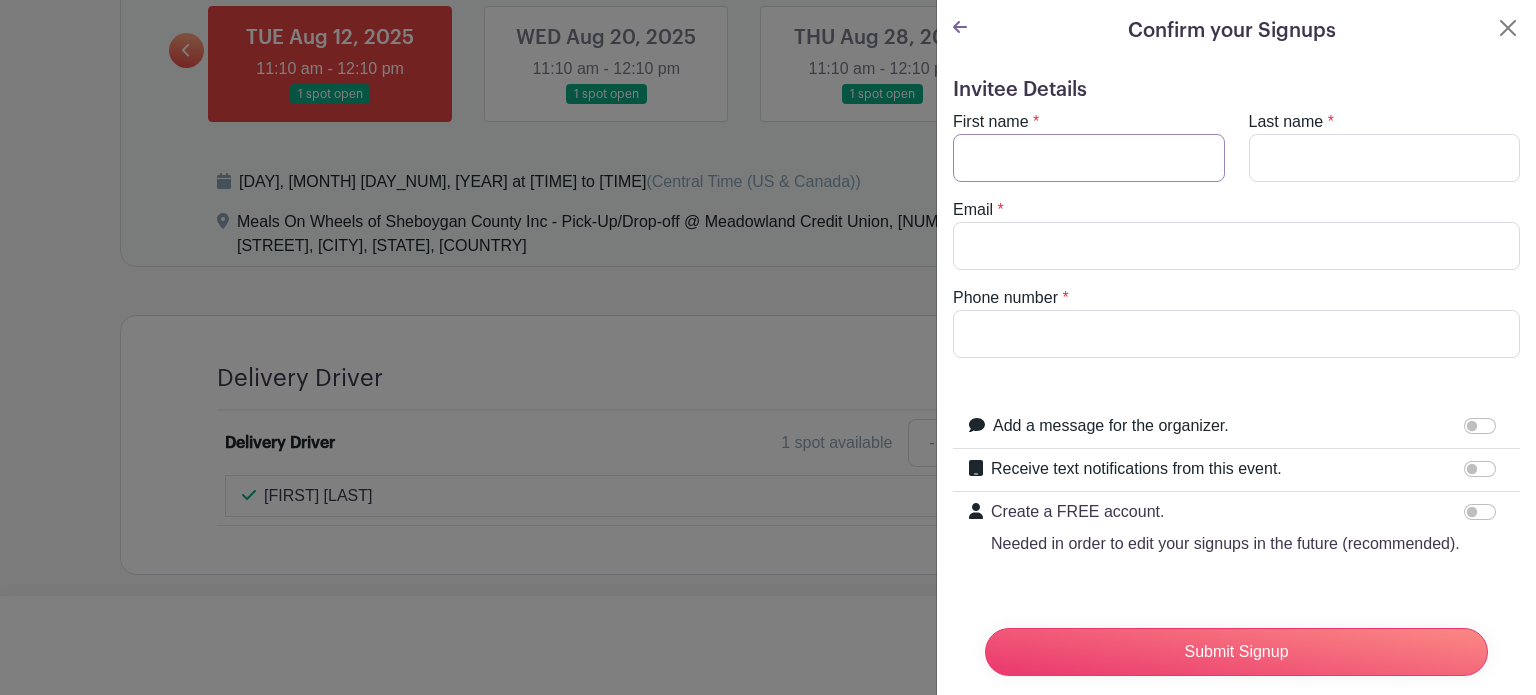 click on "First name" at bounding box center (1089, 158) 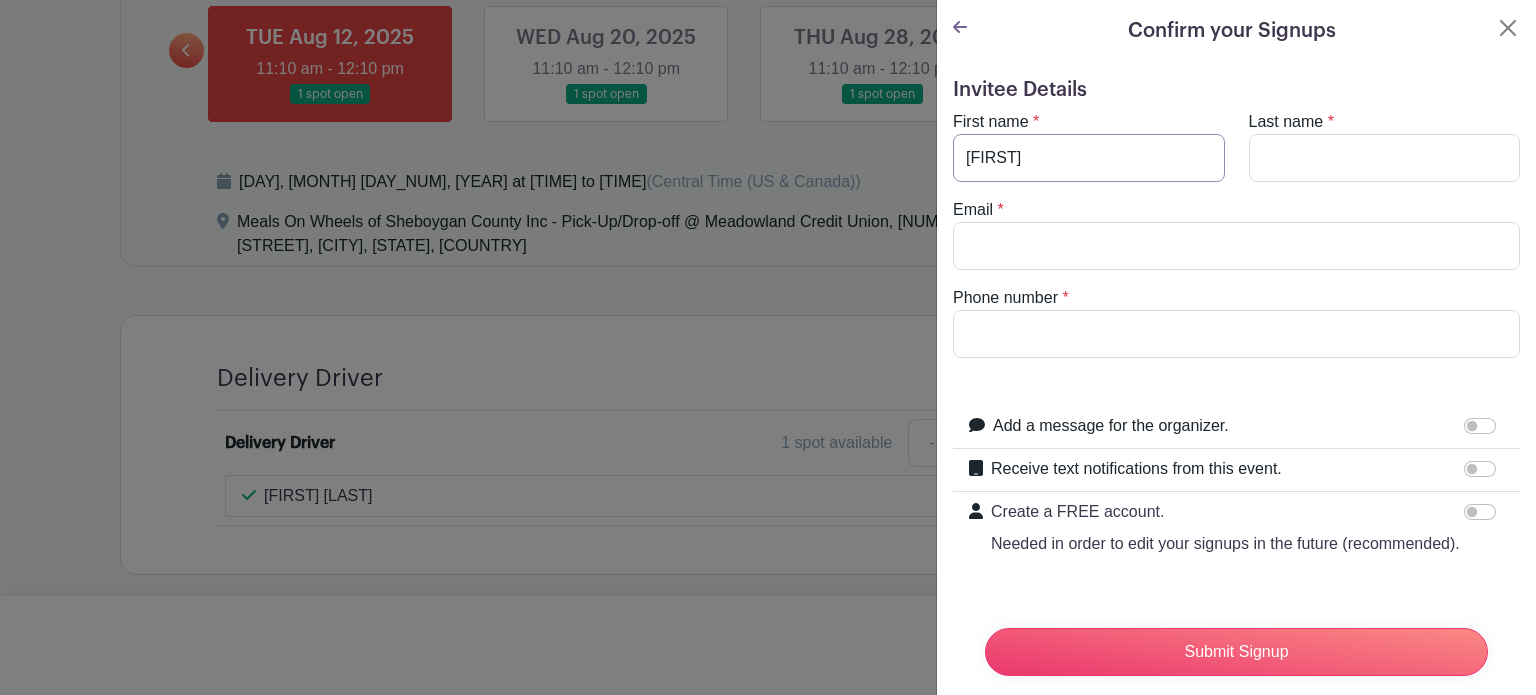 type on "[NAME]" 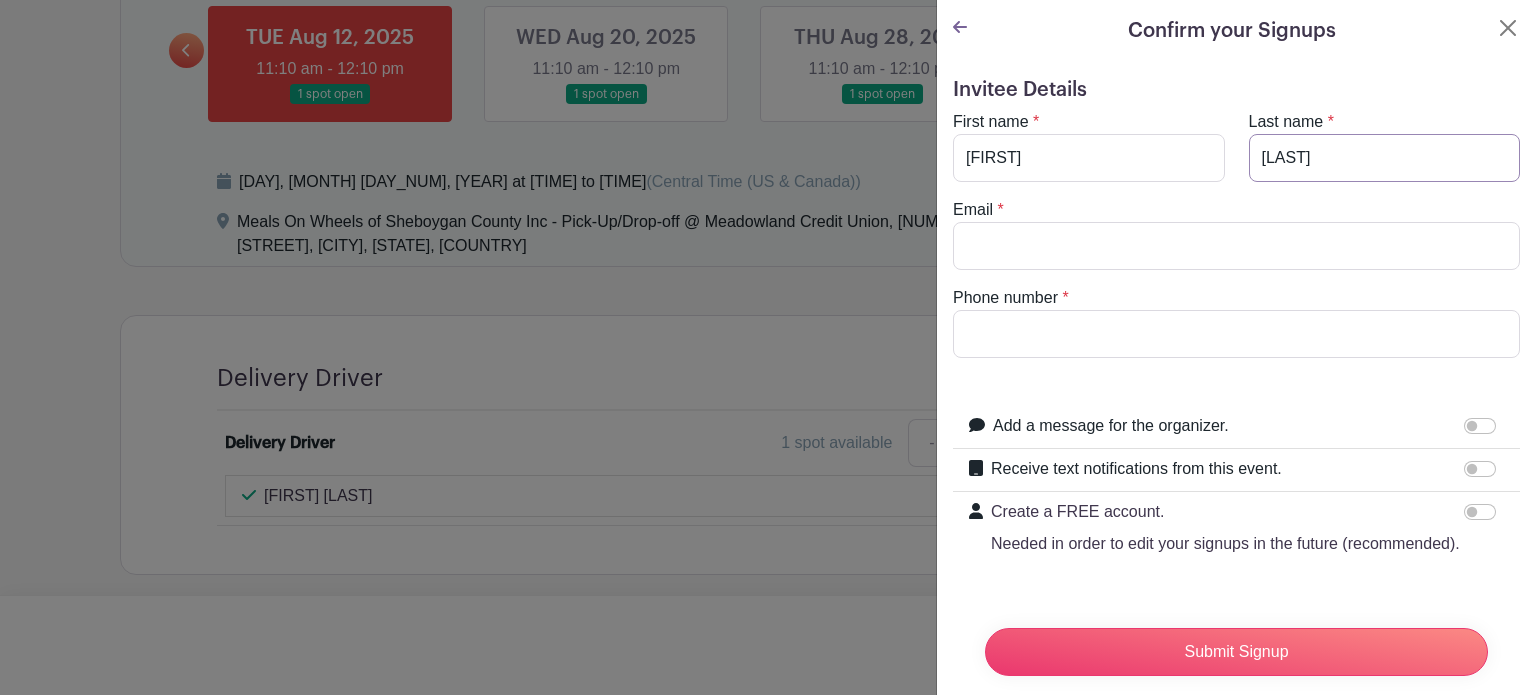type on "Welhouse" 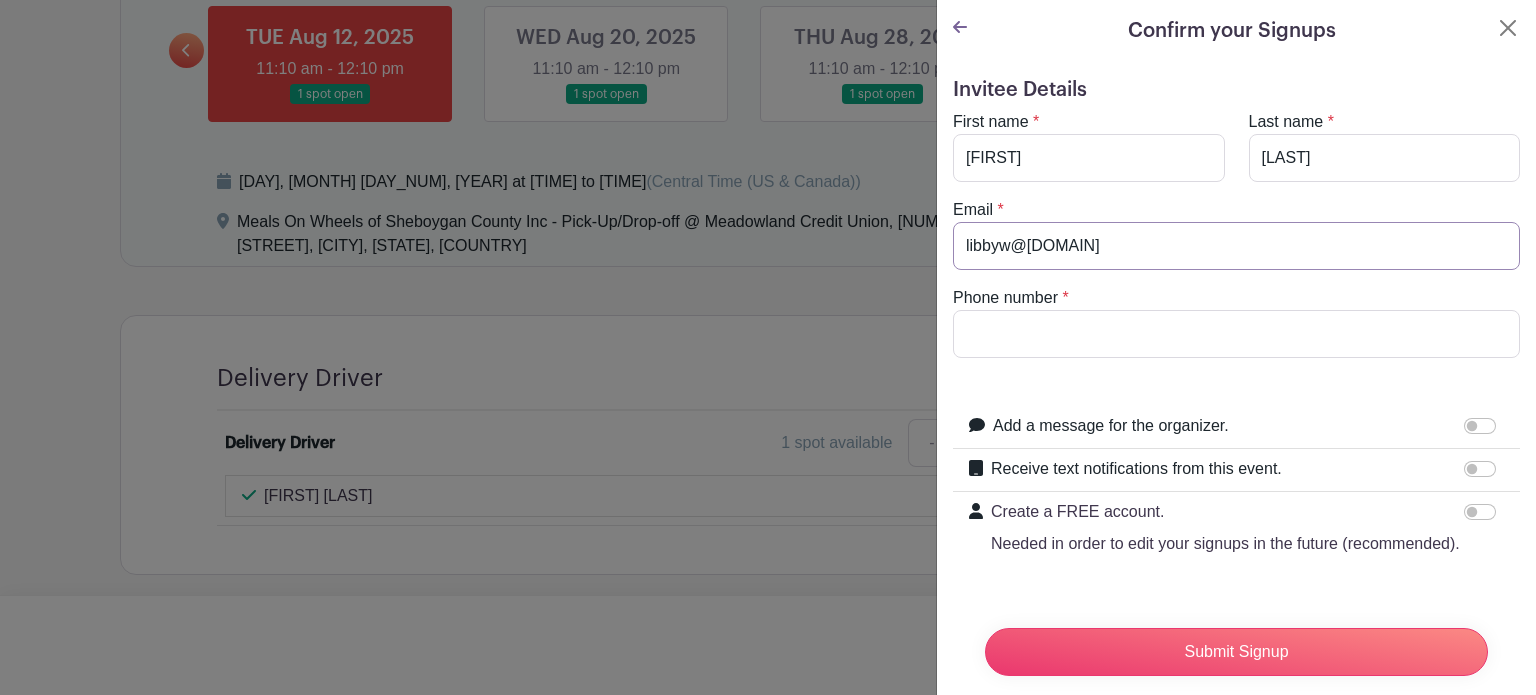 type on "libbyw@sheboyganserviceclub.org" 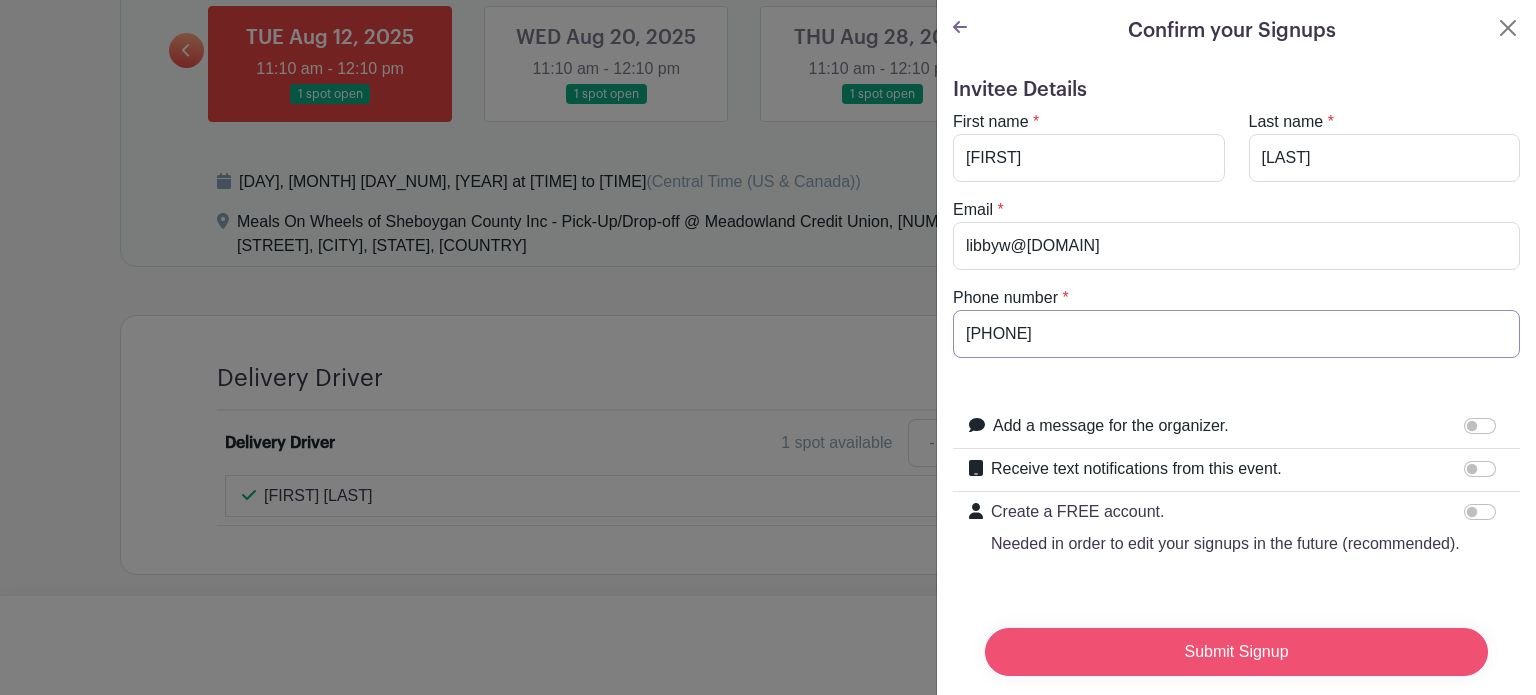 type on "[PHONE]" 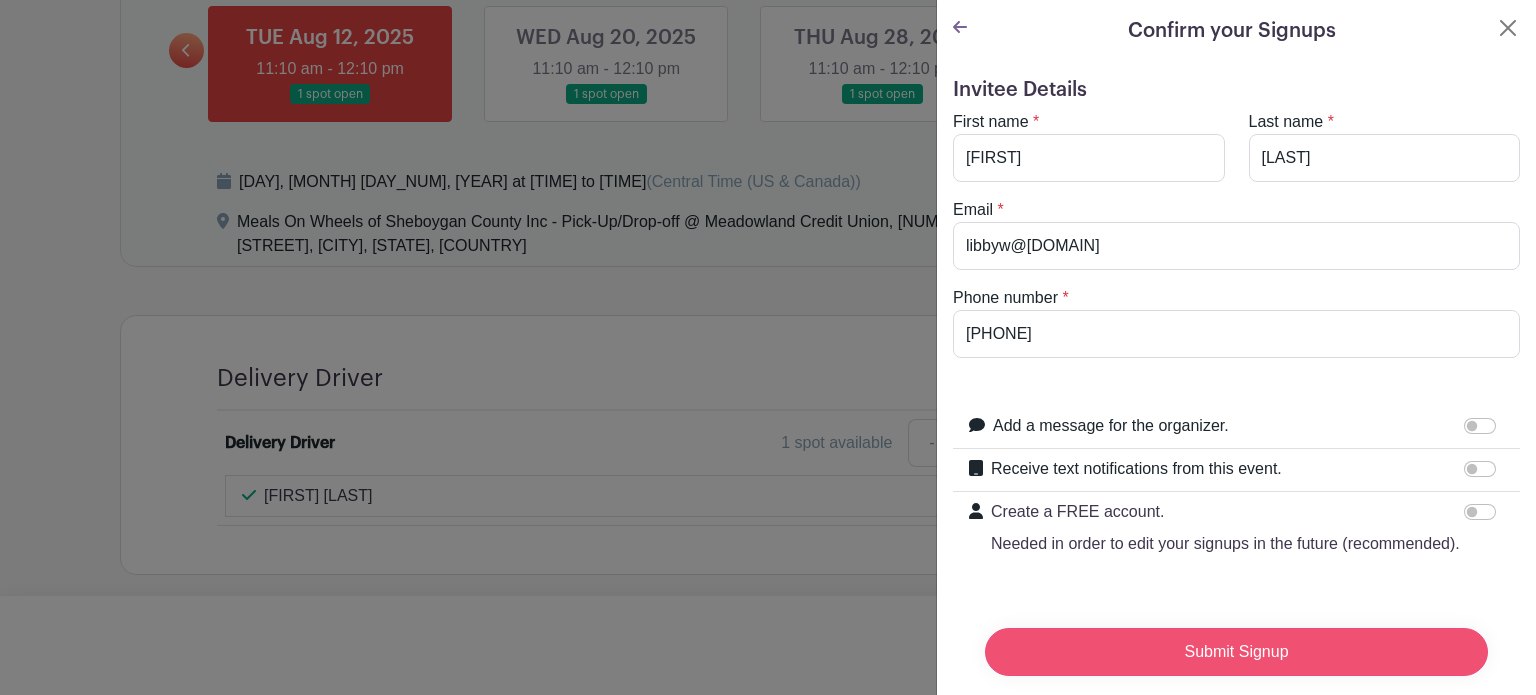 click on "Submit Signup" at bounding box center [1236, 652] 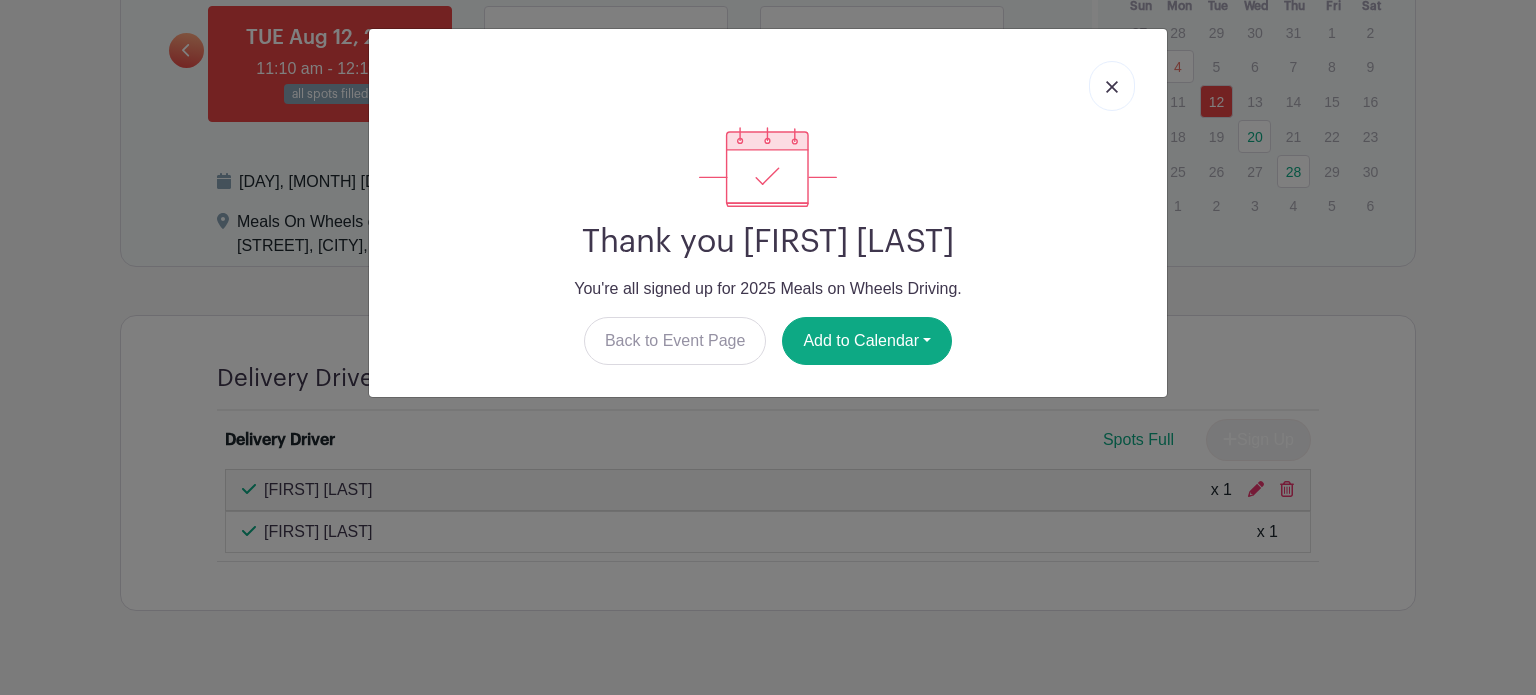click at bounding box center [1112, 87] 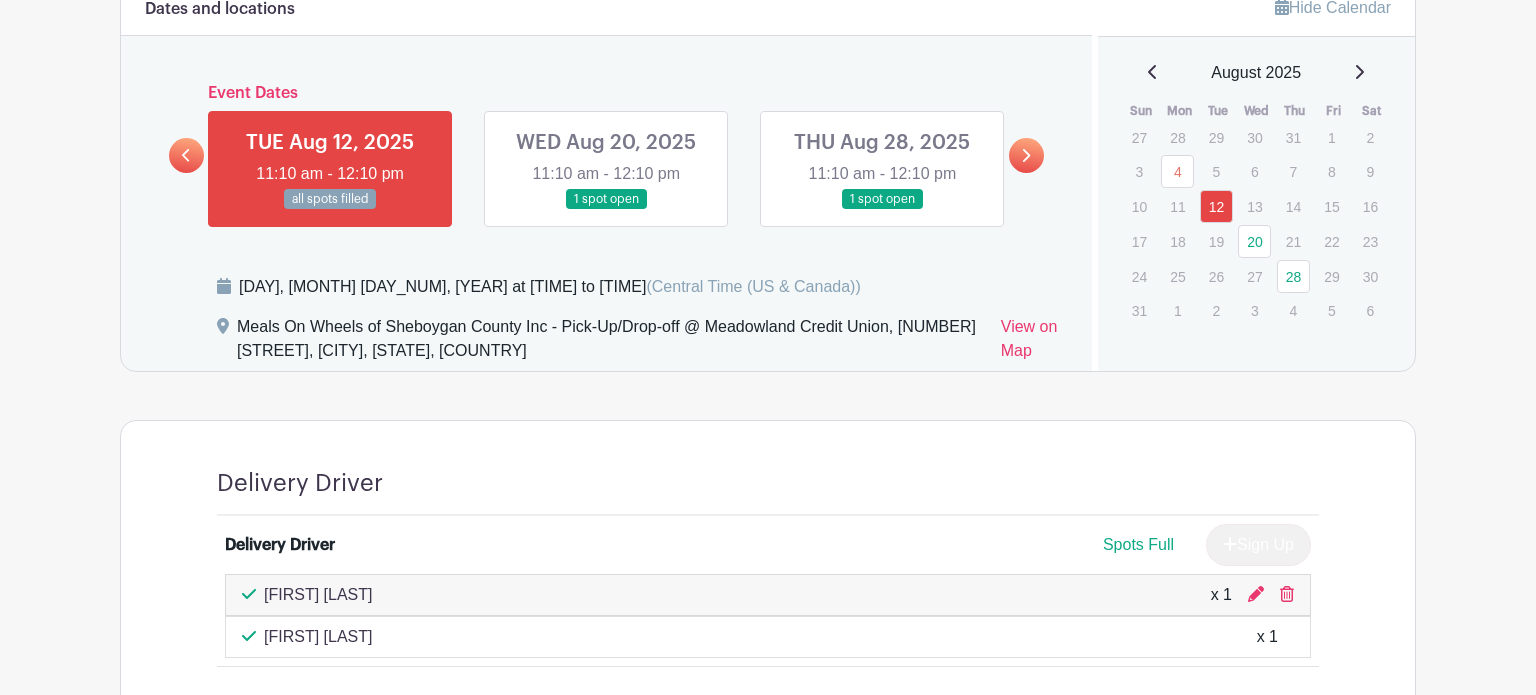 scroll, scrollTop: 1256, scrollLeft: 0, axis: vertical 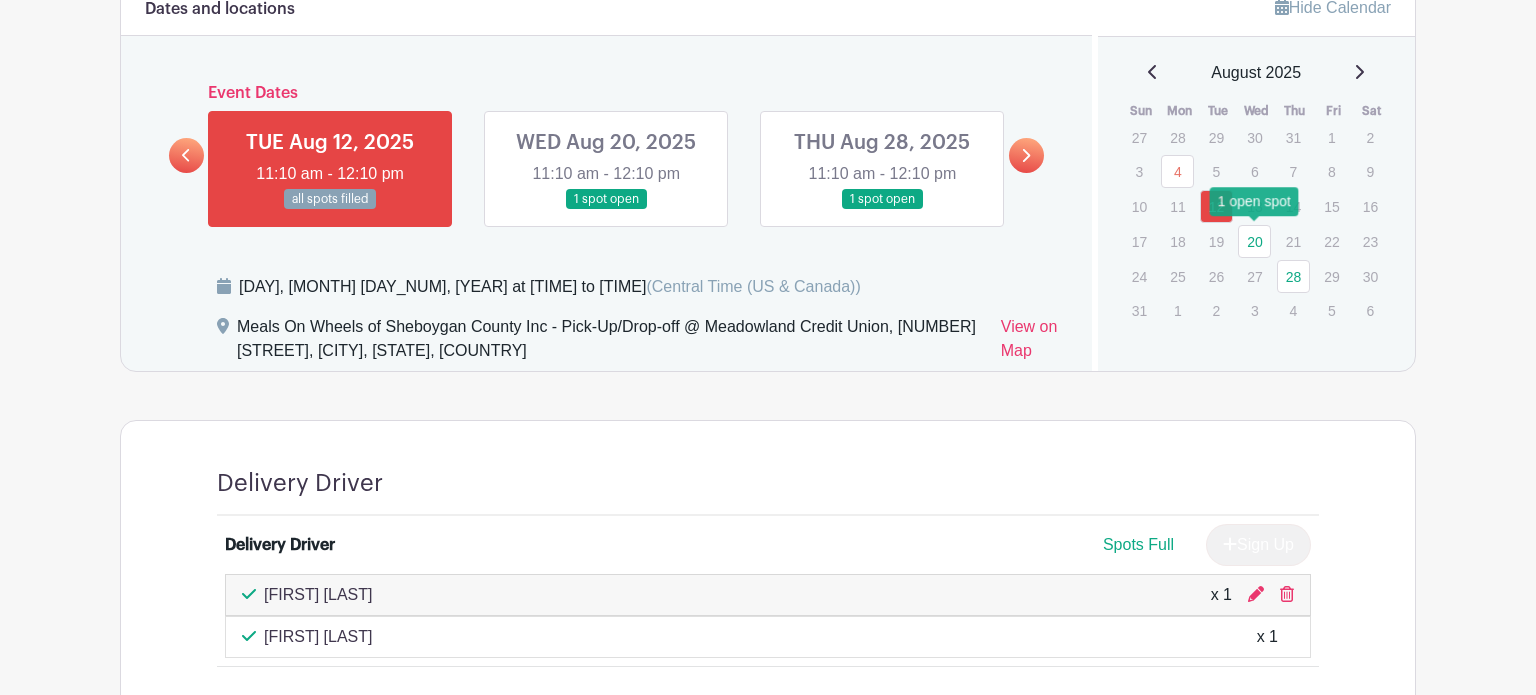 click on "20" at bounding box center (1254, 241) 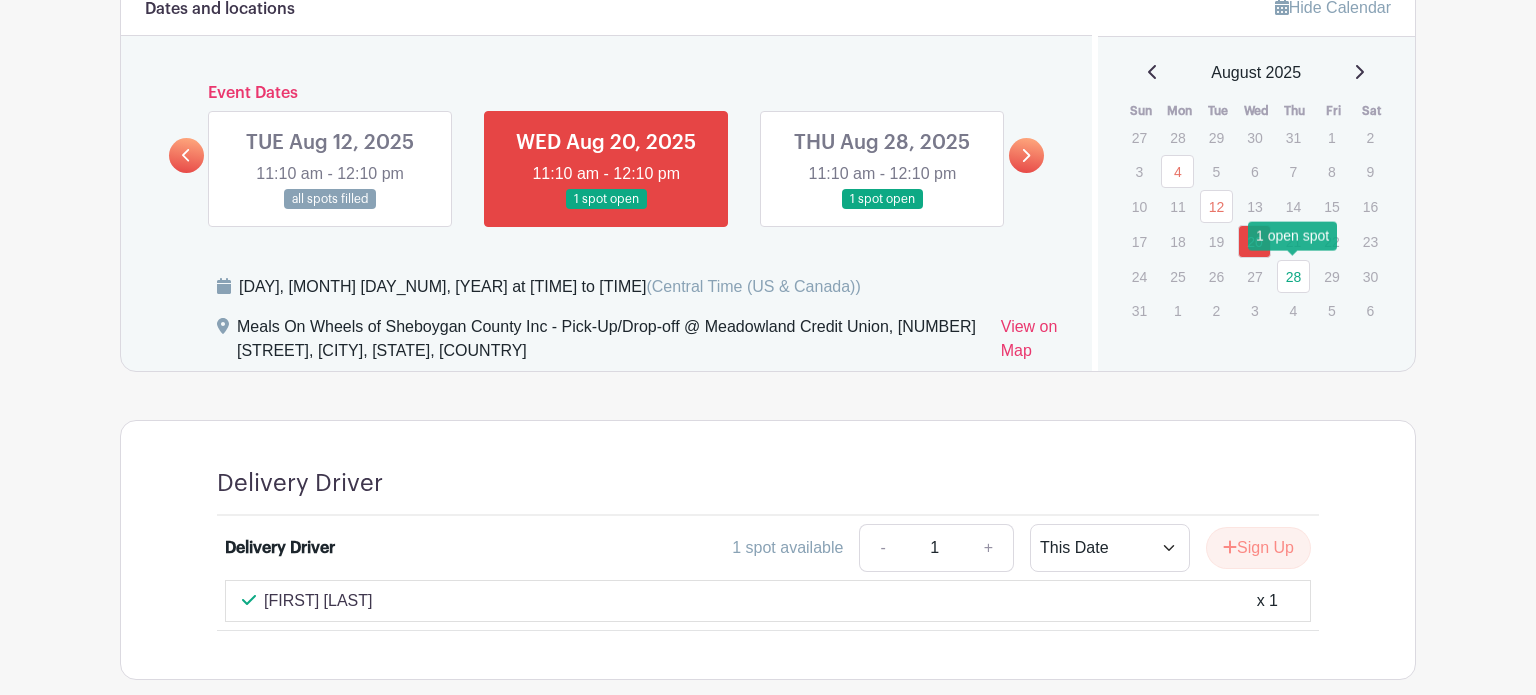 click on "28" at bounding box center [1293, 276] 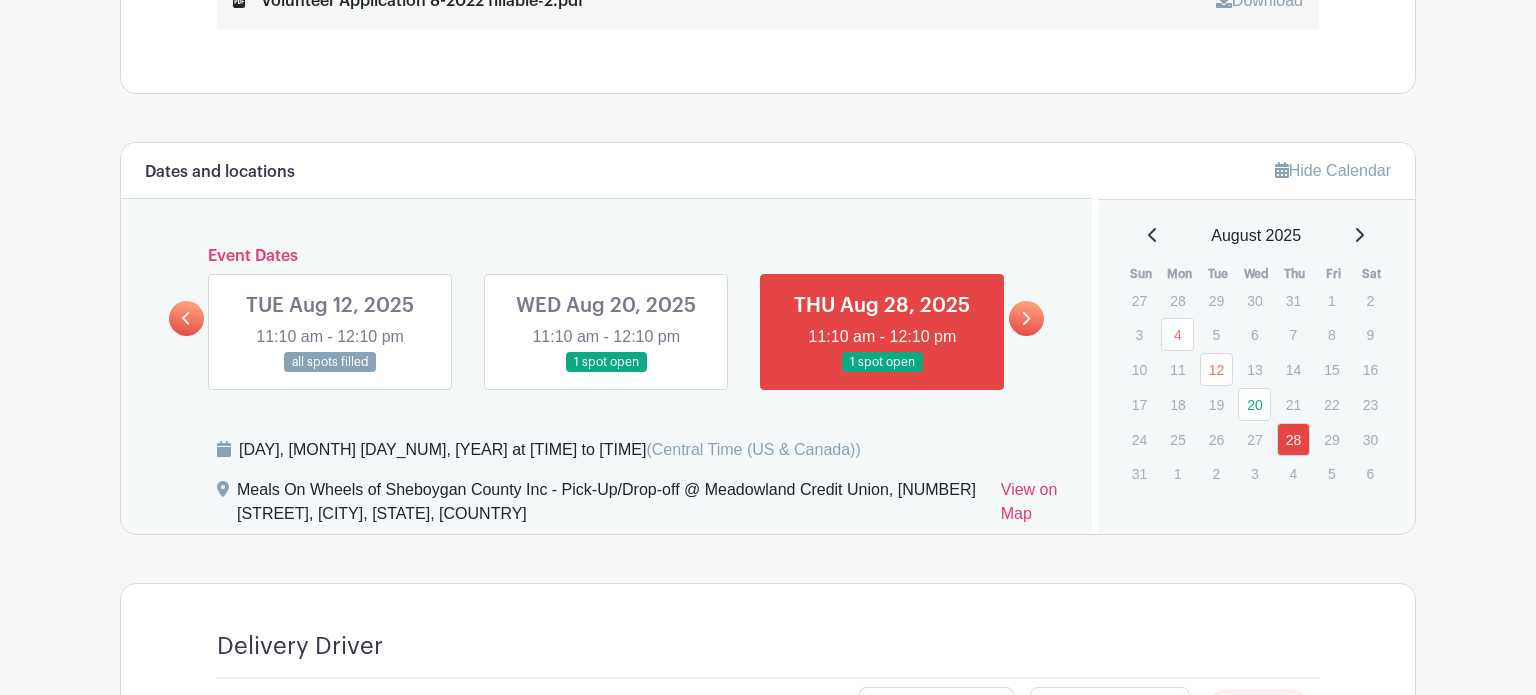 scroll, scrollTop: 1094, scrollLeft: 0, axis: vertical 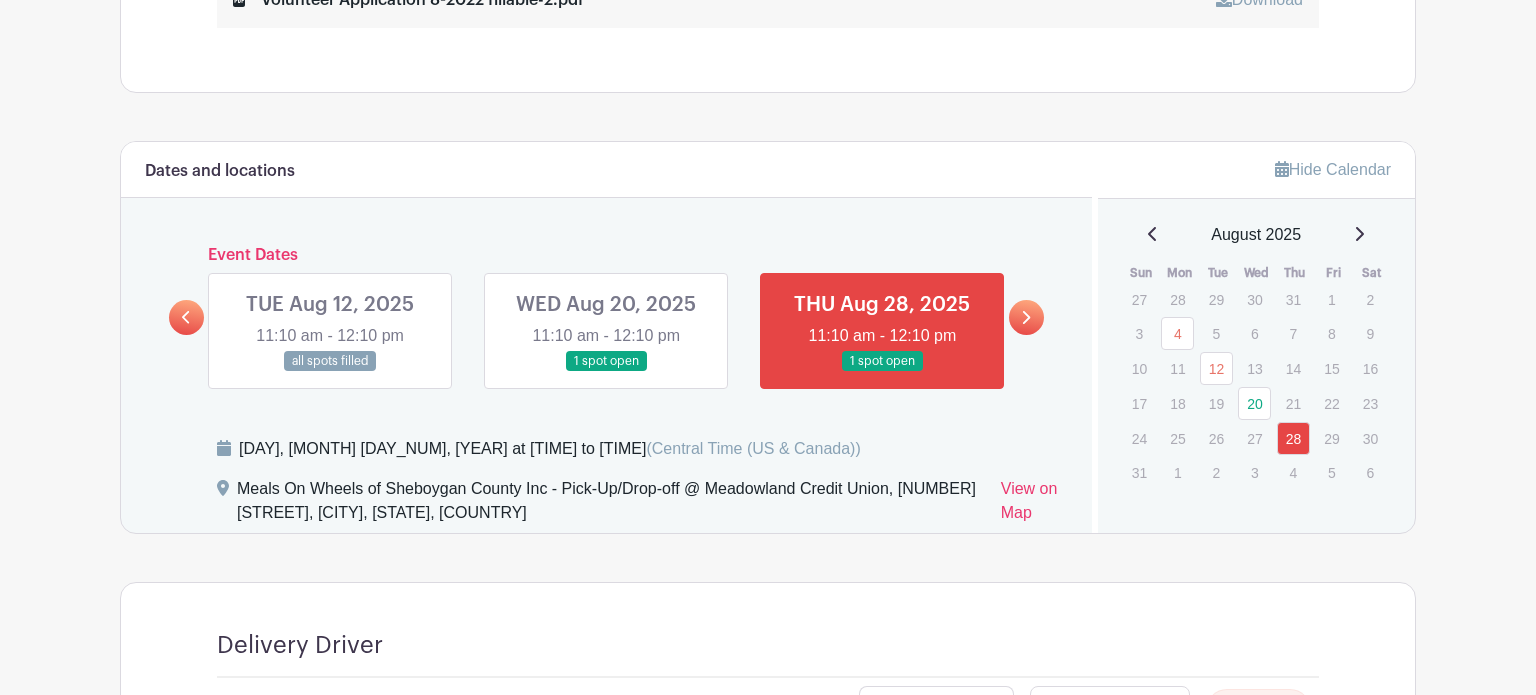 click at bounding box center (330, 372) 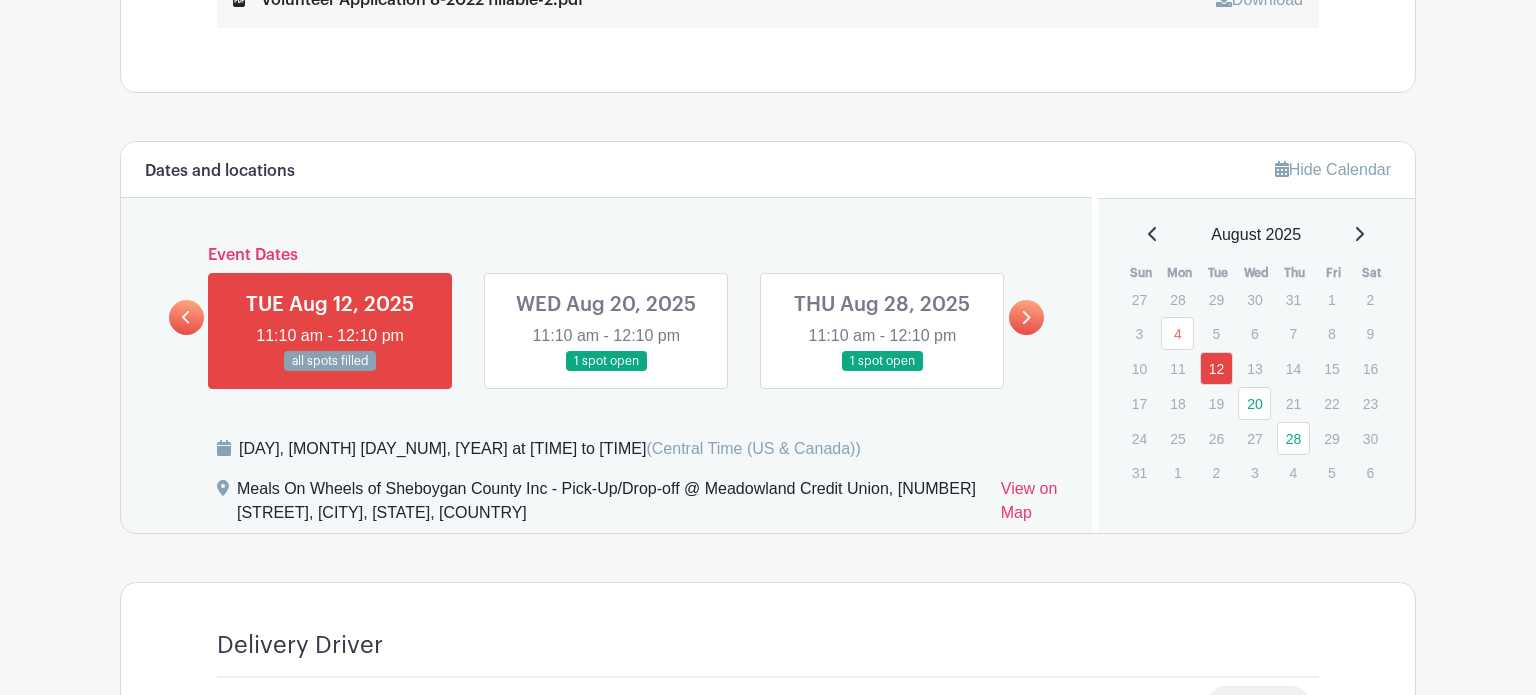 click at bounding box center (1026, 317) 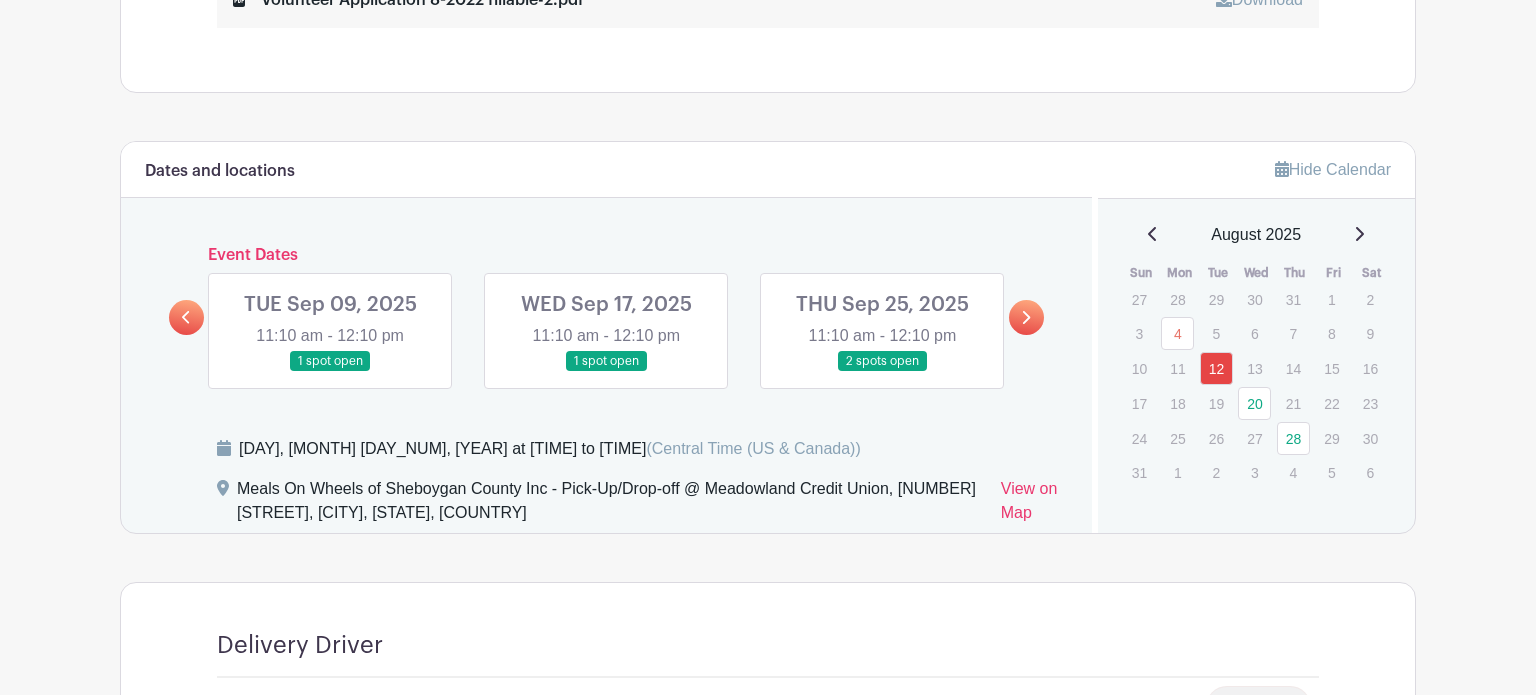 click 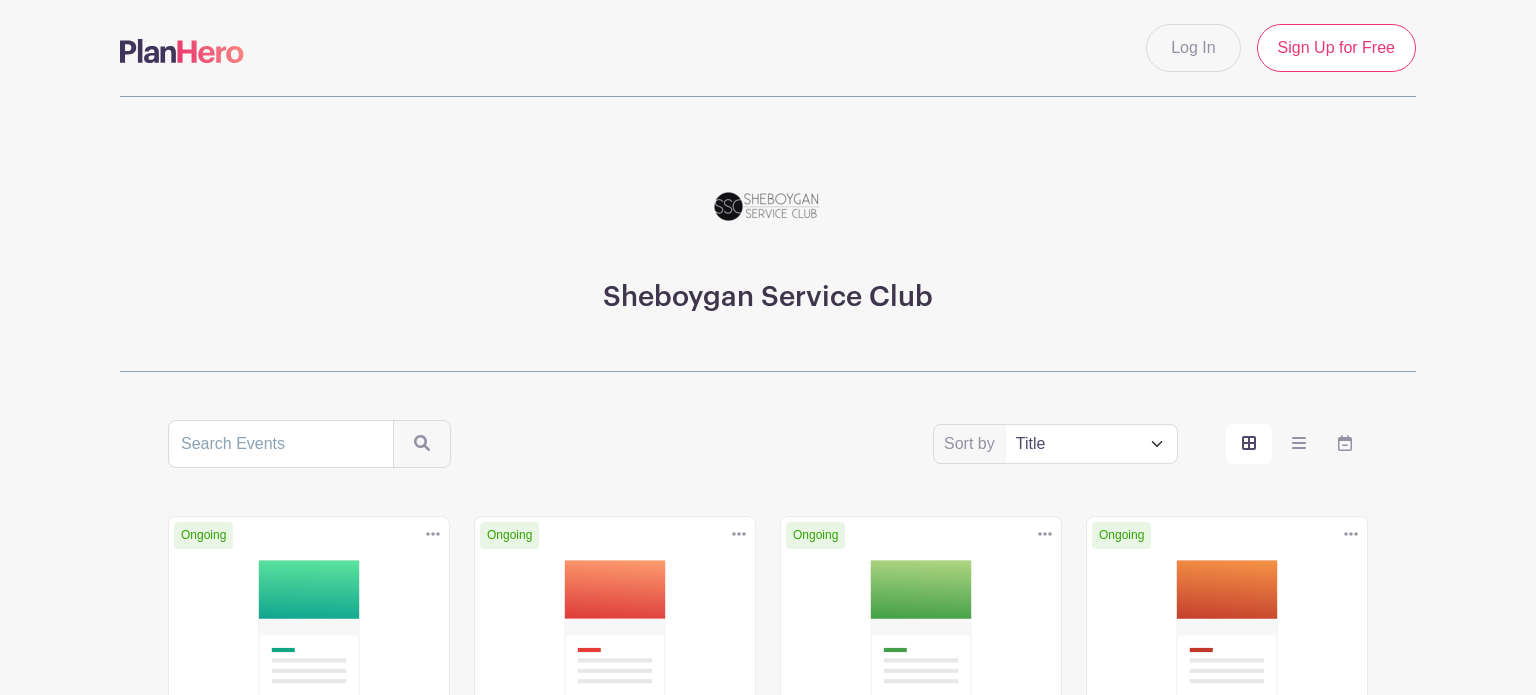 scroll, scrollTop: 0, scrollLeft: 0, axis: both 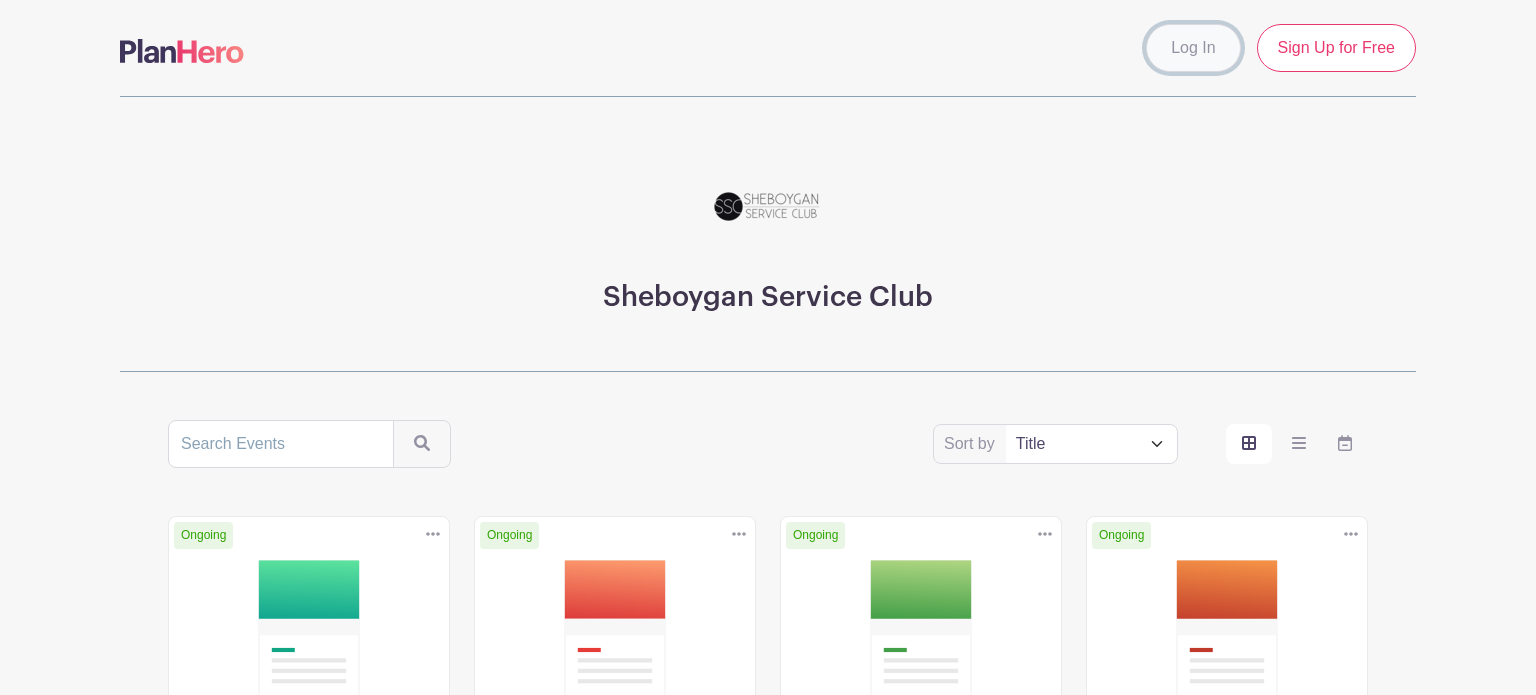 click on "Log In" at bounding box center (1193, 48) 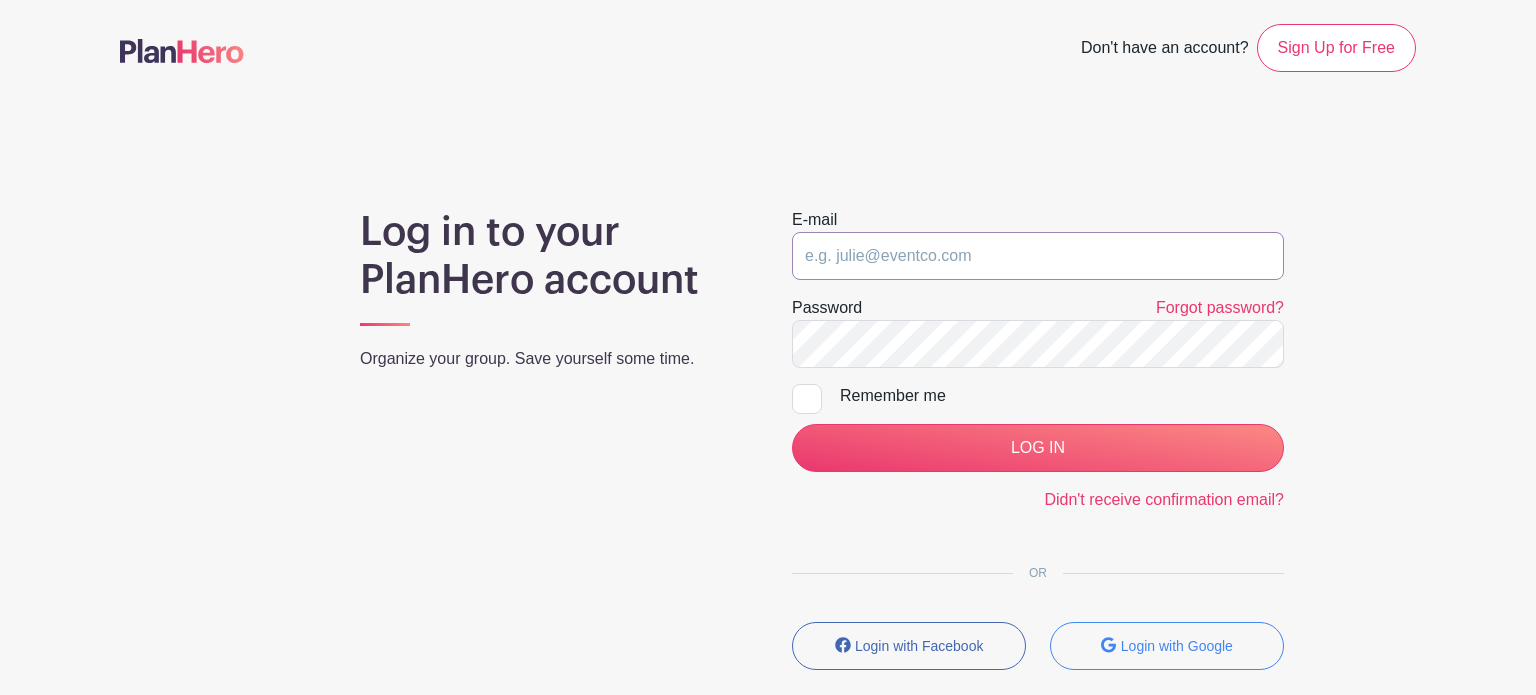 click at bounding box center [1038, 256] 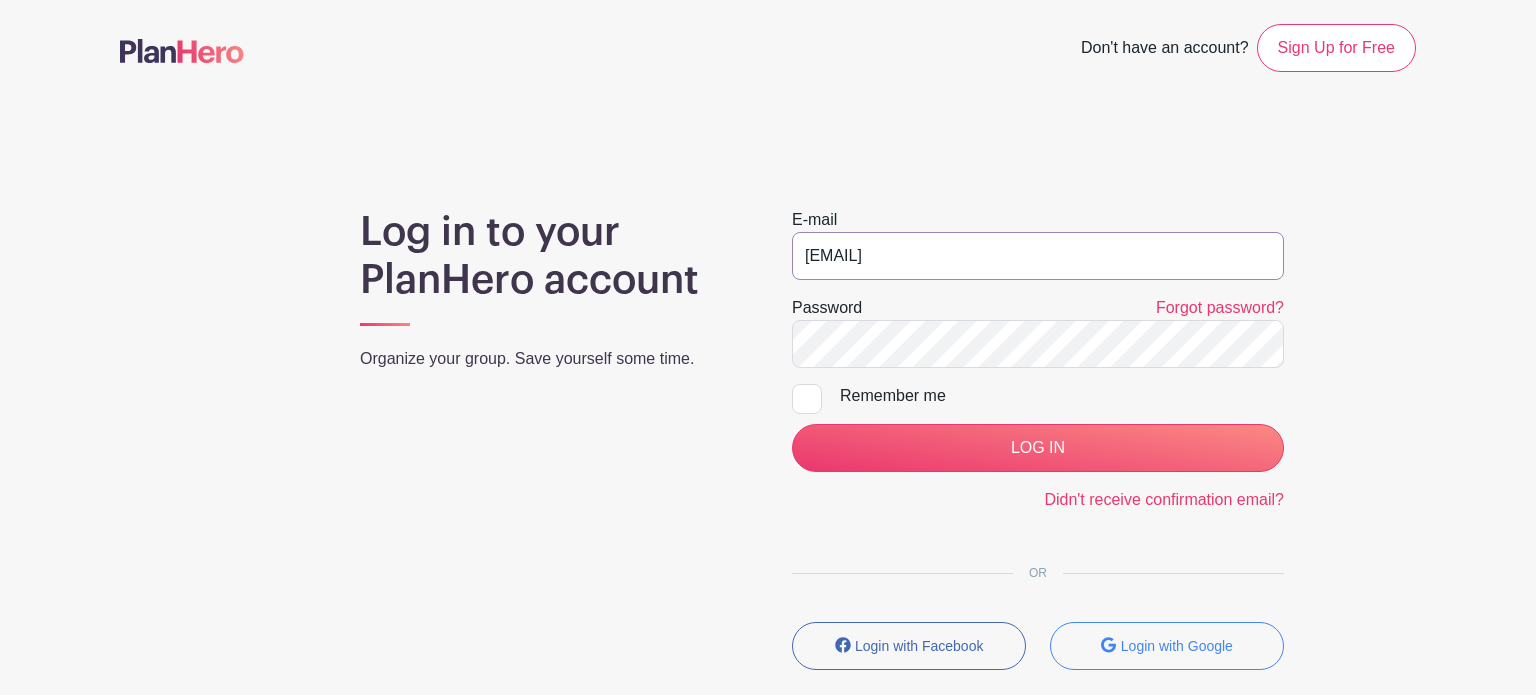 type on "[EMAIL]" 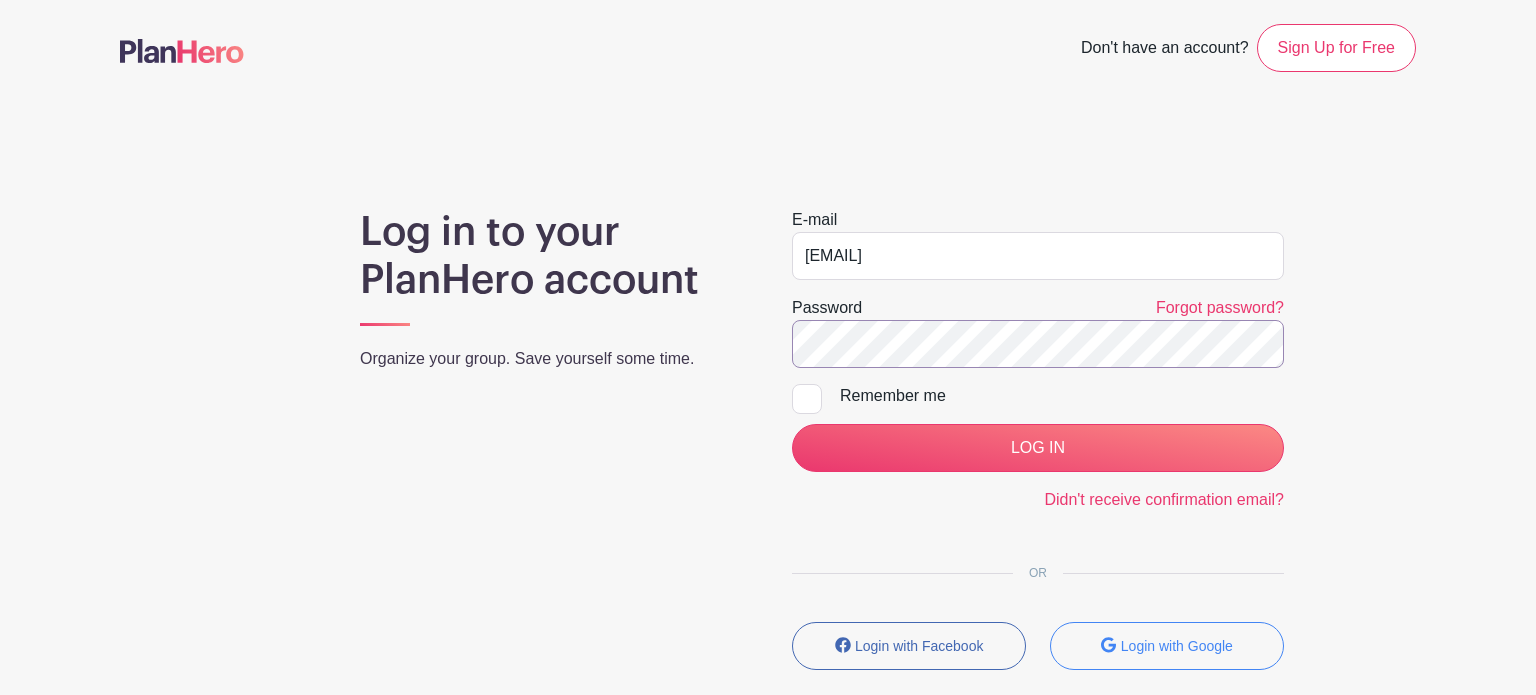 click on "LOG IN" at bounding box center (1038, 448) 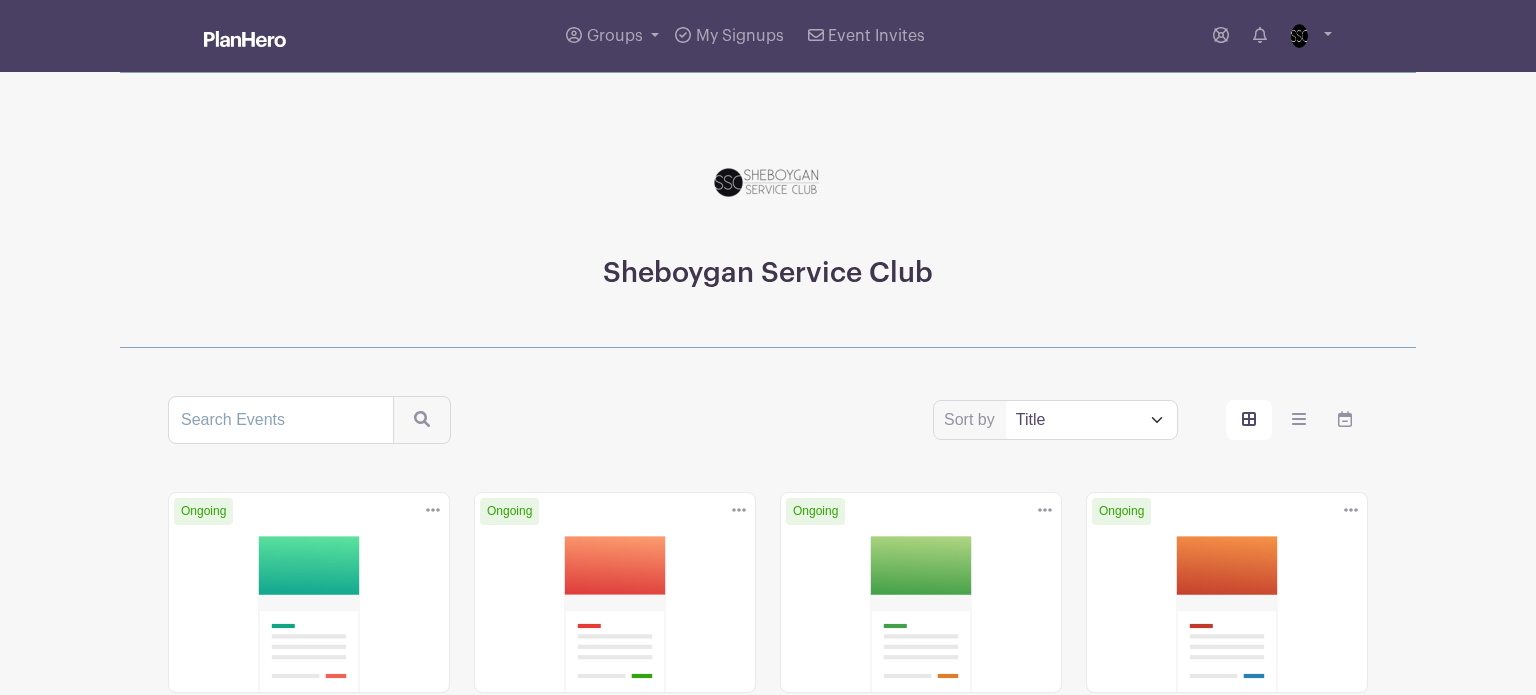 scroll, scrollTop: 0, scrollLeft: 0, axis: both 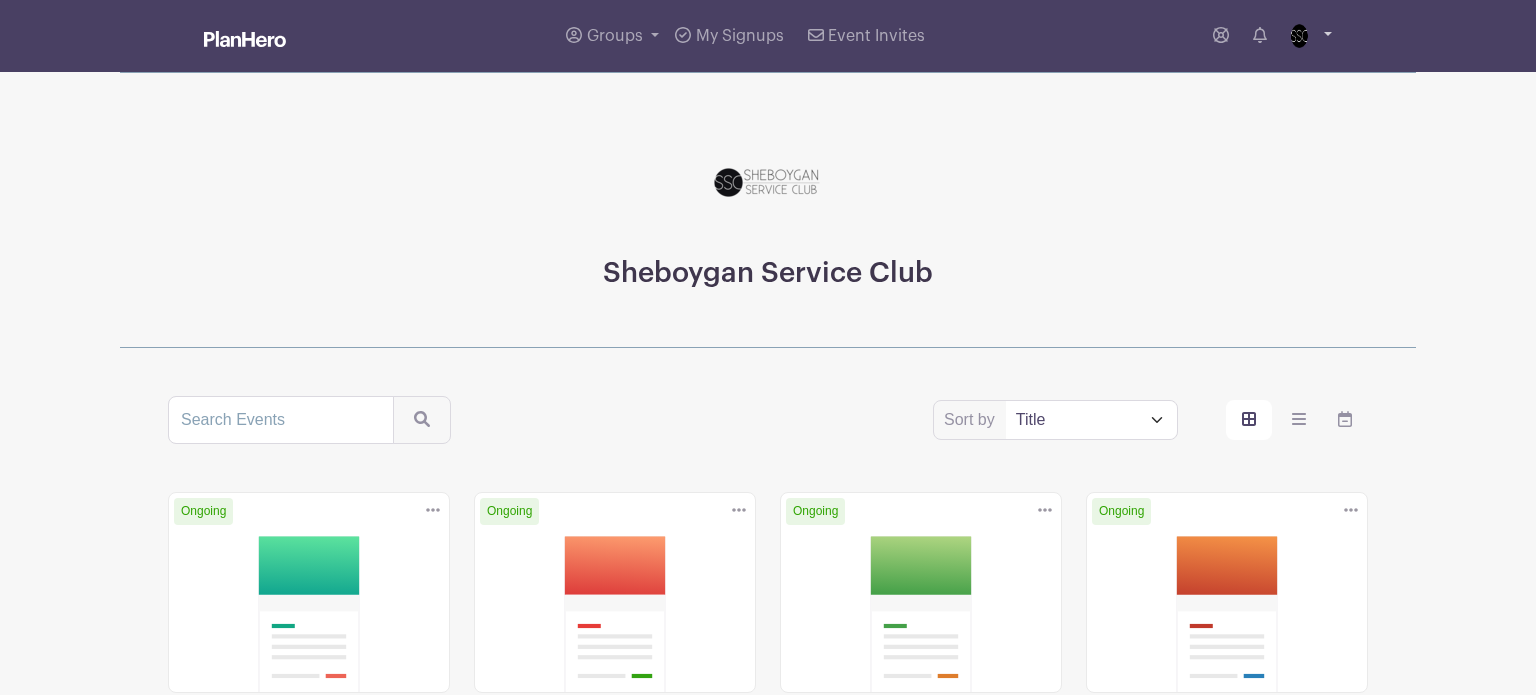 click at bounding box center (1307, 36) 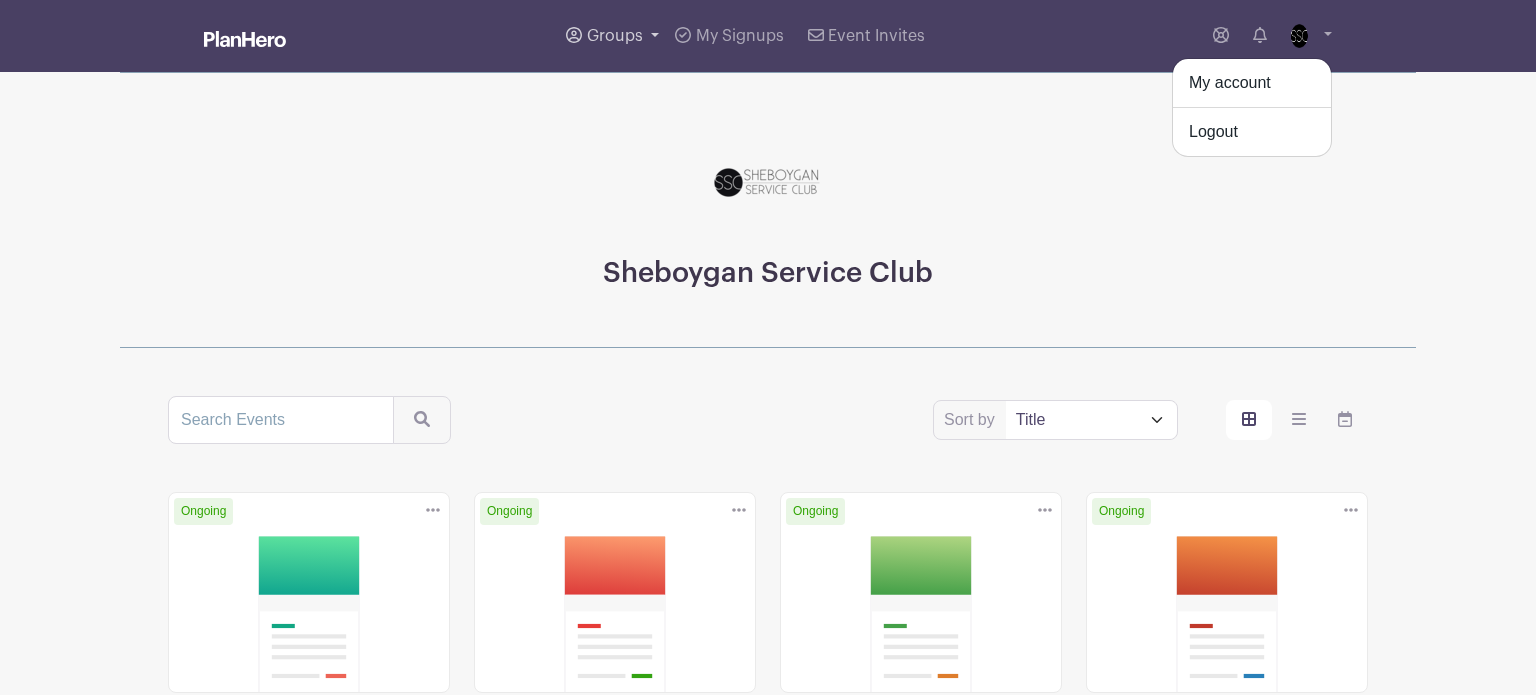 click on "Groups" at bounding box center (612, 36) 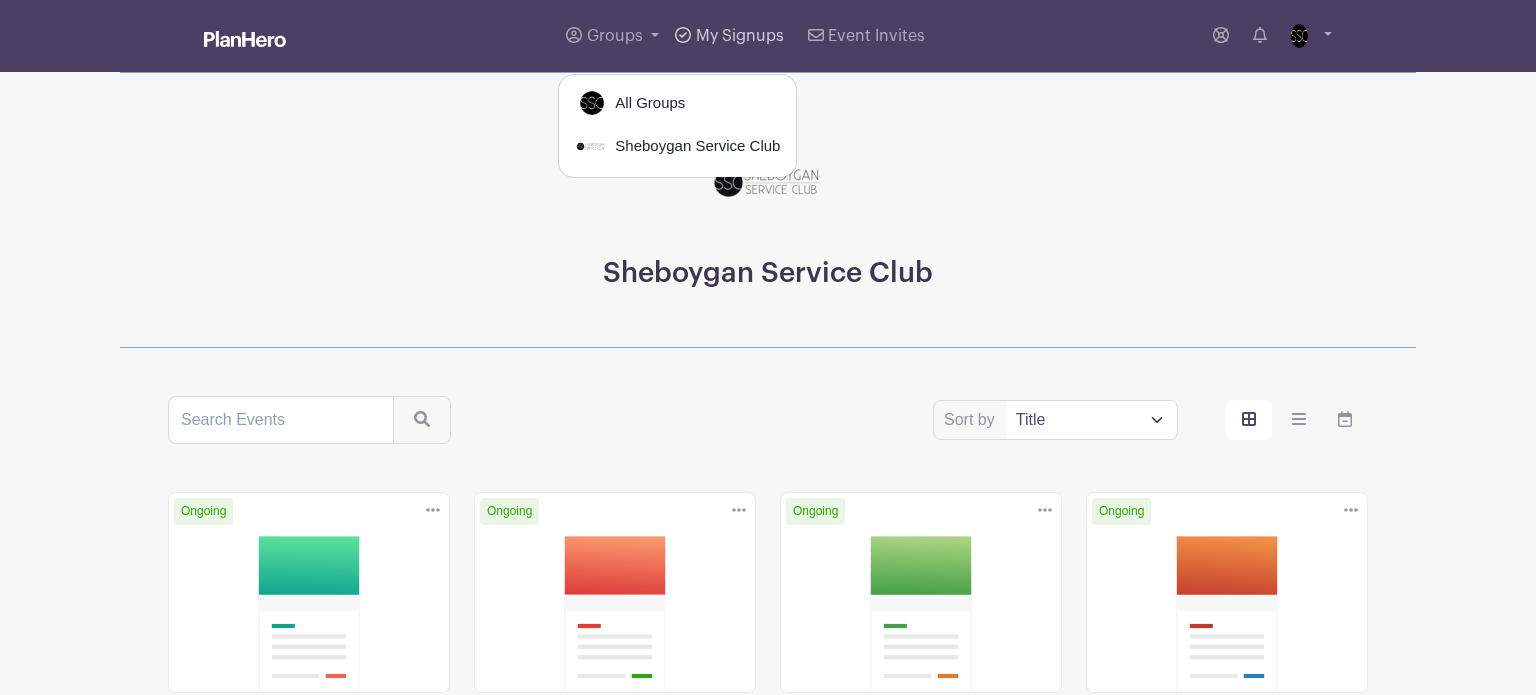 click on "My Signups" at bounding box center (740, 36) 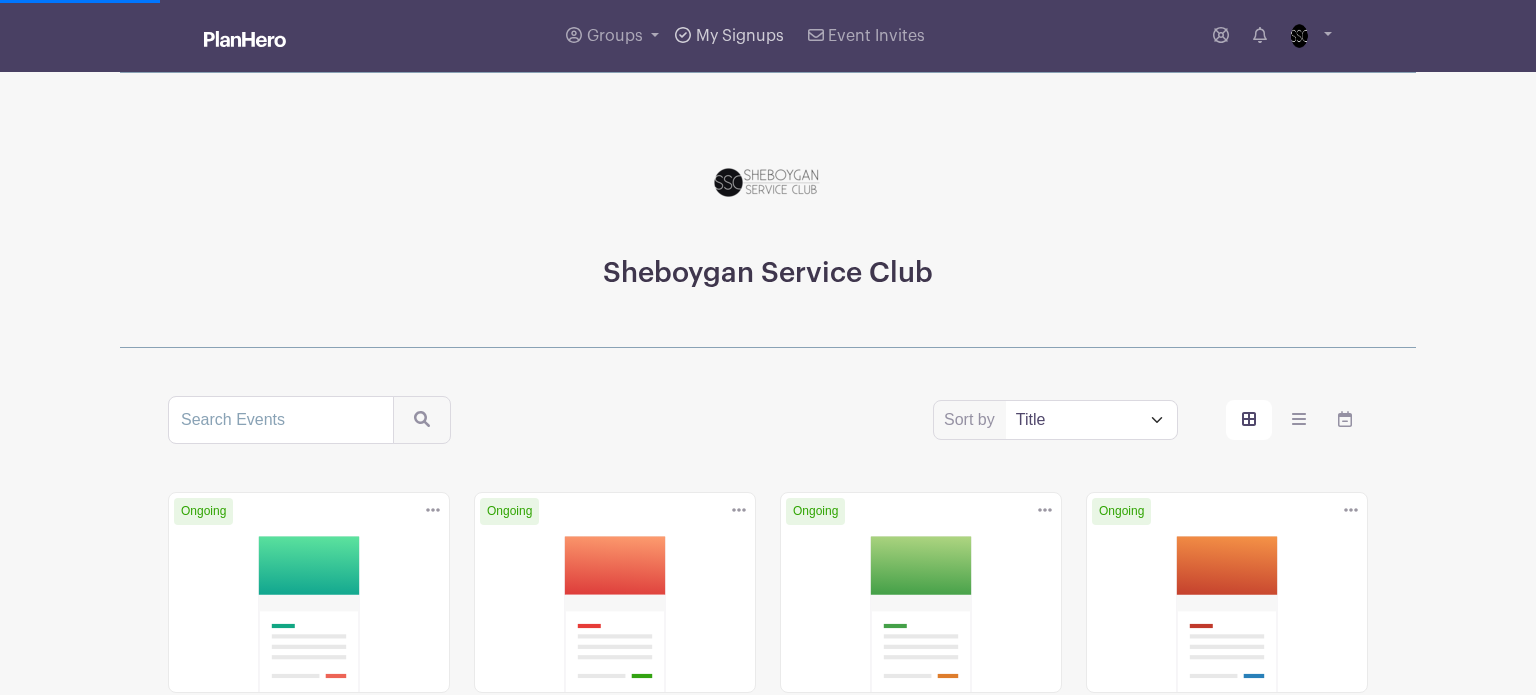 click on "My Signups" at bounding box center (740, 36) 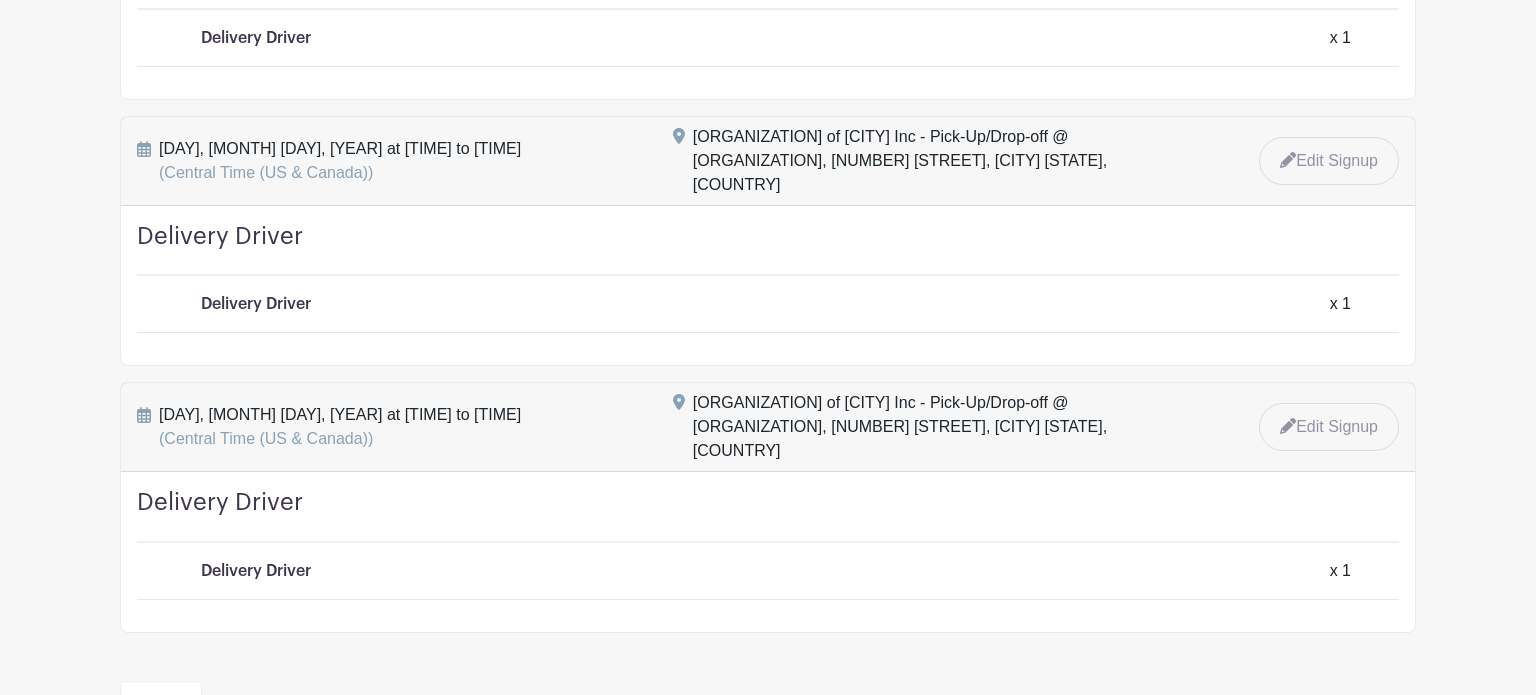 scroll, scrollTop: 0, scrollLeft: 0, axis: both 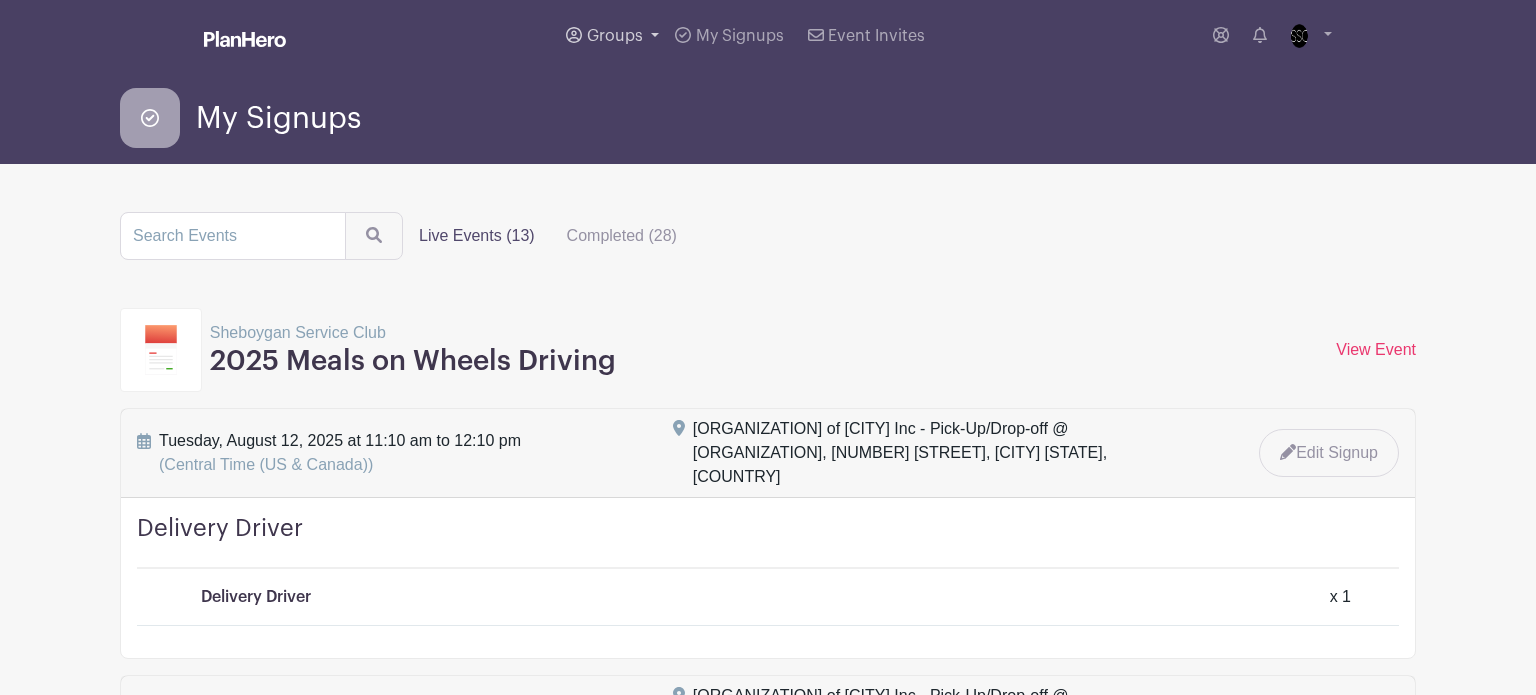 click on "Groups" at bounding box center [615, 36] 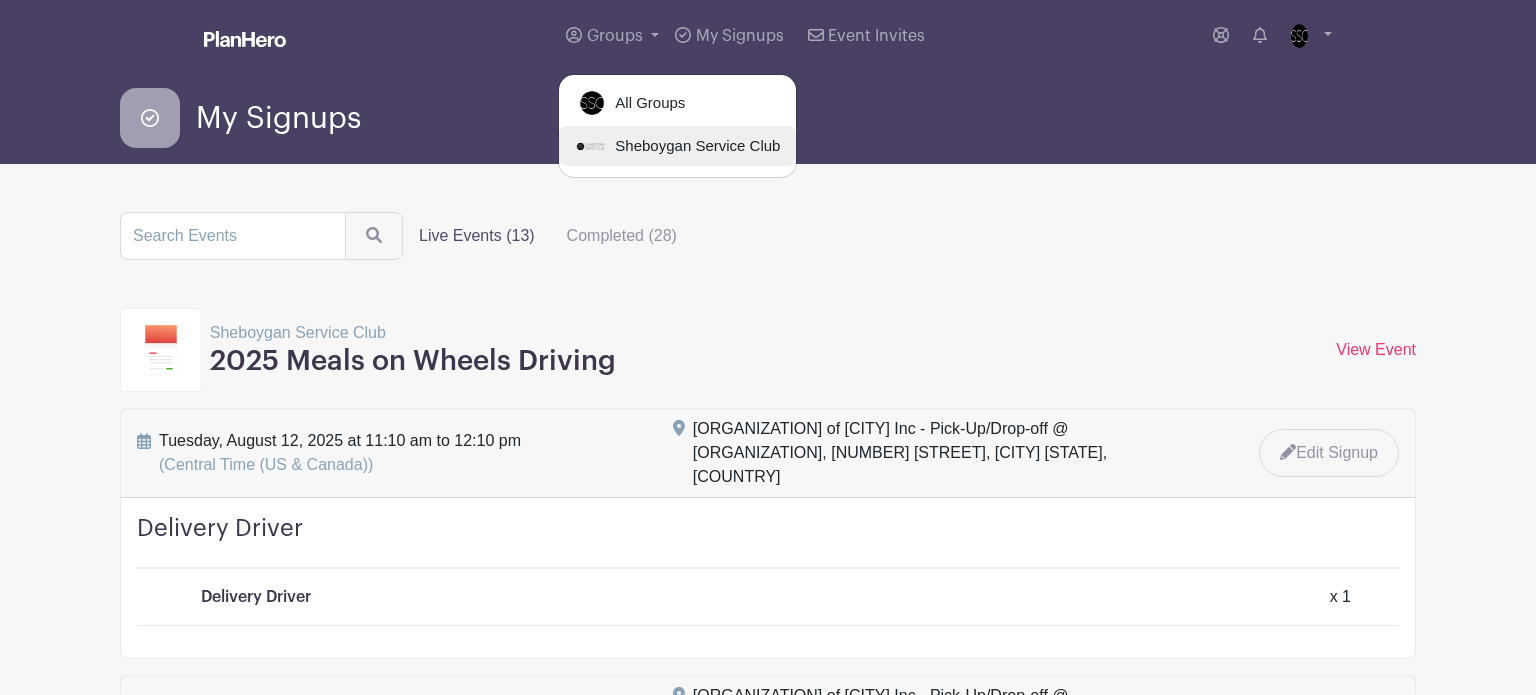 click on "Sheboygan Service Club" at bounding box center (677, 146) 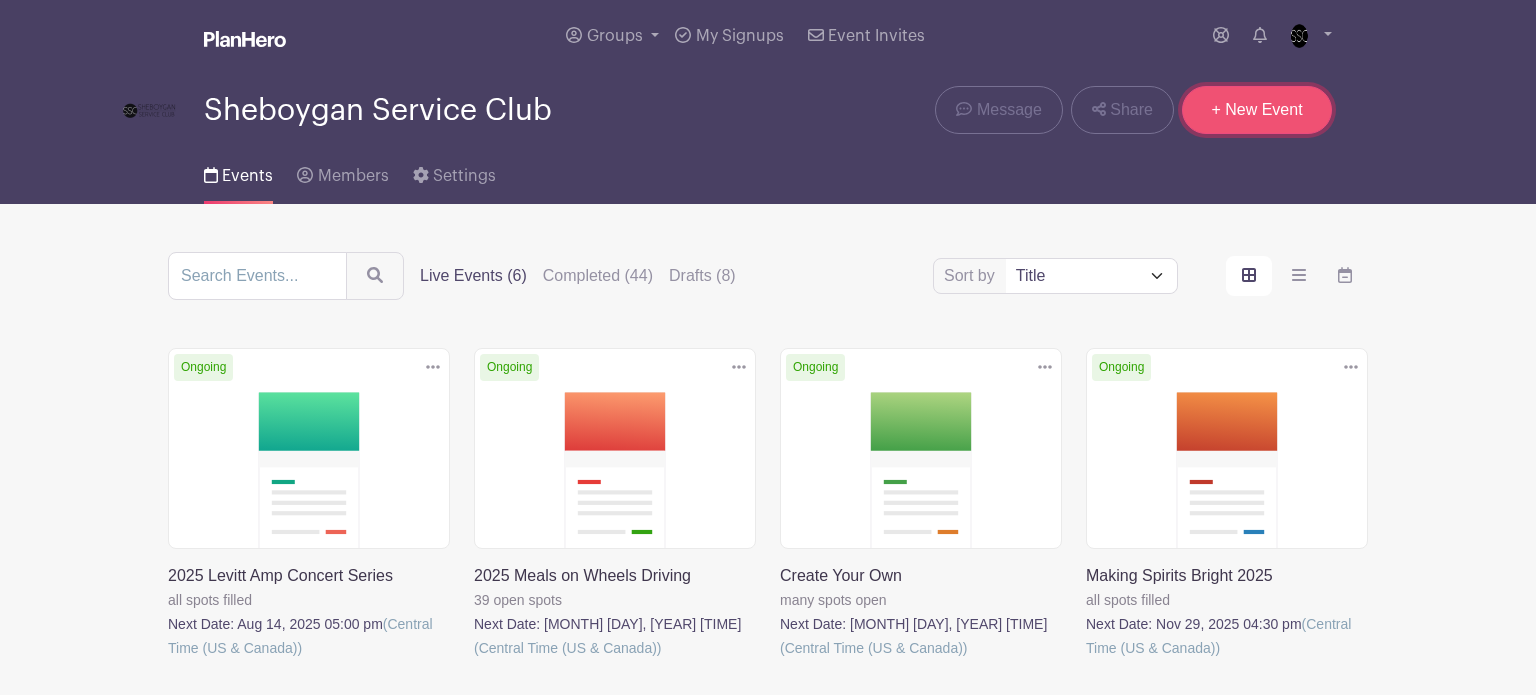click on "+ New Event" at bounding box center (1257, 110) 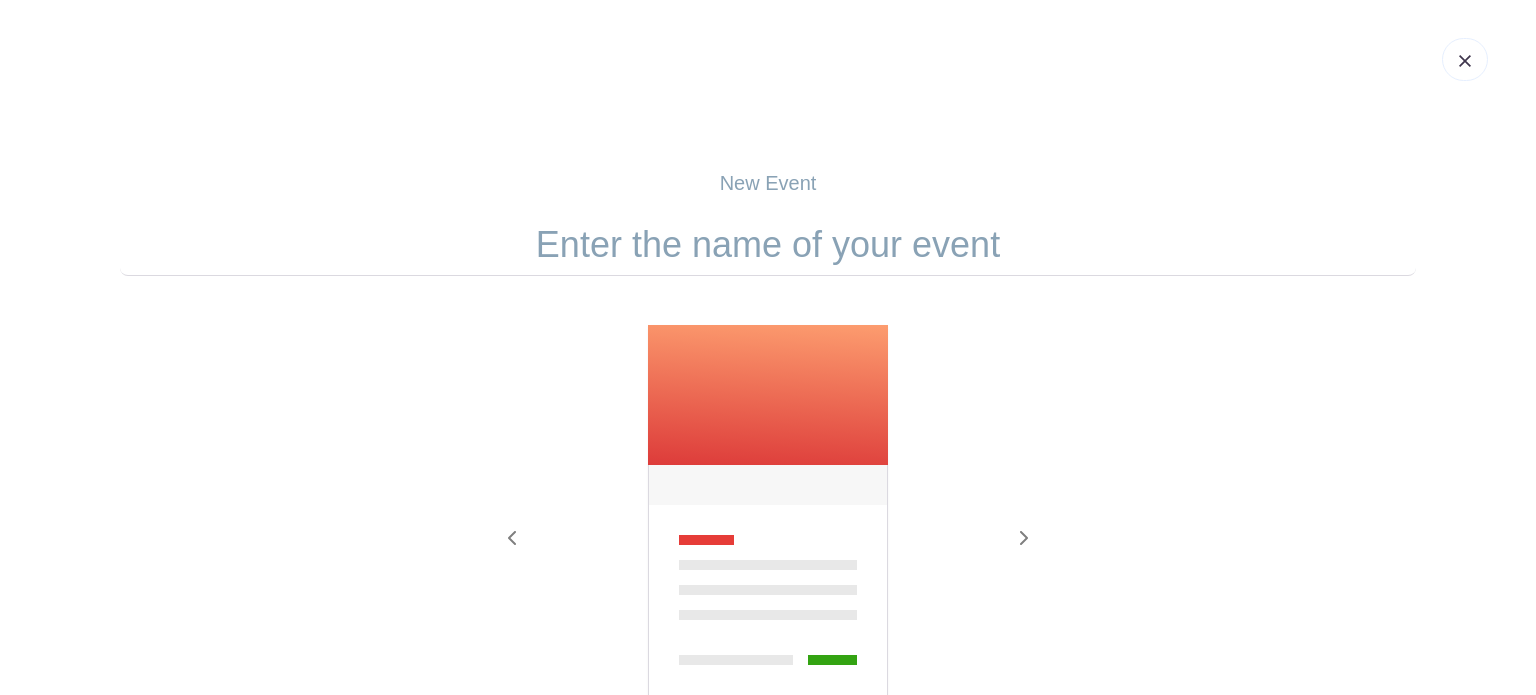 click at bounding box center [768, 245] 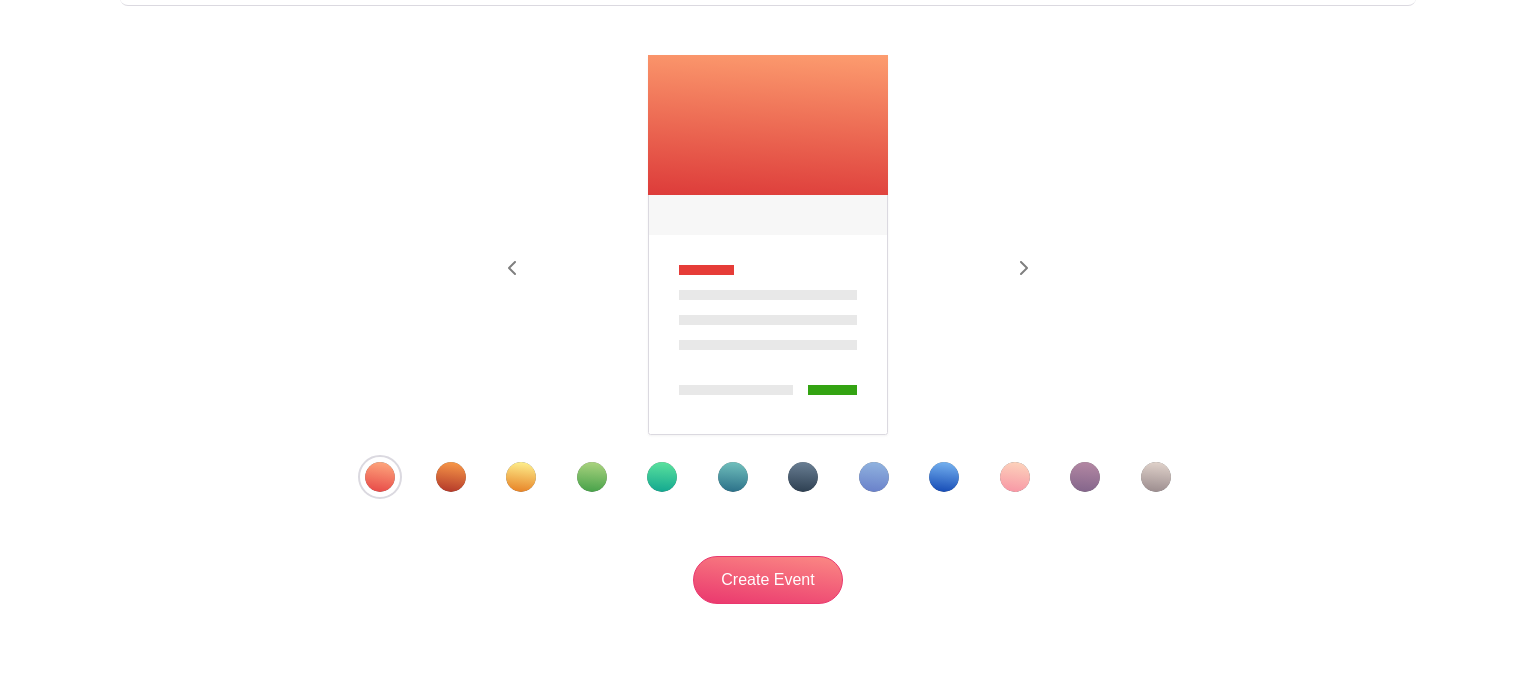 scroll, scrollTop: 308, scrollLeft: 0, axis: vertical 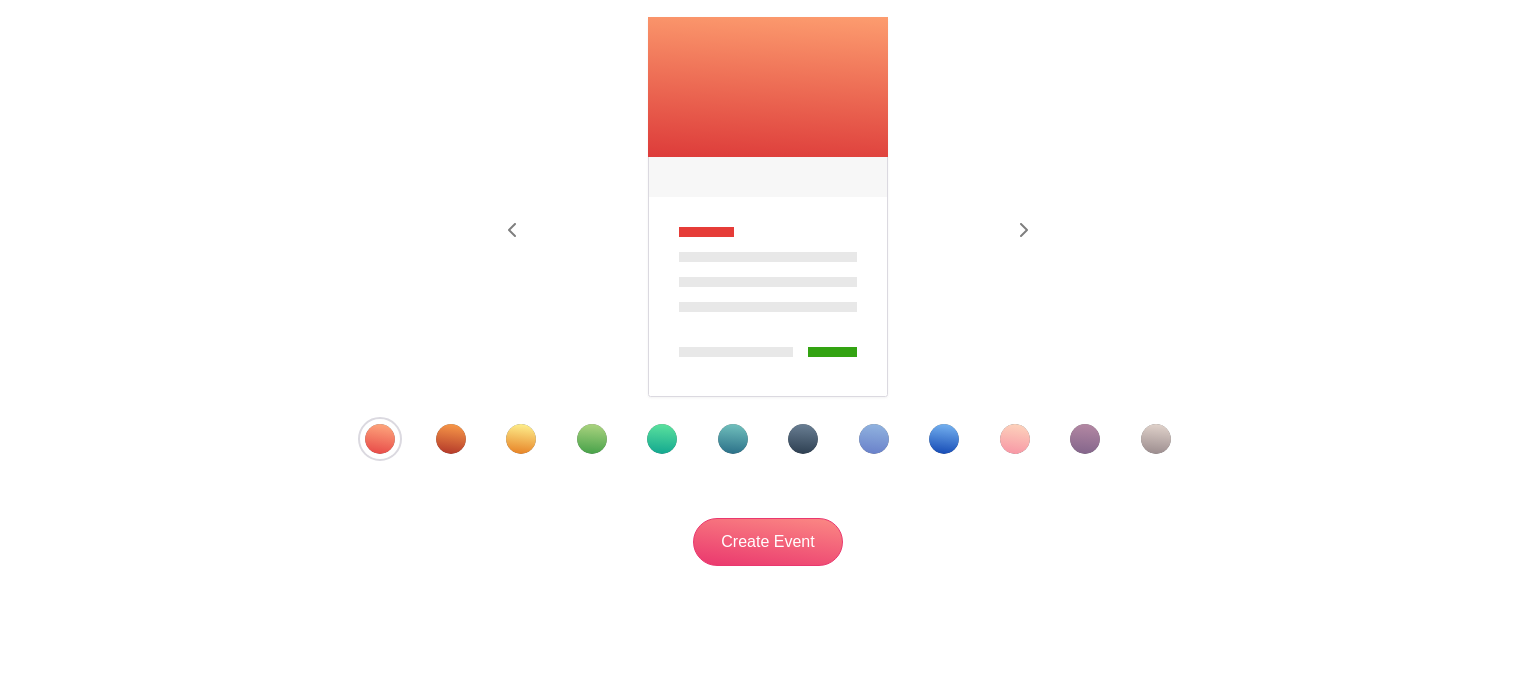 type on "Project Linus Blankets" 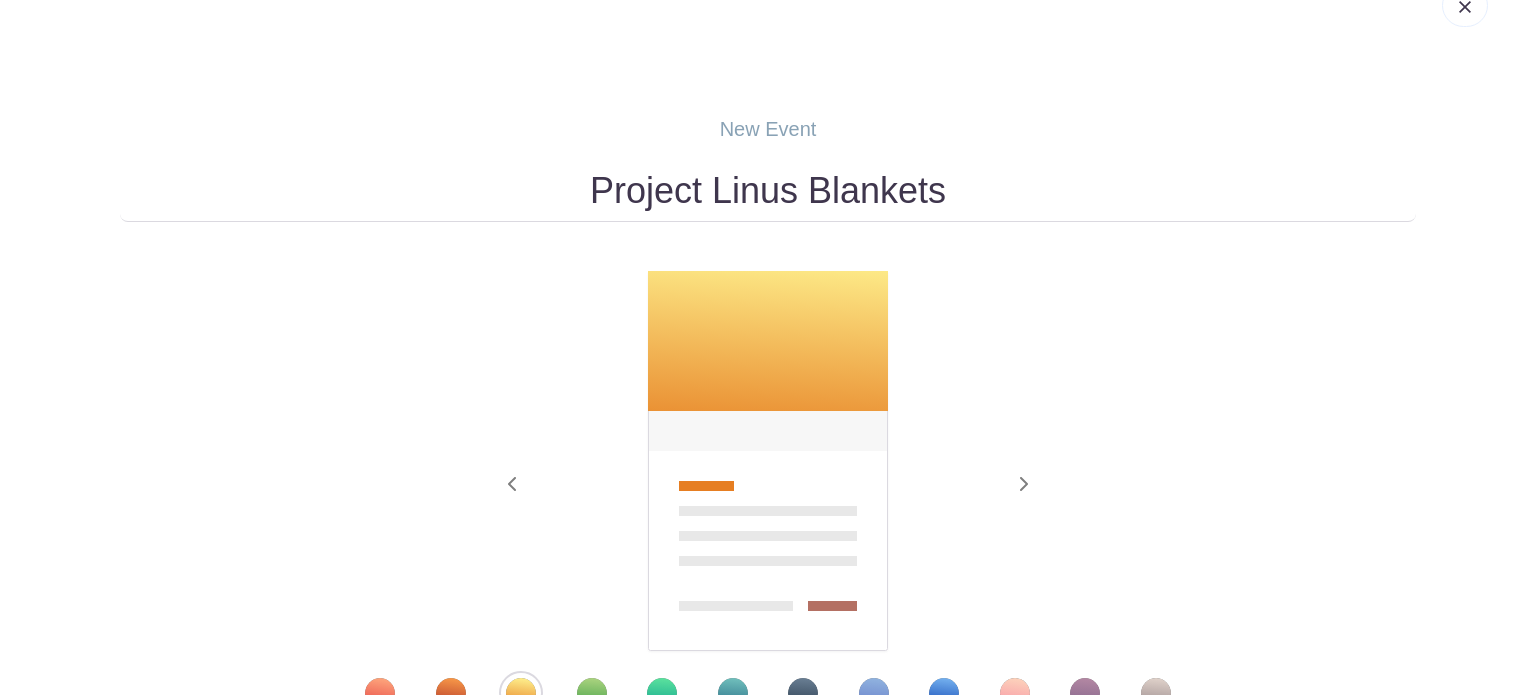 scroll, scrollTop: 0, scrollLeft: 0, axis: both 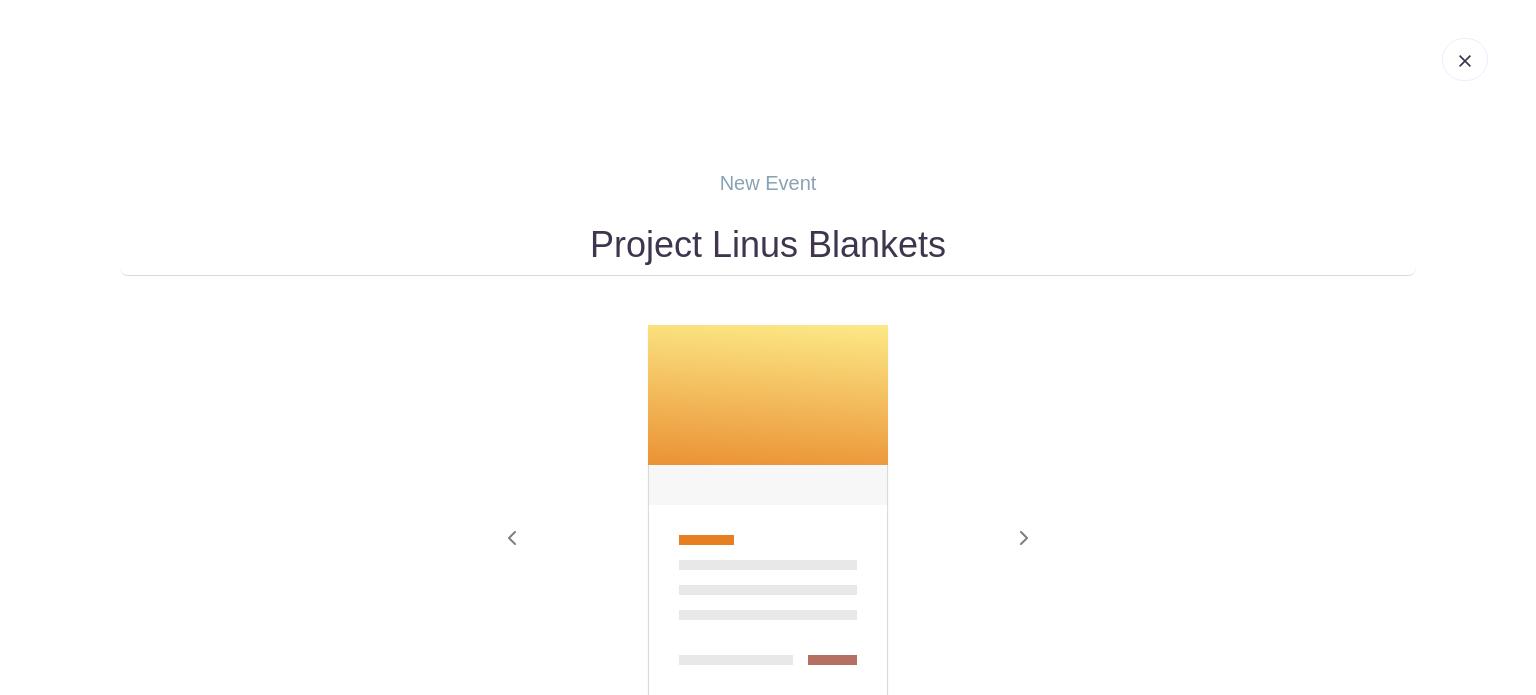 click at bounding box center [1465, 59] 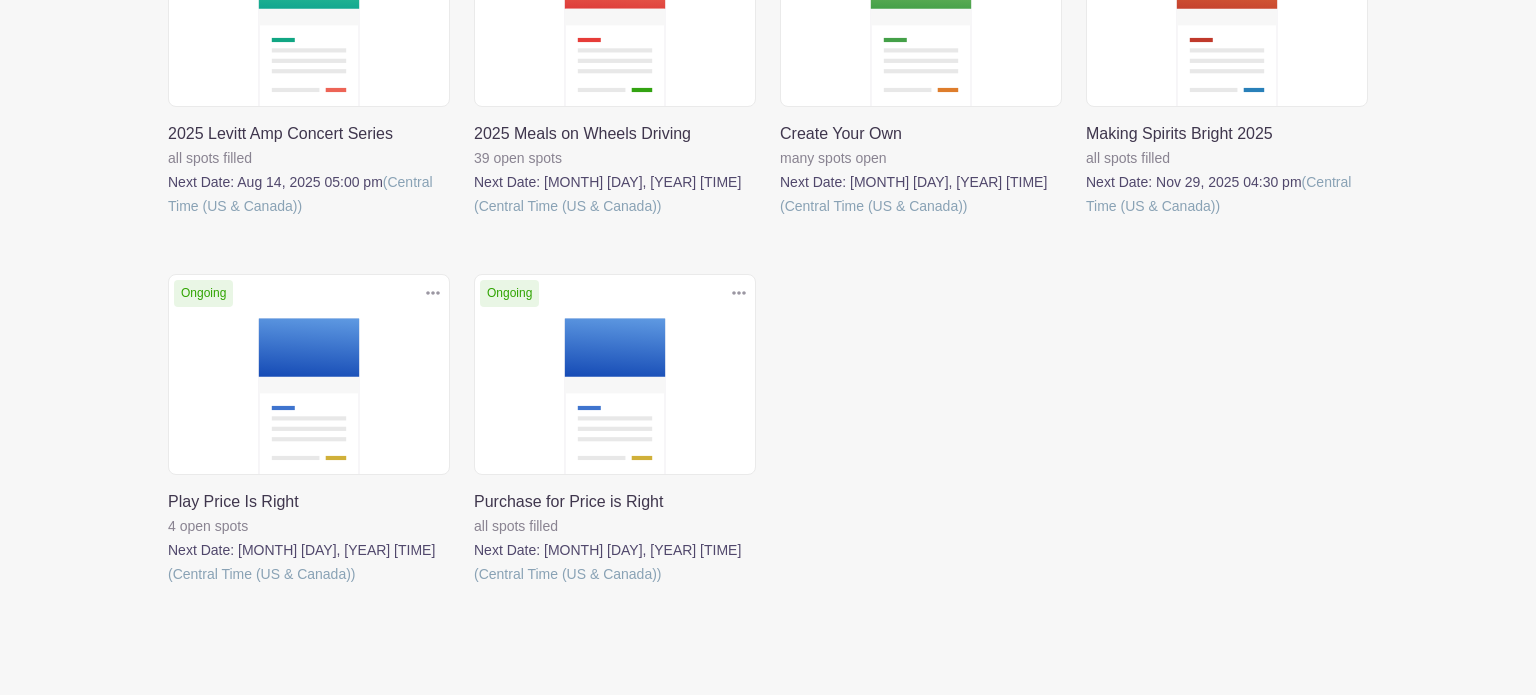 scroll, scrollTop: 0, scrollLeft: 0, axis: both 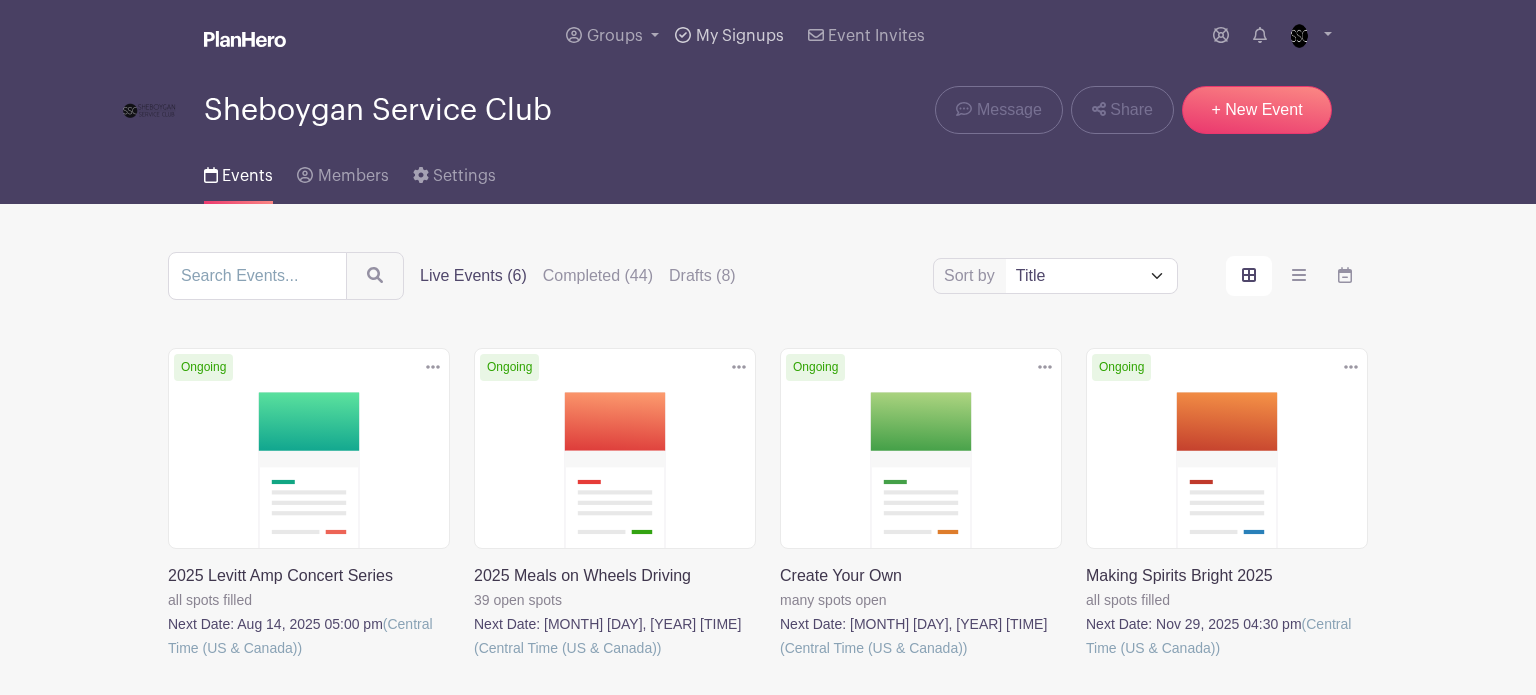 click on "My Signups" at bounding box center (740, 36) 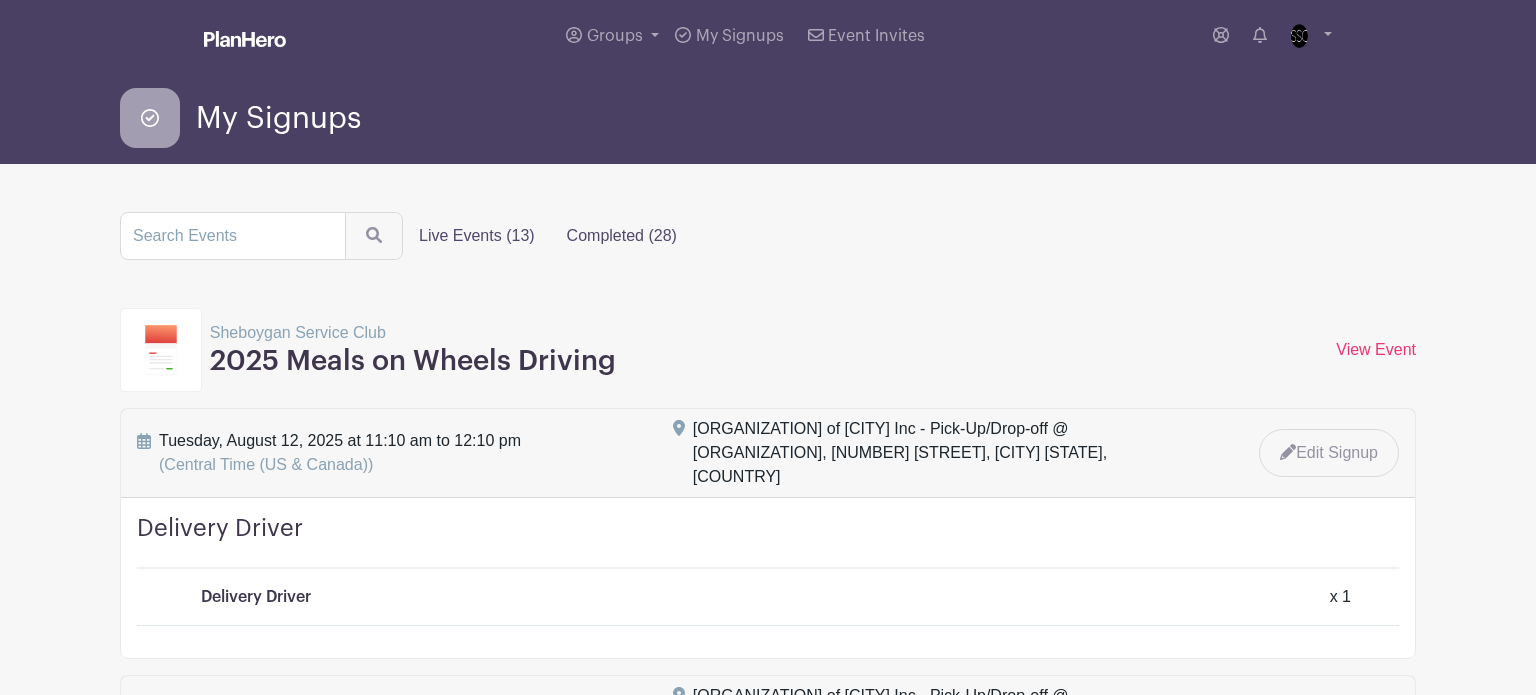 click on "Completed (28)" at bounding box center (622, 236) 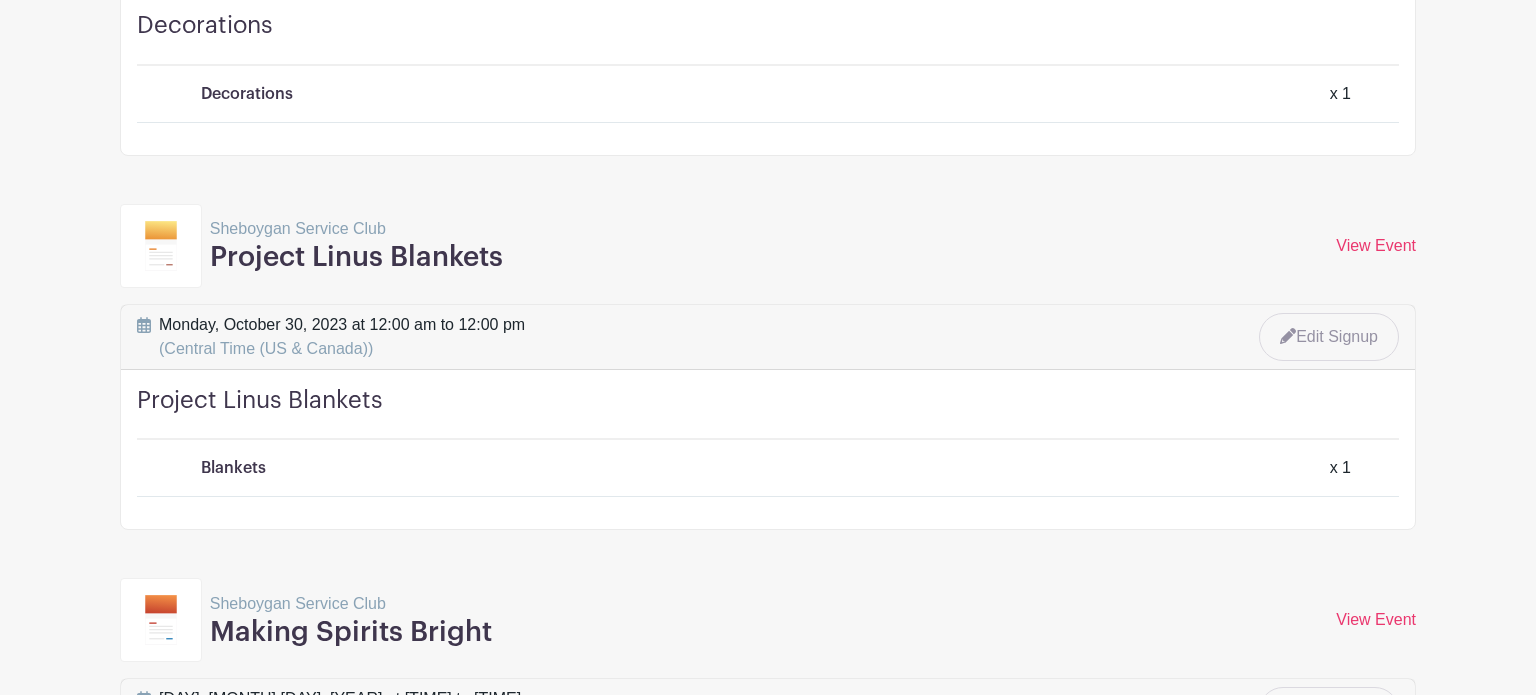 scroll, scrollTop: 2361, scrollLeft: 0, axis: vertical 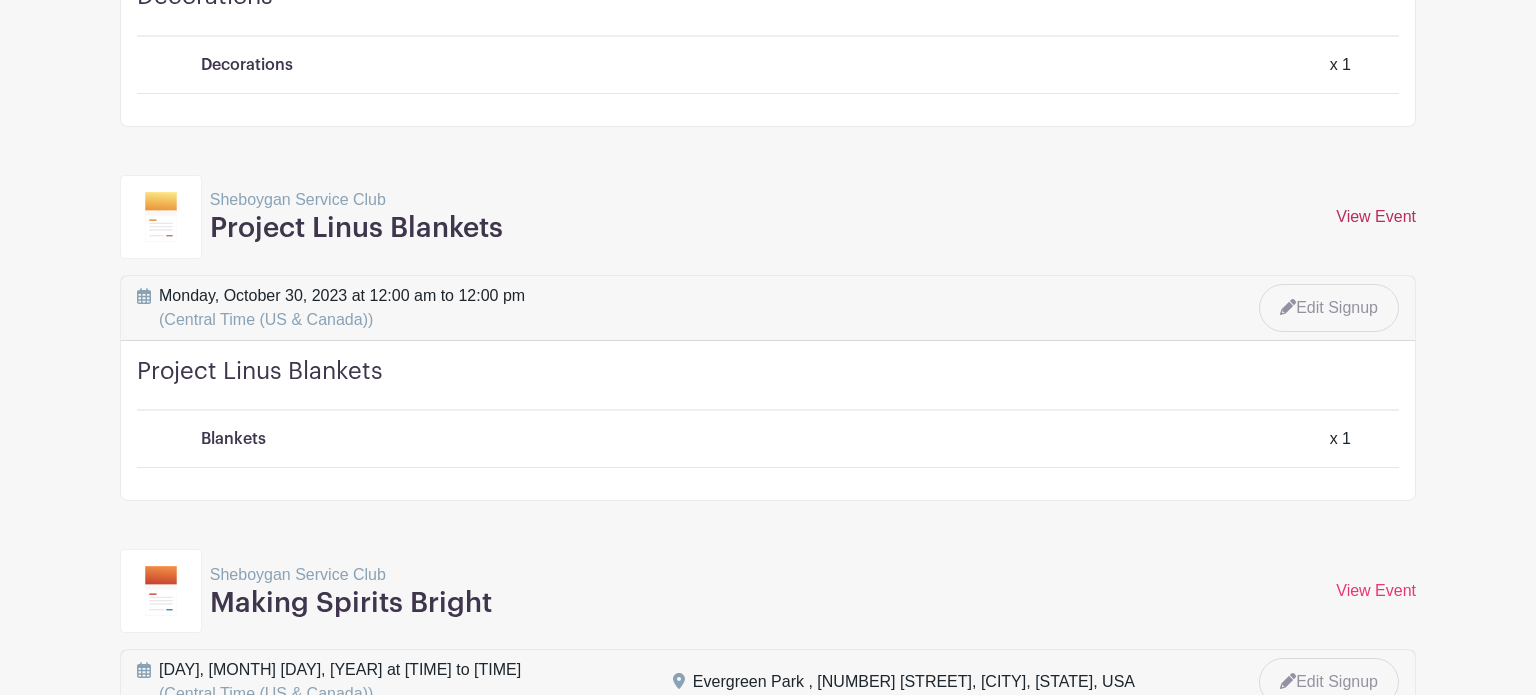 click on "View Event" at bounding box center [1376, 216] 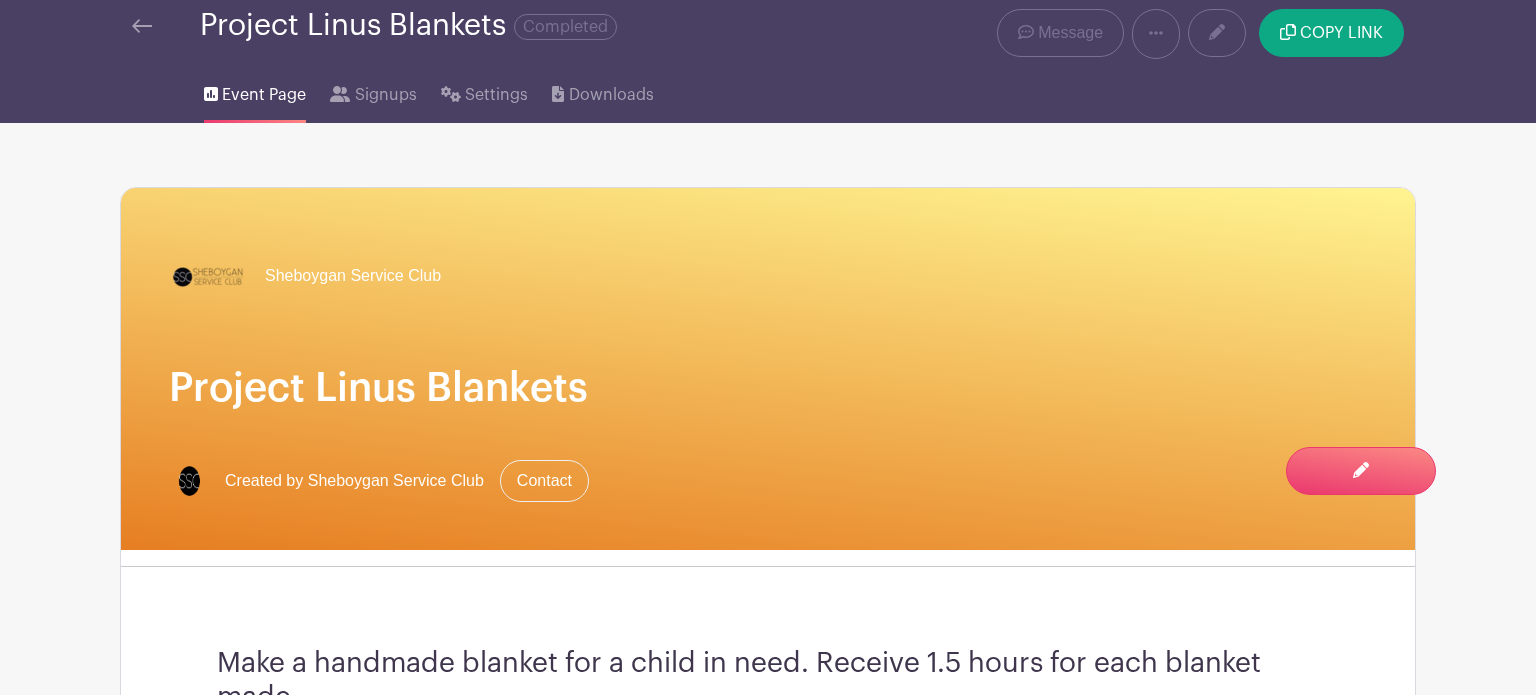 scroll, scrollTop: 0, scrollLeft: 0, axis: both 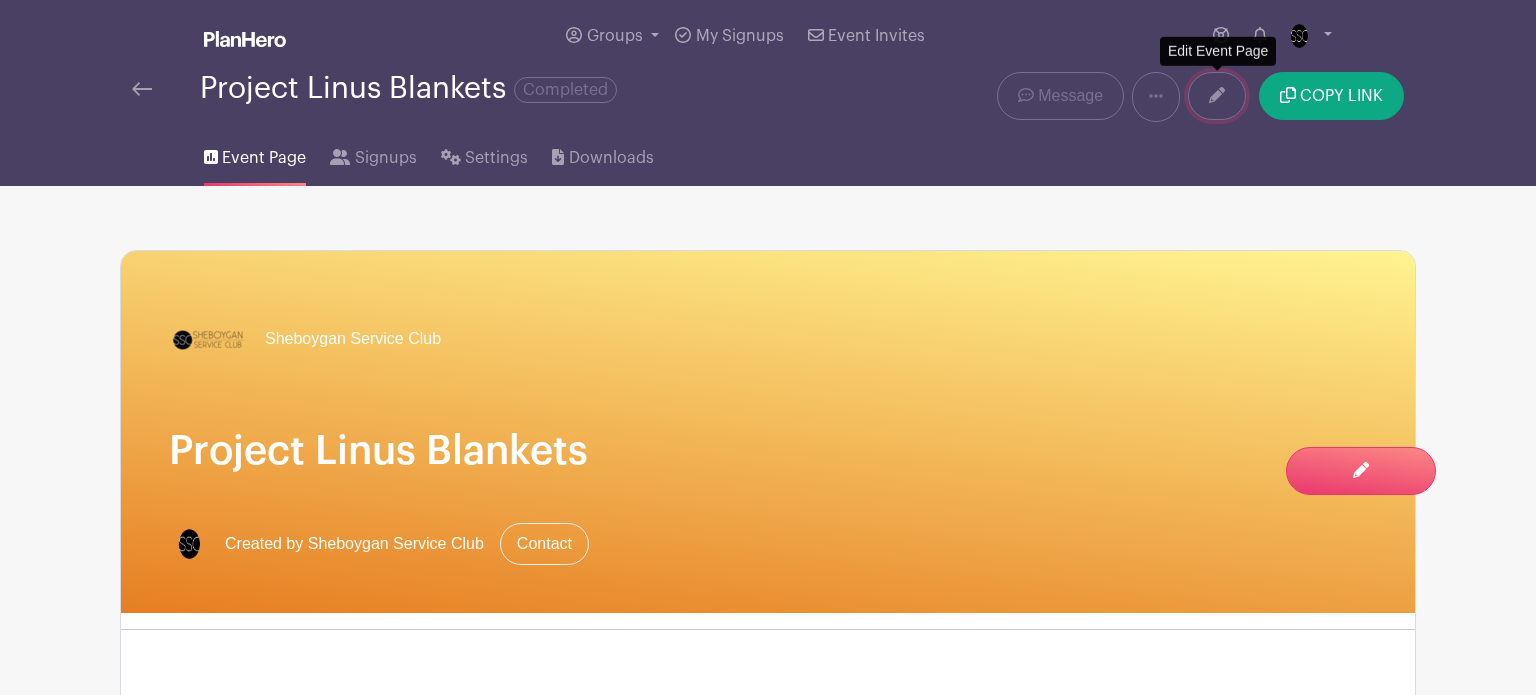 click 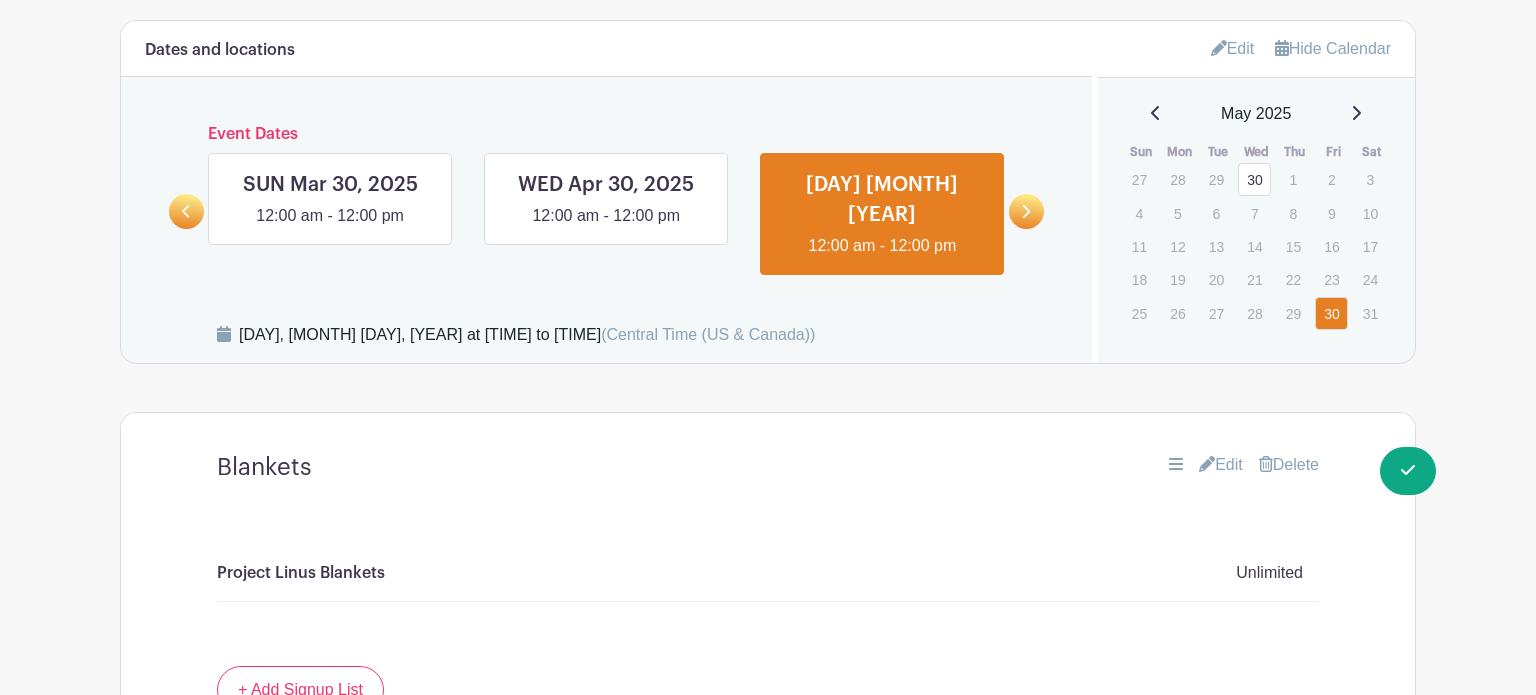 scroll, scrollTop: 1296, scrollLeft: 0, axis: vertical 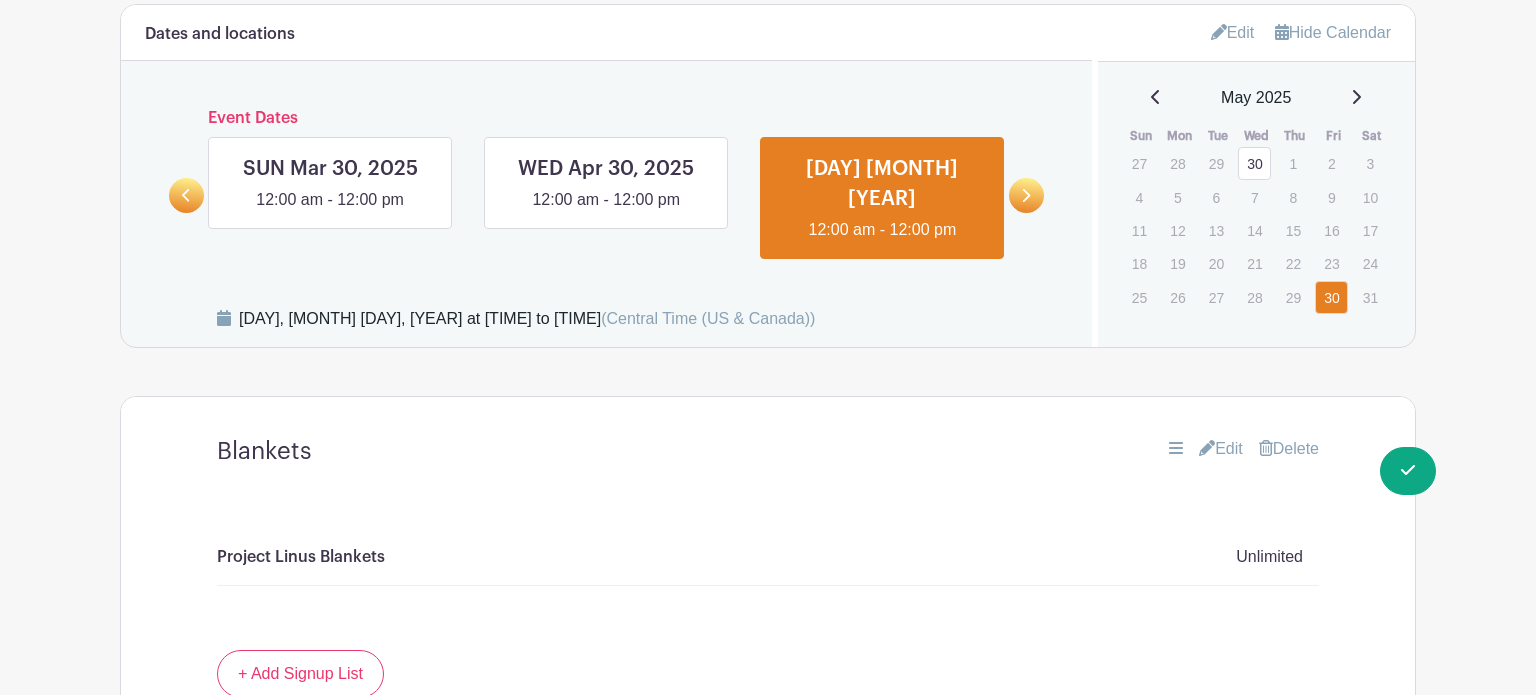 click on "Edit" at bounding box center (1233, 32) 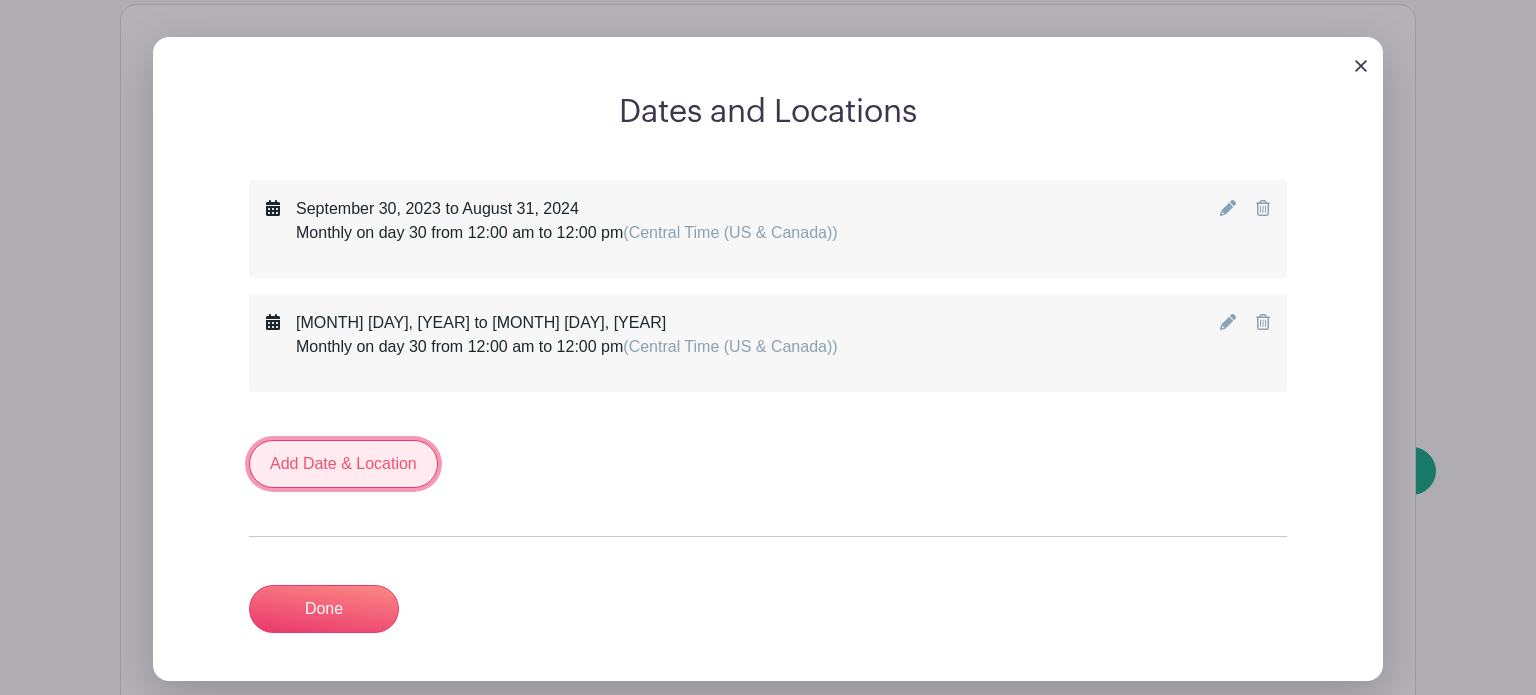 click on "Add Date & Location" at bounding box center [343, 464] 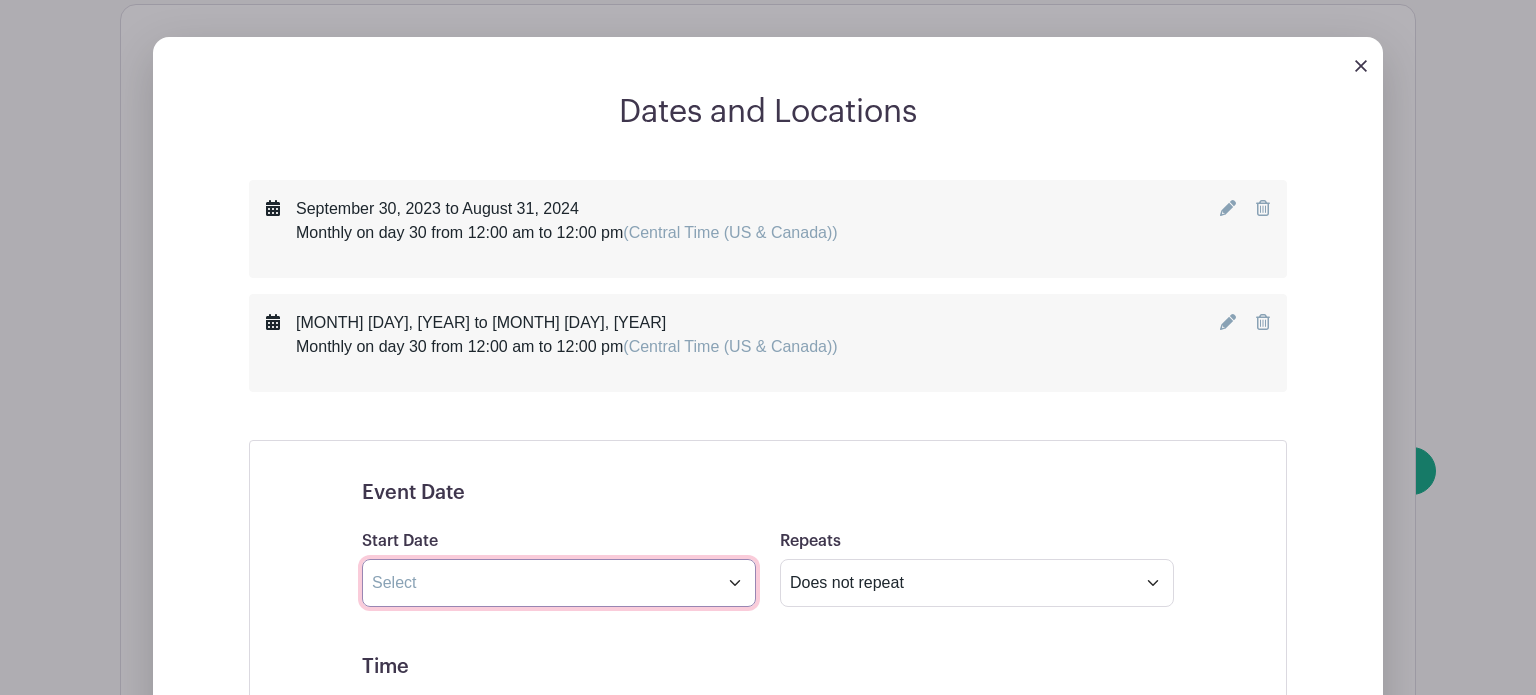 click at bounding box center [559, 583] 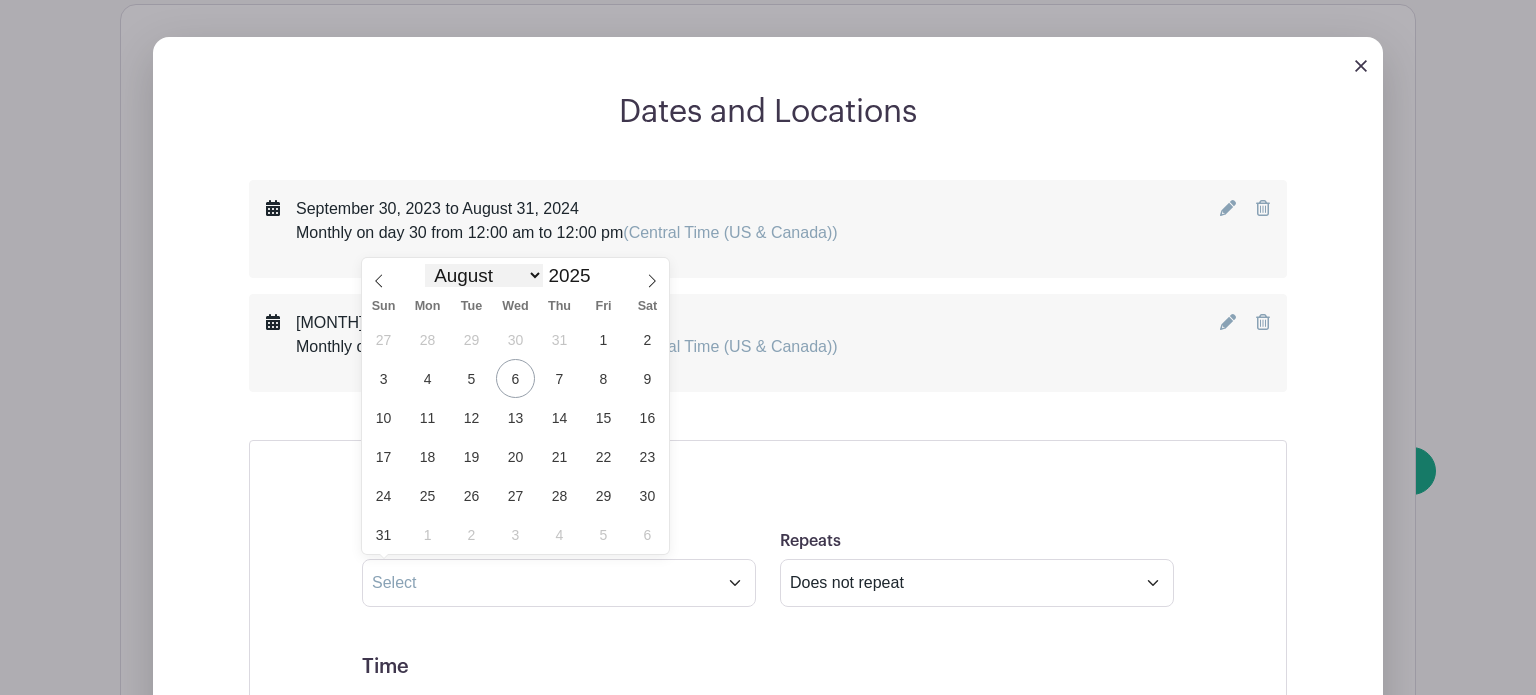 click on "January February March April May June July August September October November December" at bounding box center [484, 275] 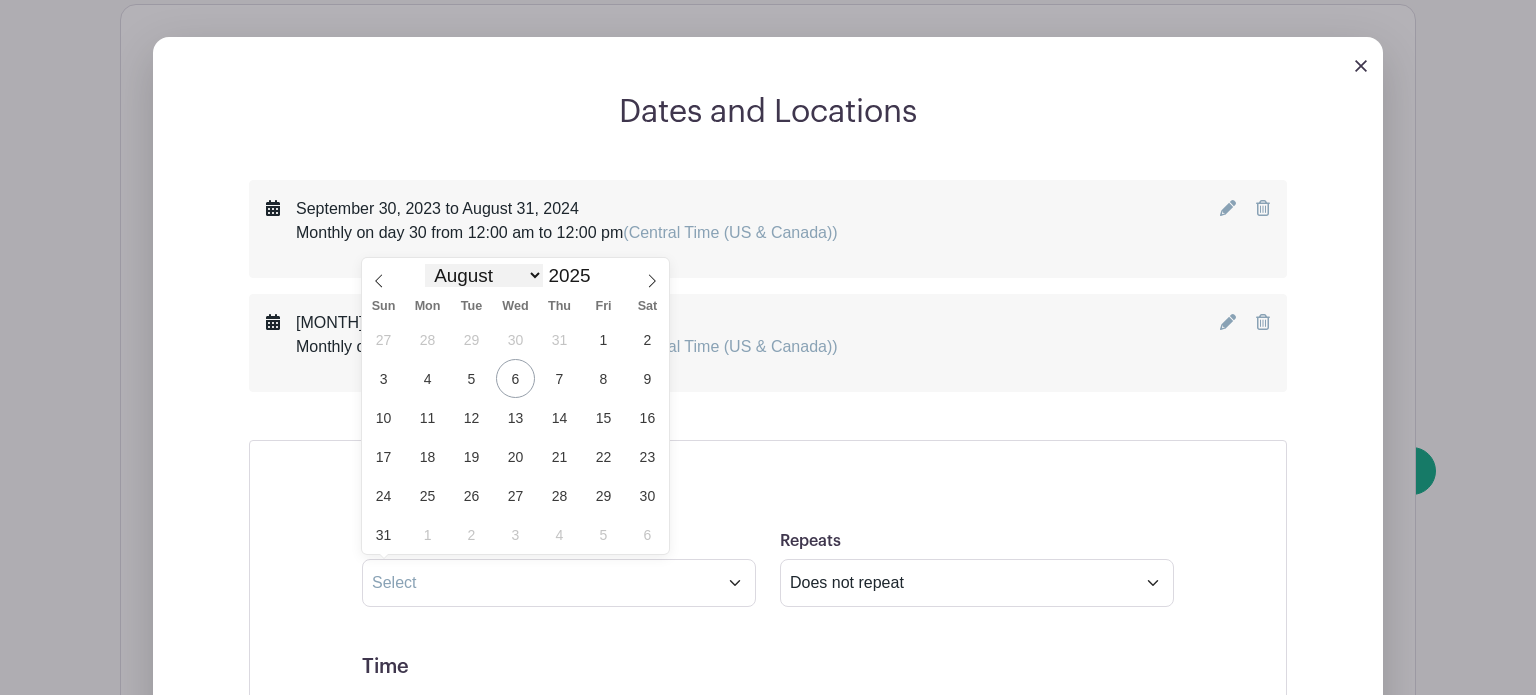 select on "8" 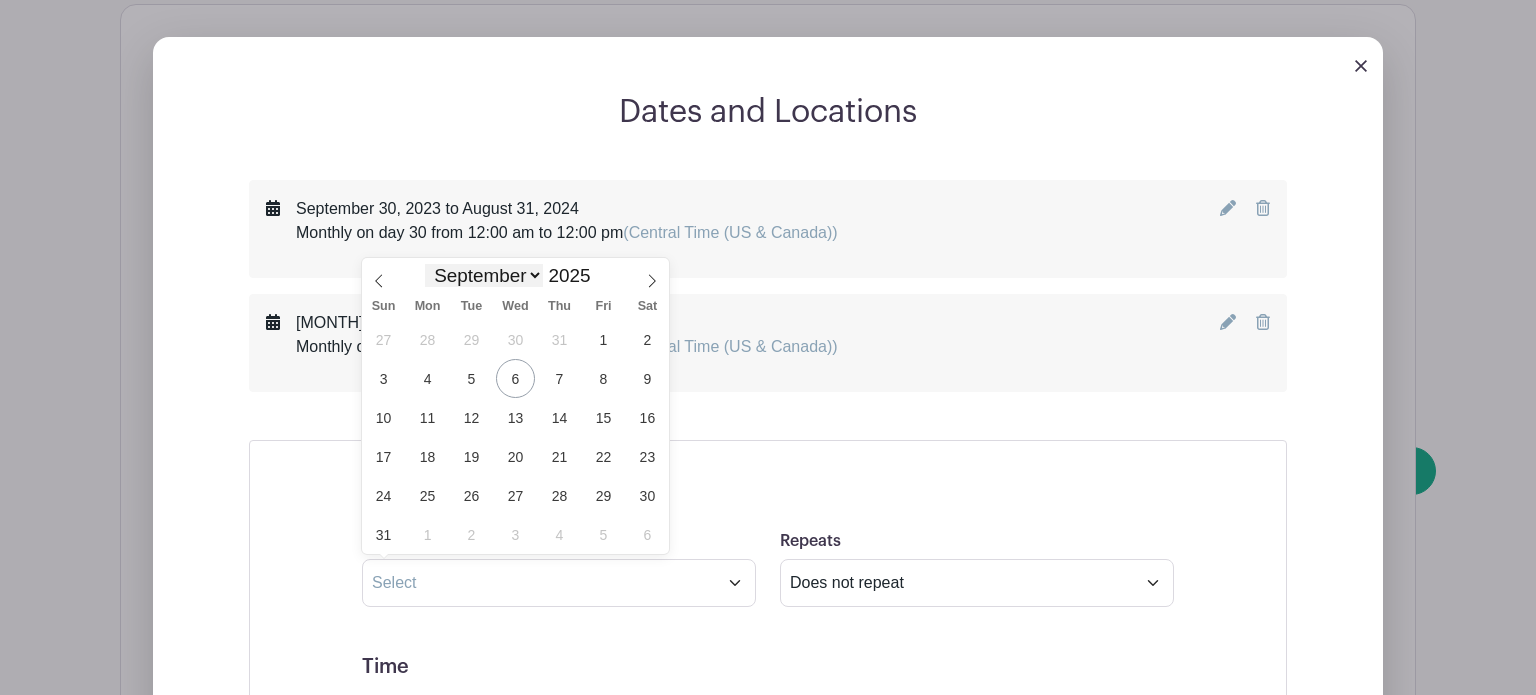 click on "January February March April May June July August September October November December" at bounding box center [484, 275] 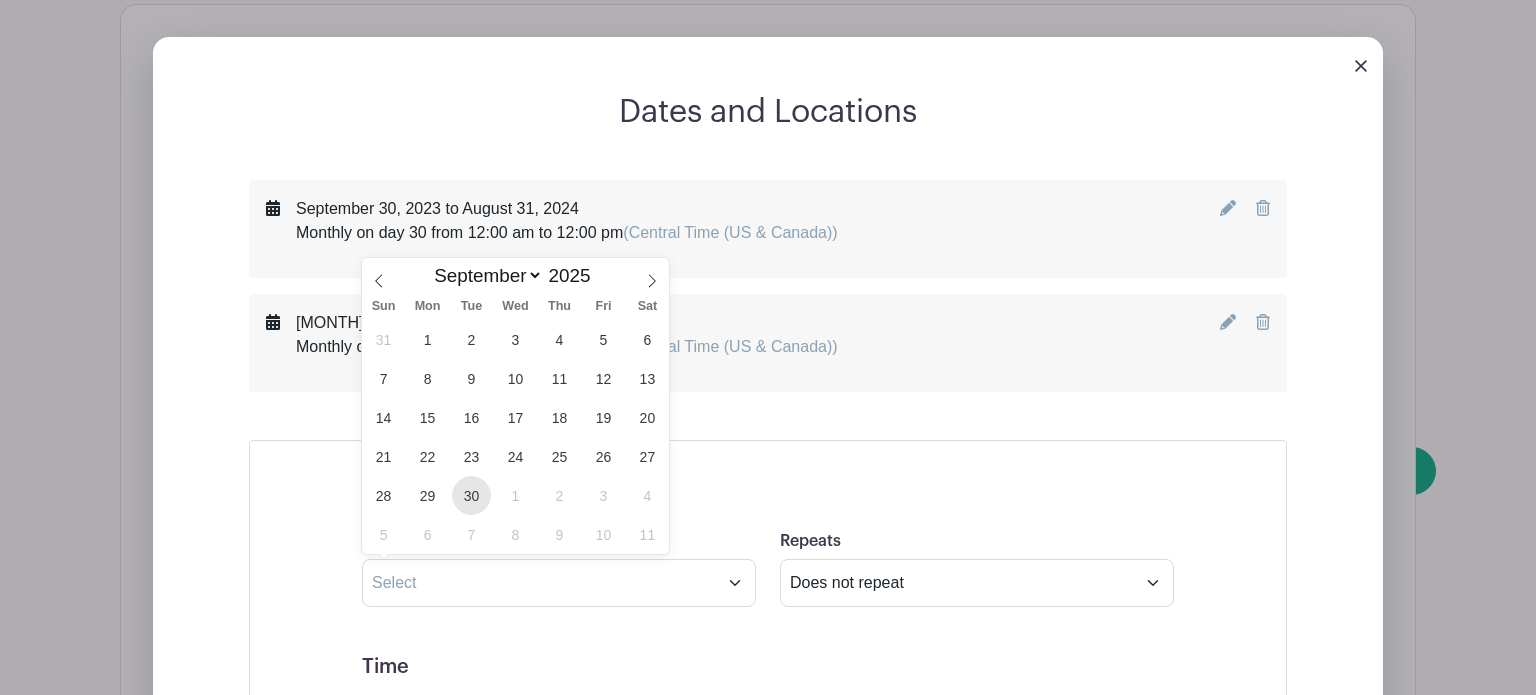 click on "30" at bounding box center (471, 495) 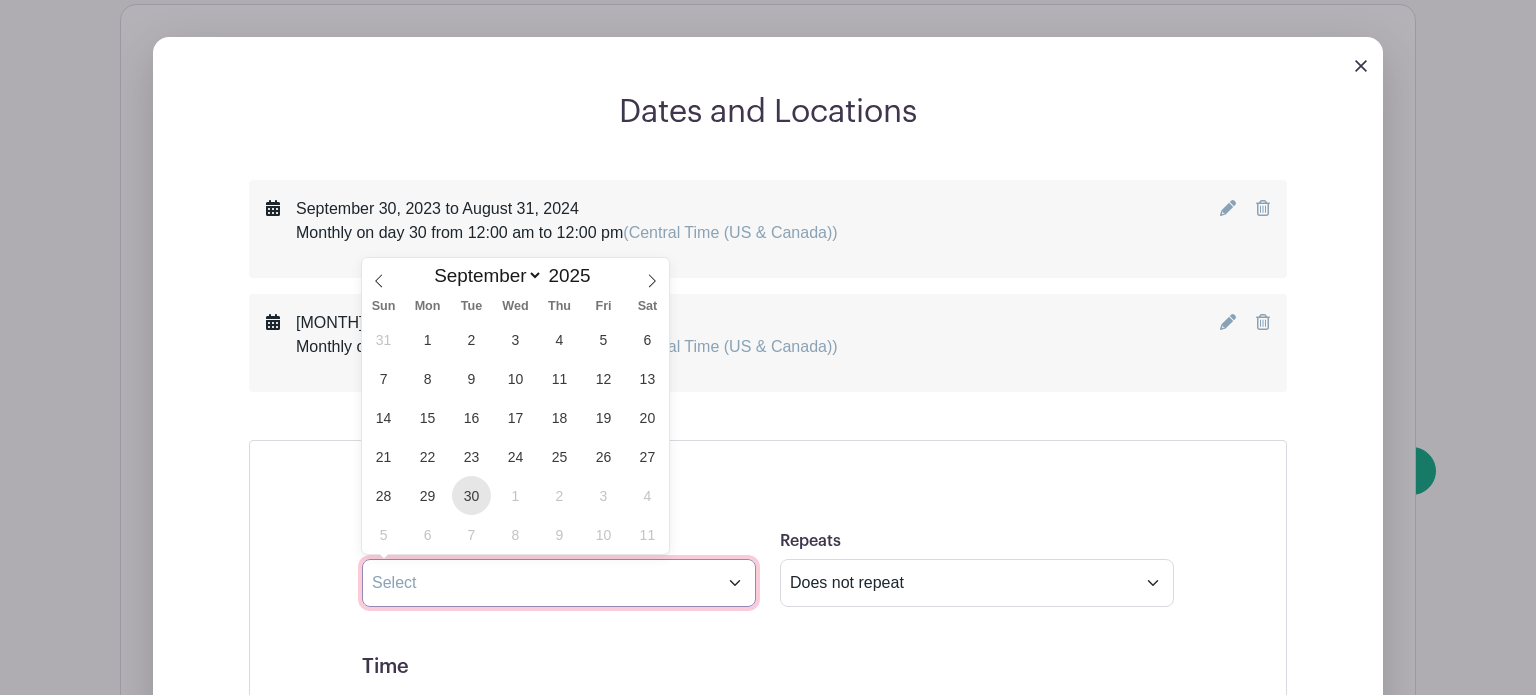 type on "[MONTH] [DAY] [YEAR]" 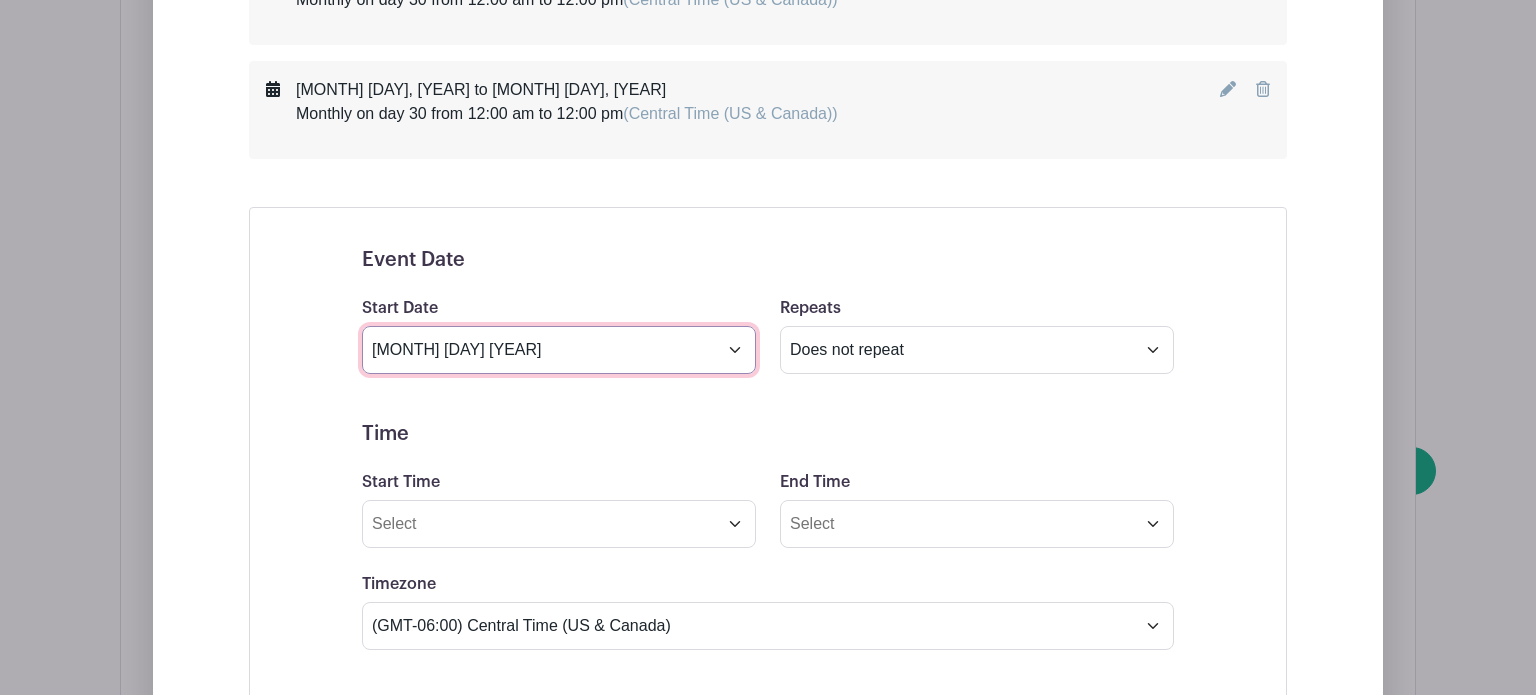 scroll, scrollTop: 1534, scrollLeft: 0, axis: vertical 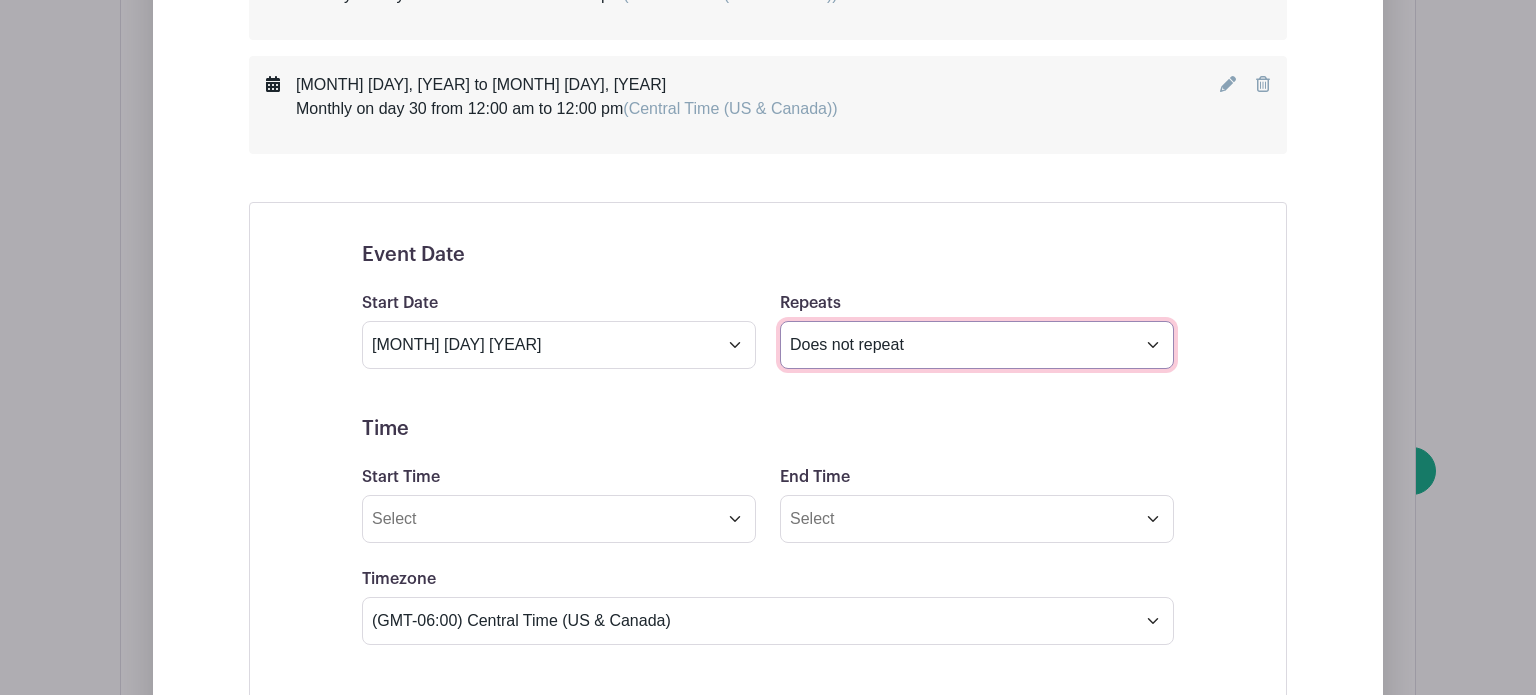 click on "Does not repeat
Daily
Weekly
Monthly on day 30
Monthly on the fifth Tuesday
Other..." at bounding box center [977, 345] 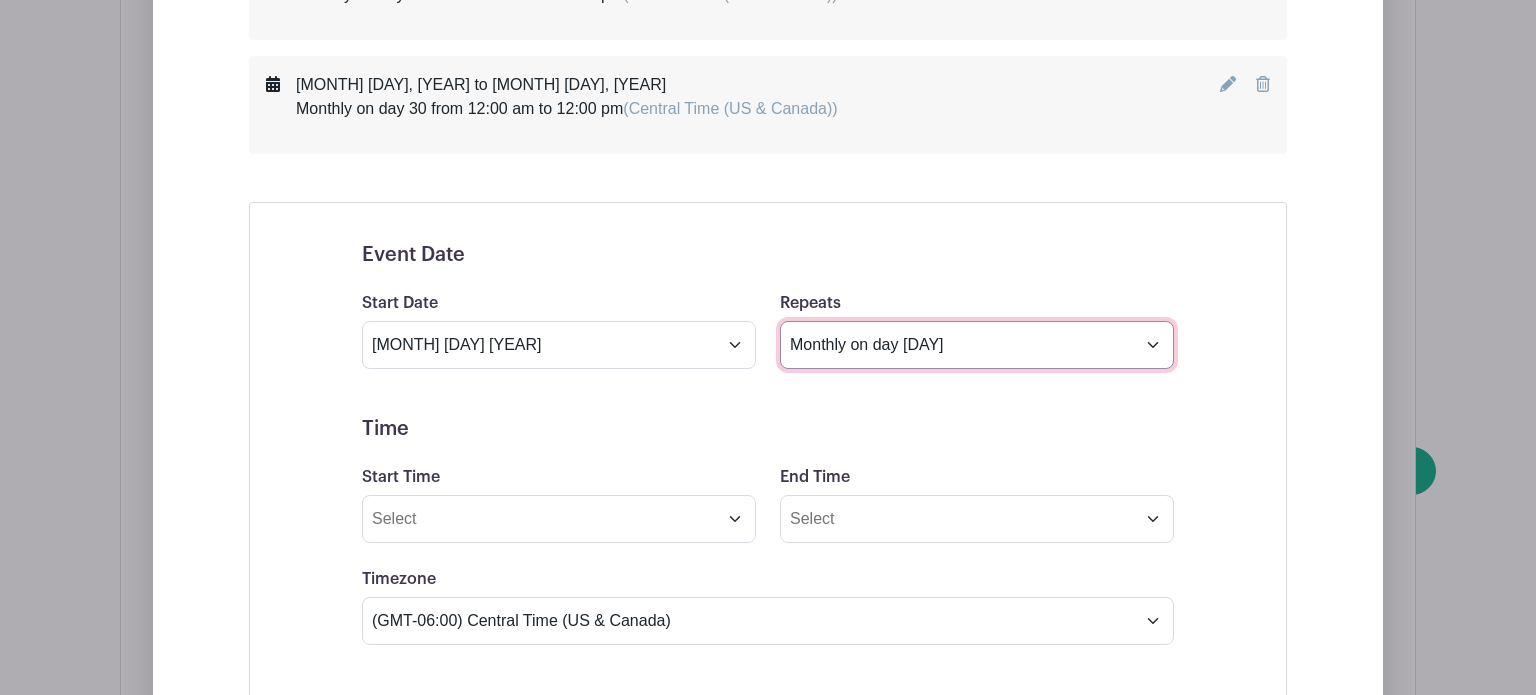 click on "Does not repeat
Daily
Weekly
Monthly on day 30
Monthly on the fifth Tuesday
Other..." at bounding box center (977, 345) 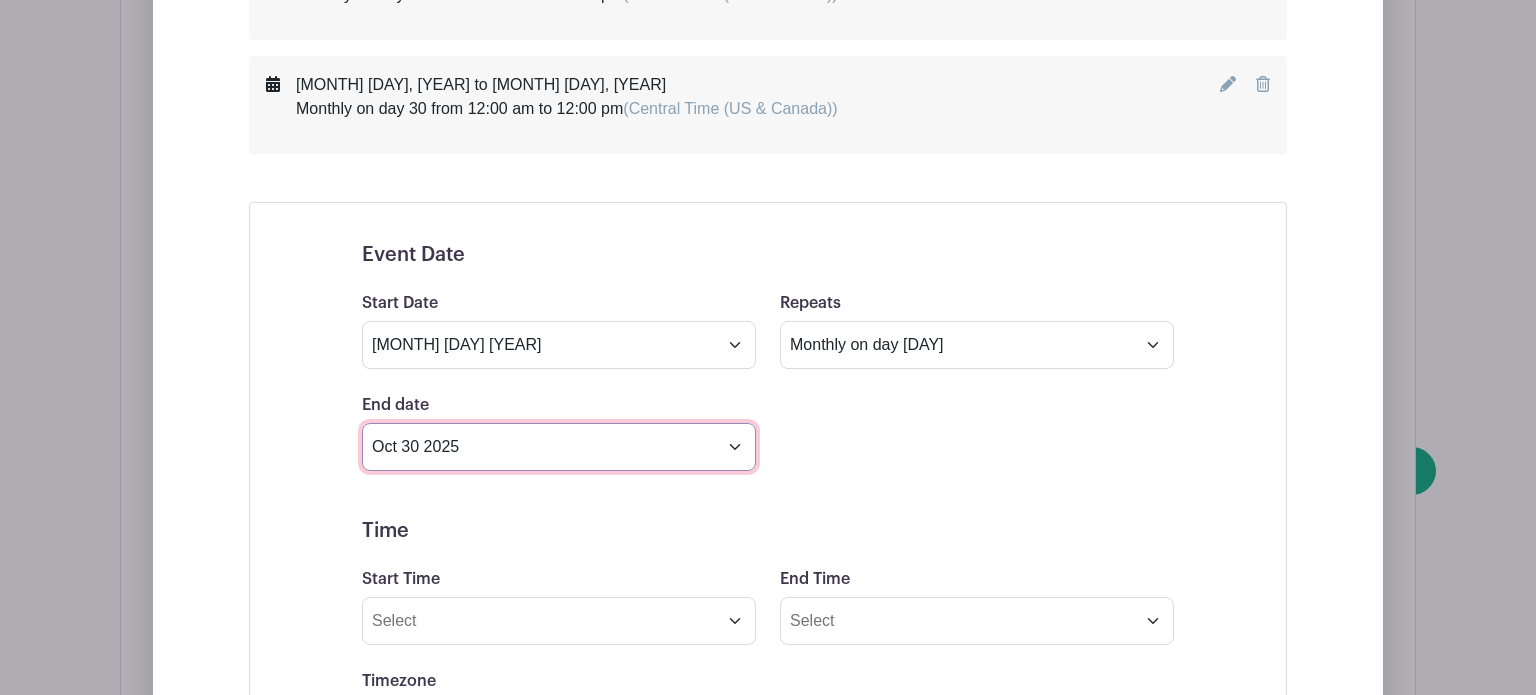 click on "Oct 30 2025" at bounding box center [559, 447] 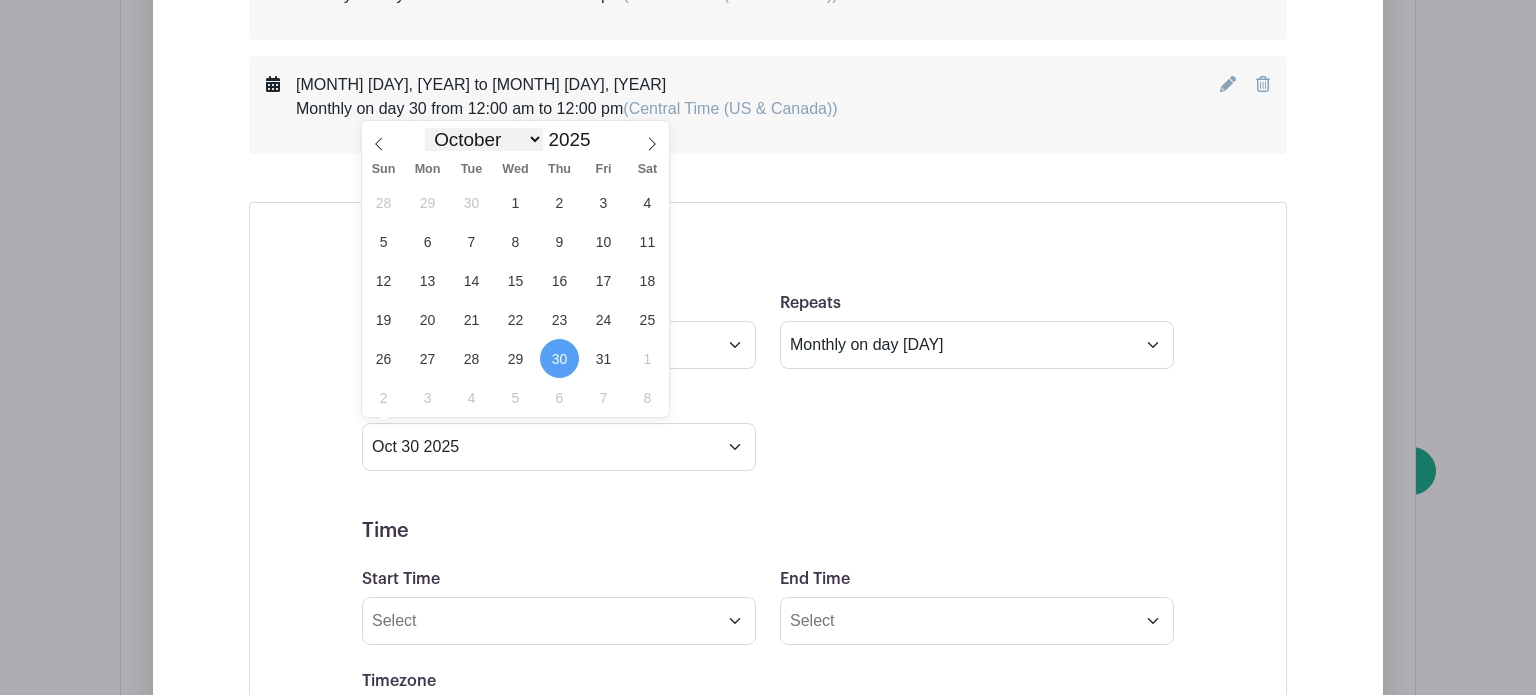 click on "January February March April May June July August September October November December" at bounding box center (484, 139) 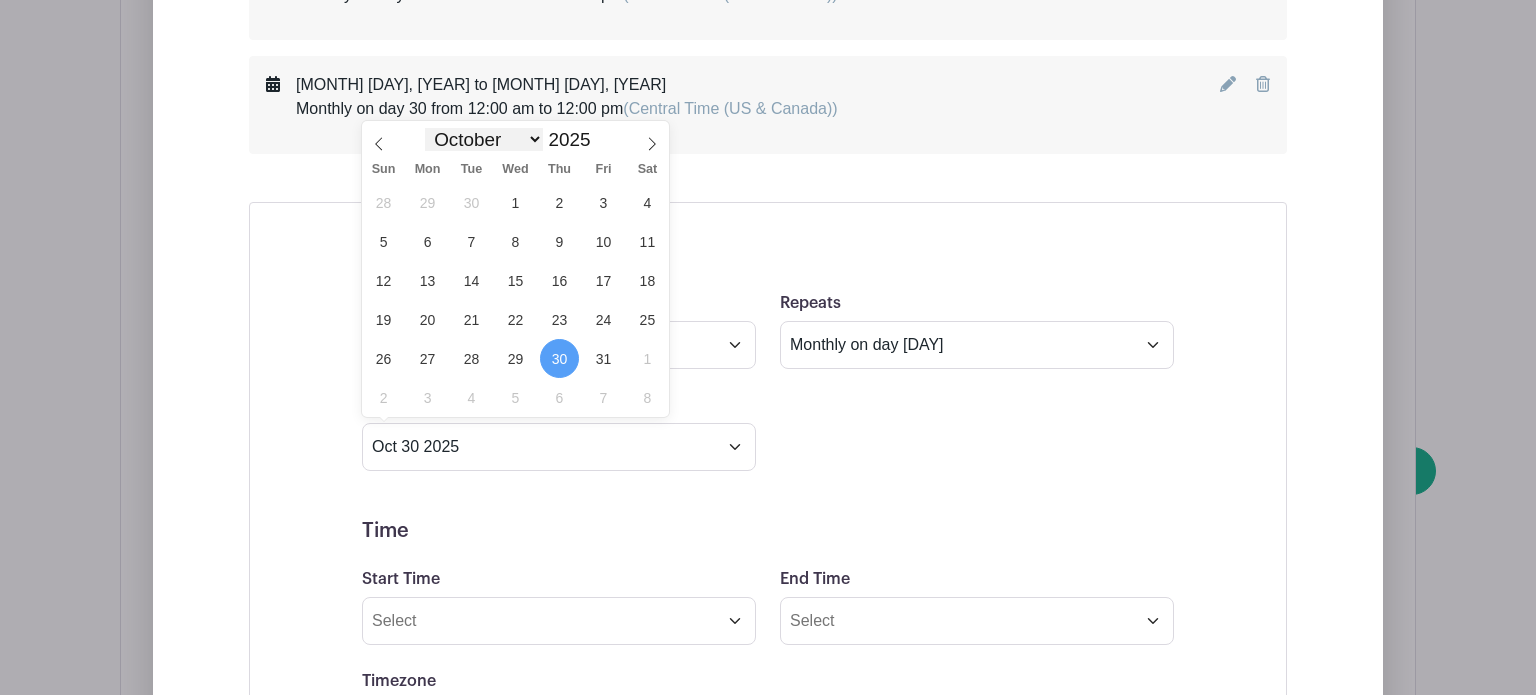 select on "4" 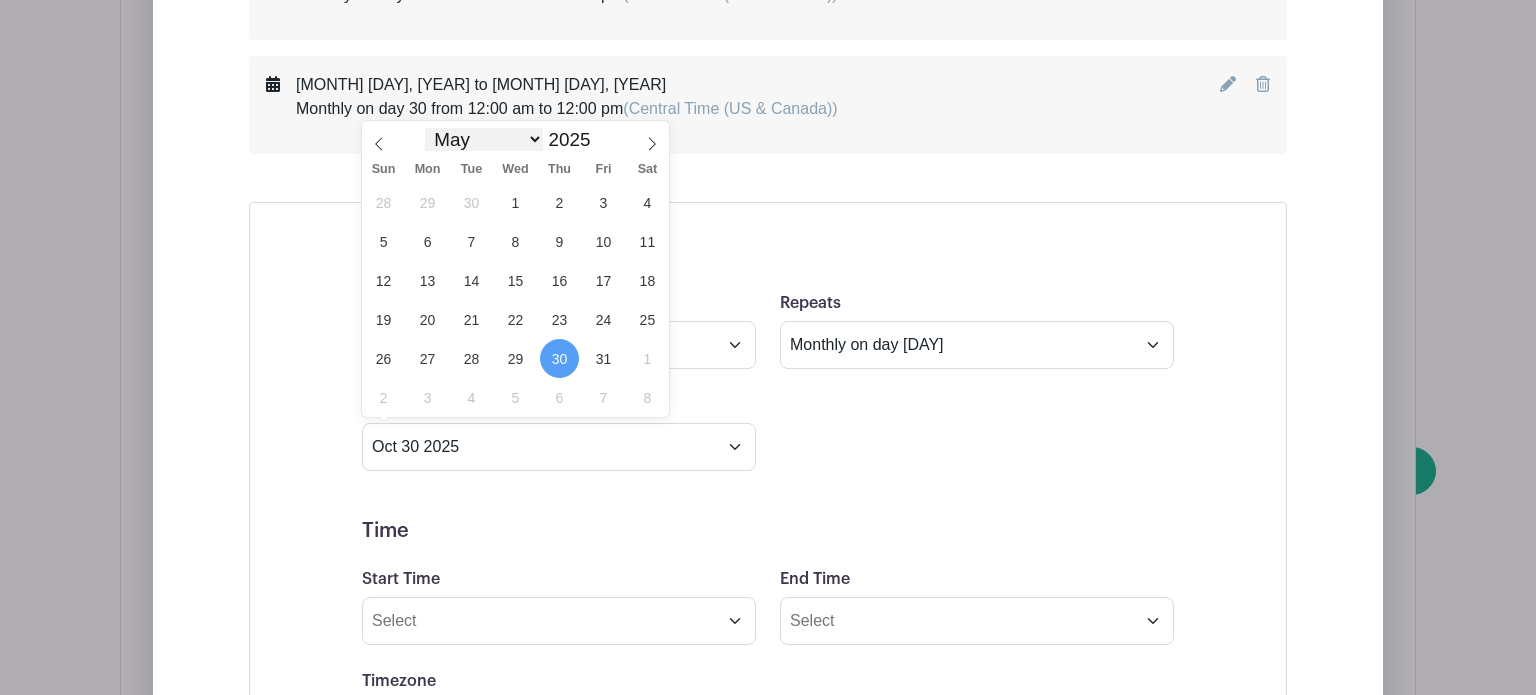 click on "January February March April May June July August September October November December" at bounding box center [484, 139] 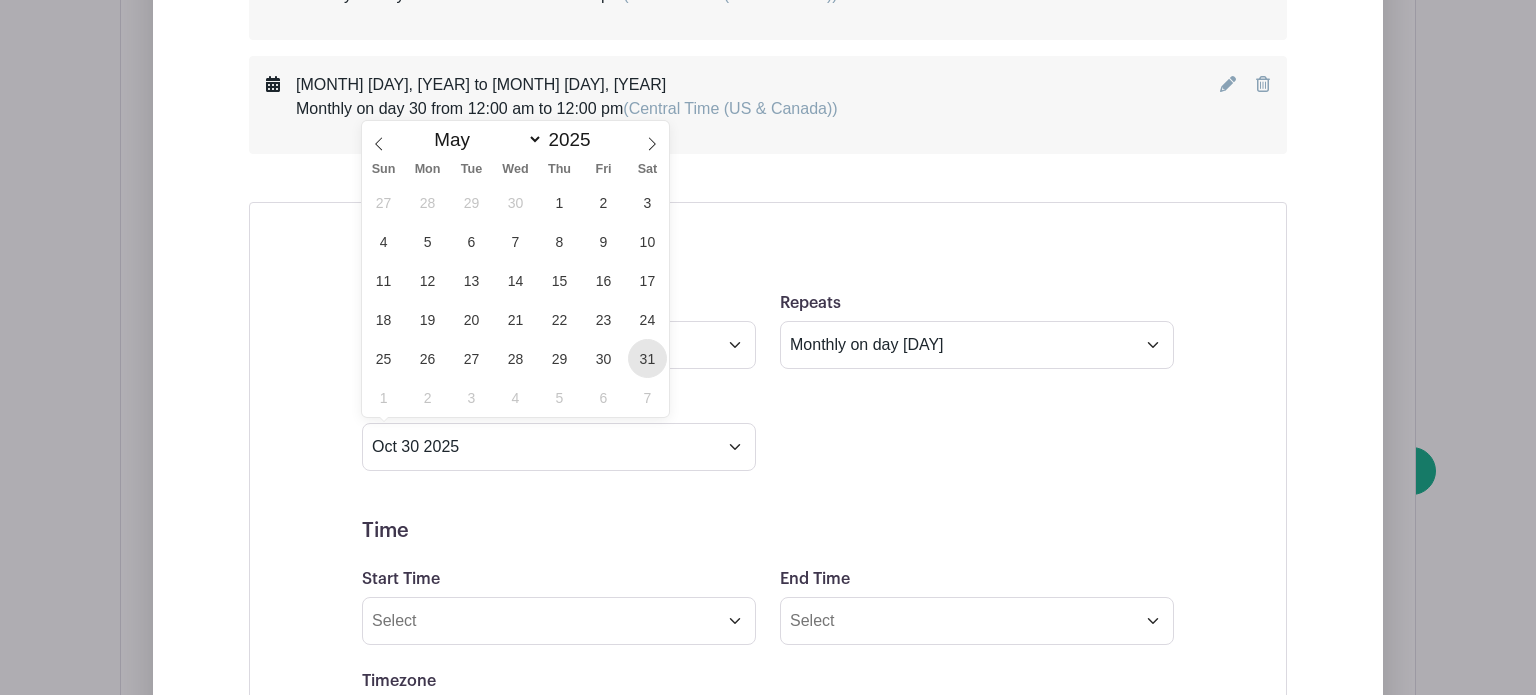 click on "31" at bounding box center (647, 358) 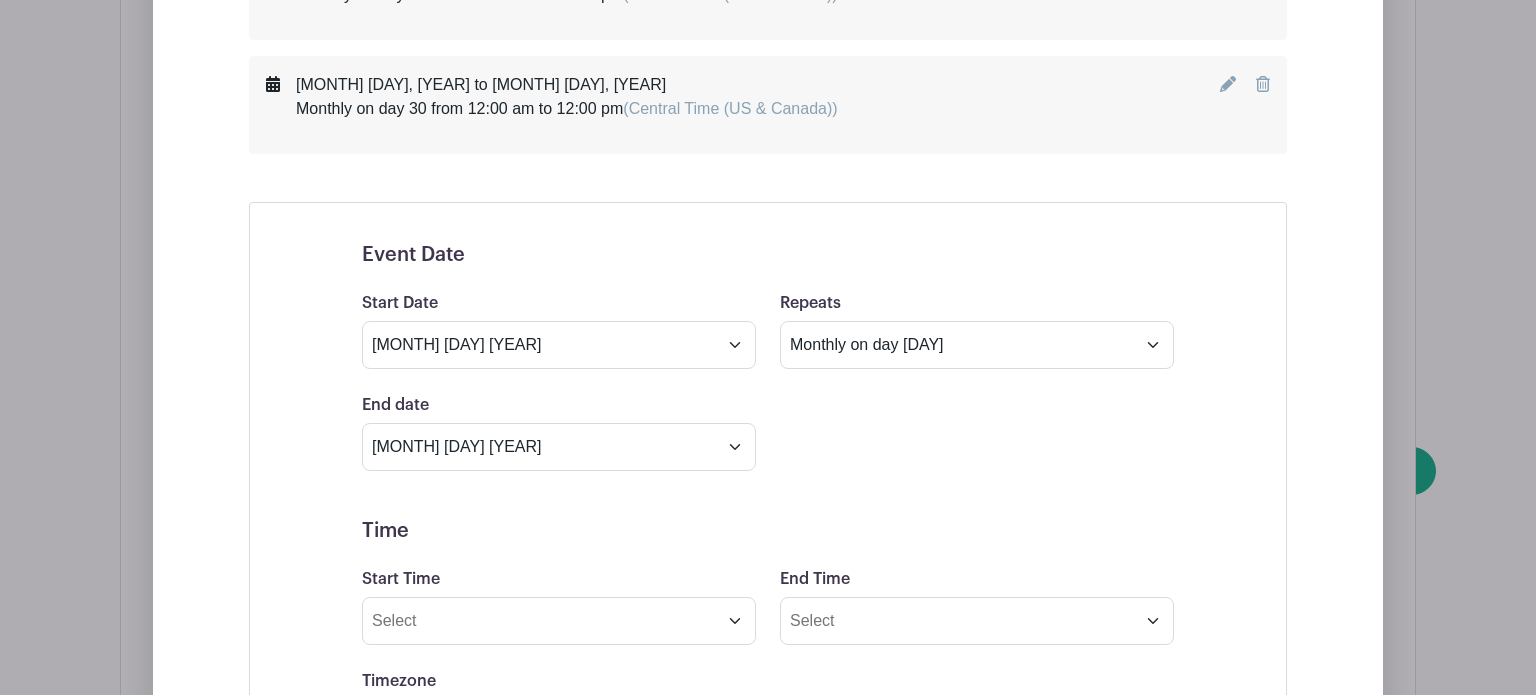 click on "Event Date
Start Date
Sep 30 2025
Repeats
Does not repeat
Daily
Weekly
Monthly on day 30
Monthly on the fifth Tuesday
Other...
End date
May 31 2025
Repeats every
1
Day
Week
Monthly on day 30
Select Repeating Days
Sun
Mon
Tue
Wed
Thu
Fri
Sat
Time
Start Time
End Time
Timezone
(GMT-12:00) International Date Line West
(GMT-11:00) American Samoa
(GMT-11:00) Midway Island
(GMT-10:00) Hawaii" at bounding box center (768, 744) 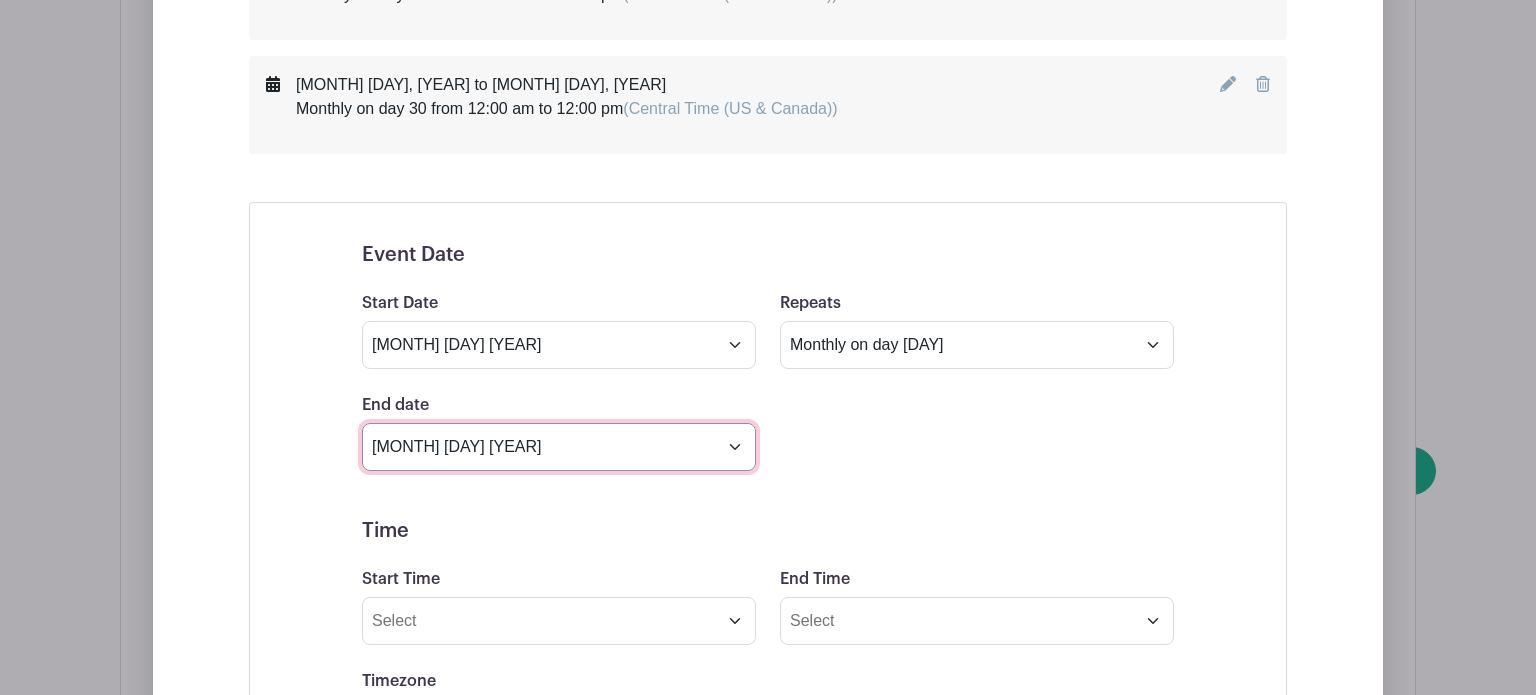click on "[MONTH] [DAY] [YEAR]" at bounding box center [559, 447] 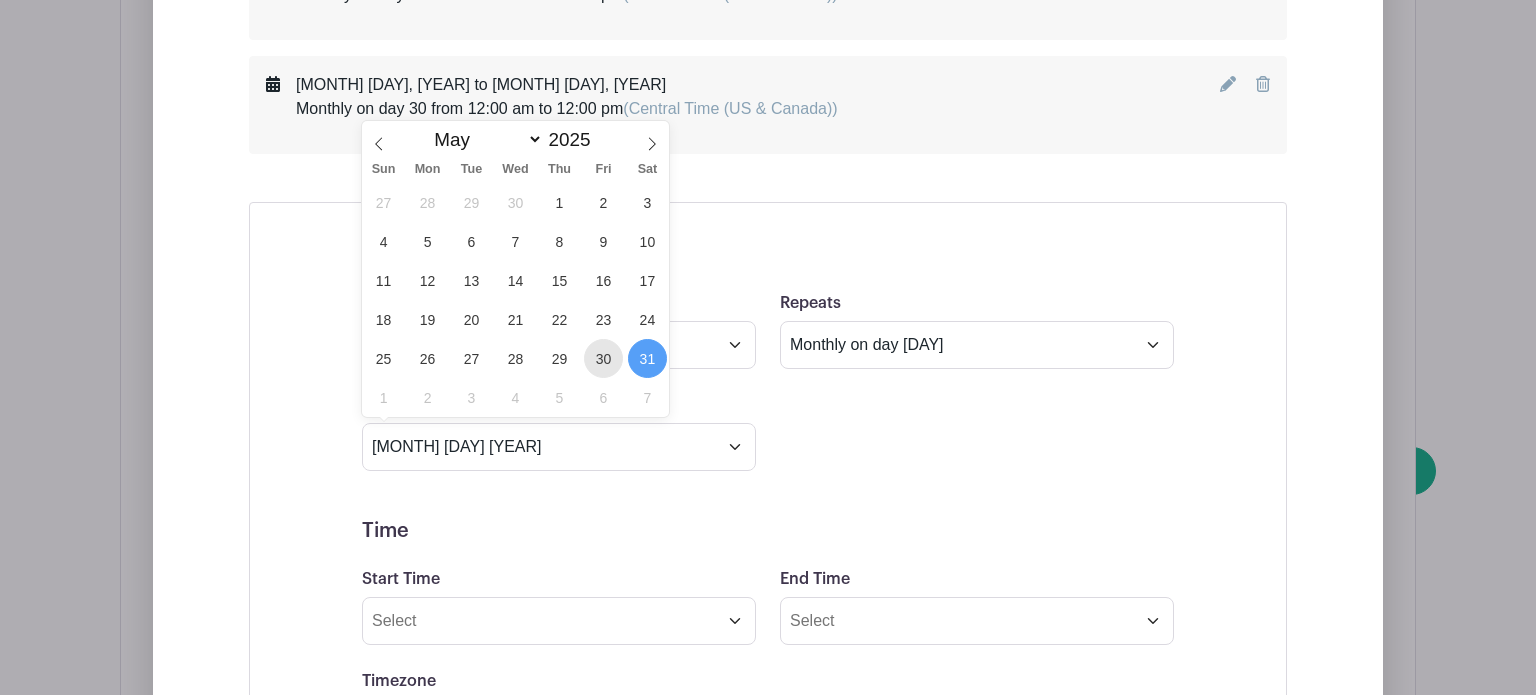 click on "30" at bounding box center (603, 358) 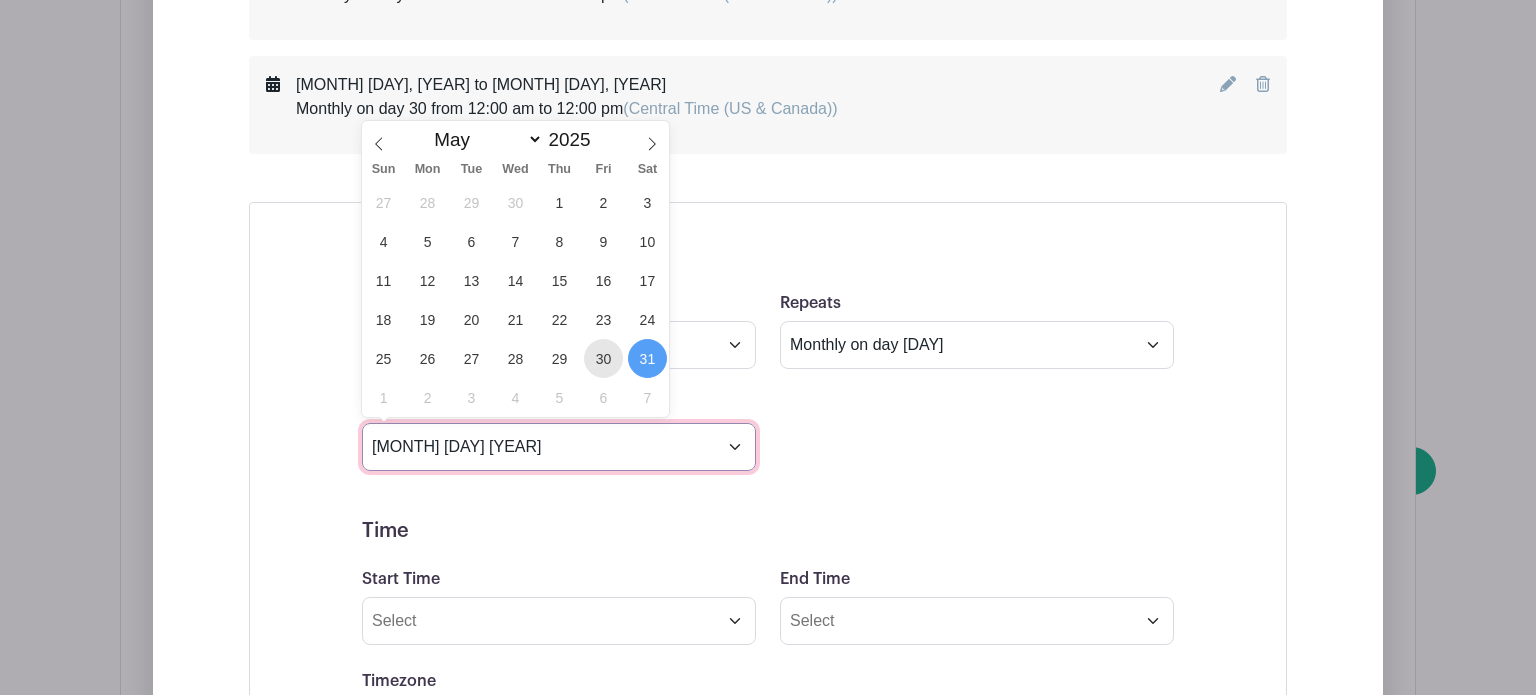 type on "[MONTH] [DAY] [YEAR]" 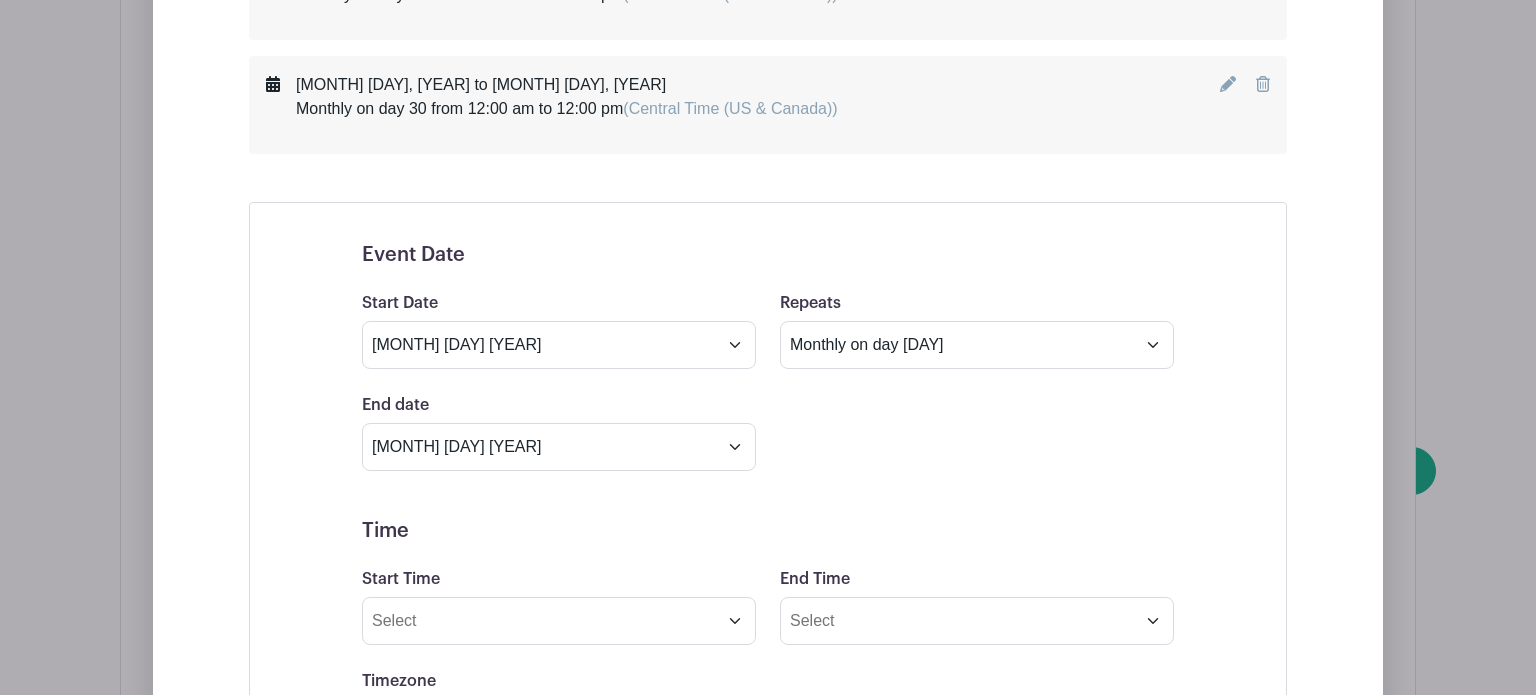 click on "End date
[MONTH] [DAY] [YEAR]
Repeats every
1
Day
Week
Monthly on day 30" at bounding box center [768, 432] 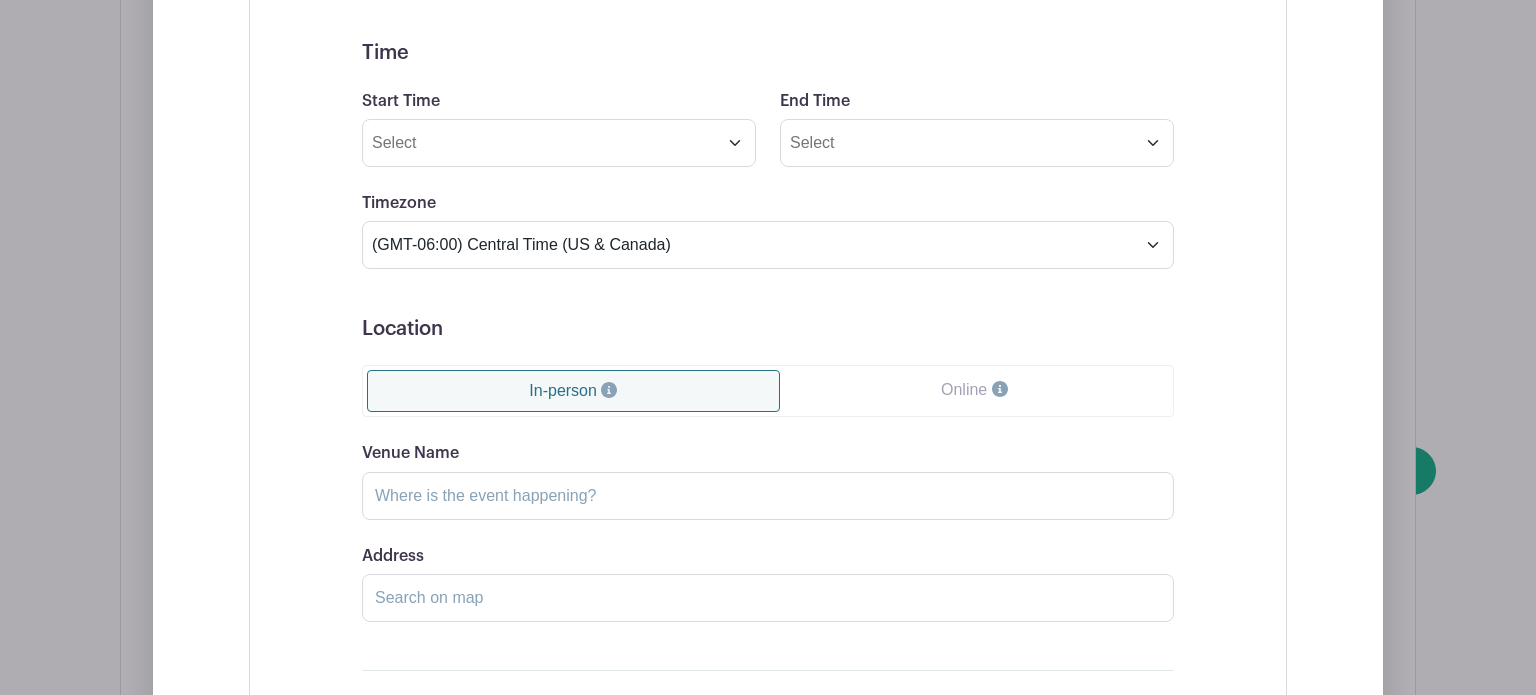 scroll, scrollTop: 2009, scrollLeft: 0, axis: vertical 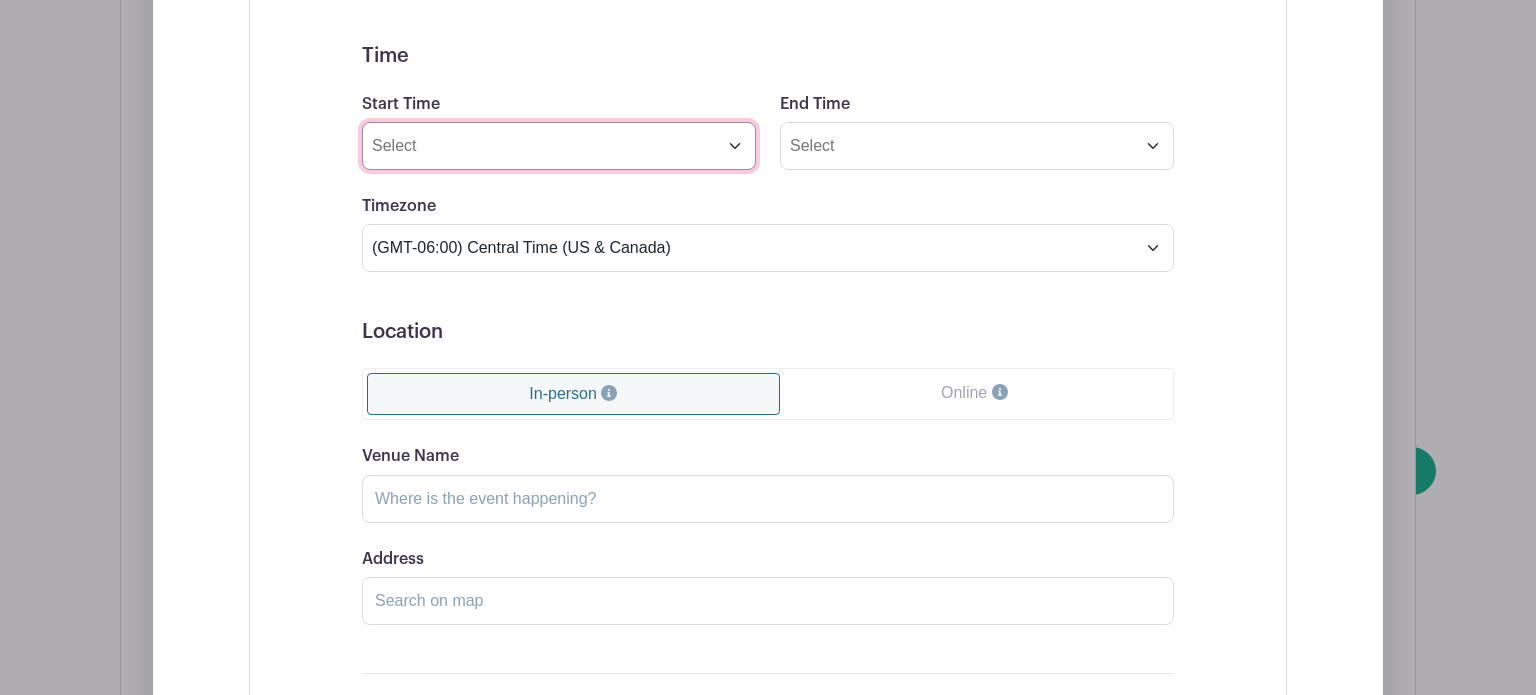 click on "Start Time" at bounding box center (559, 146) 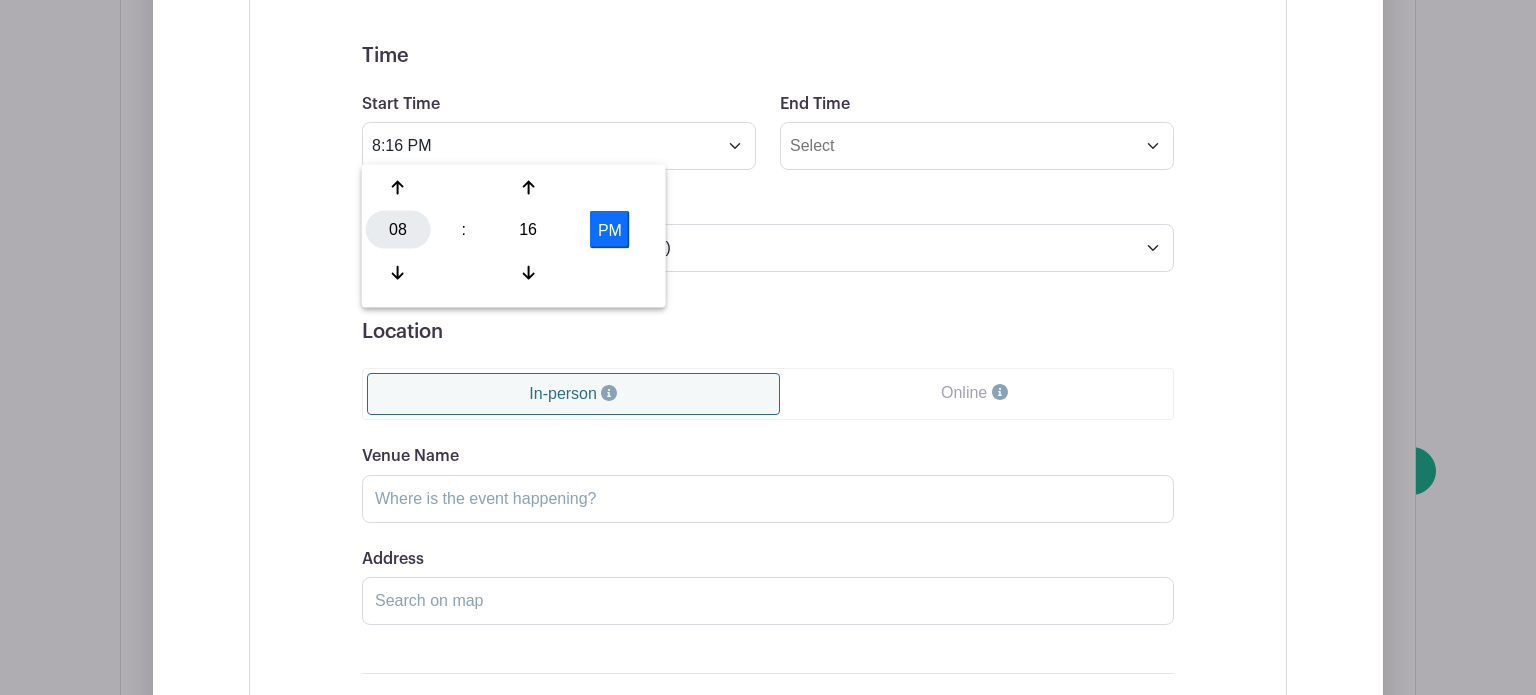 click on "08" at bounding box center (398, 230) 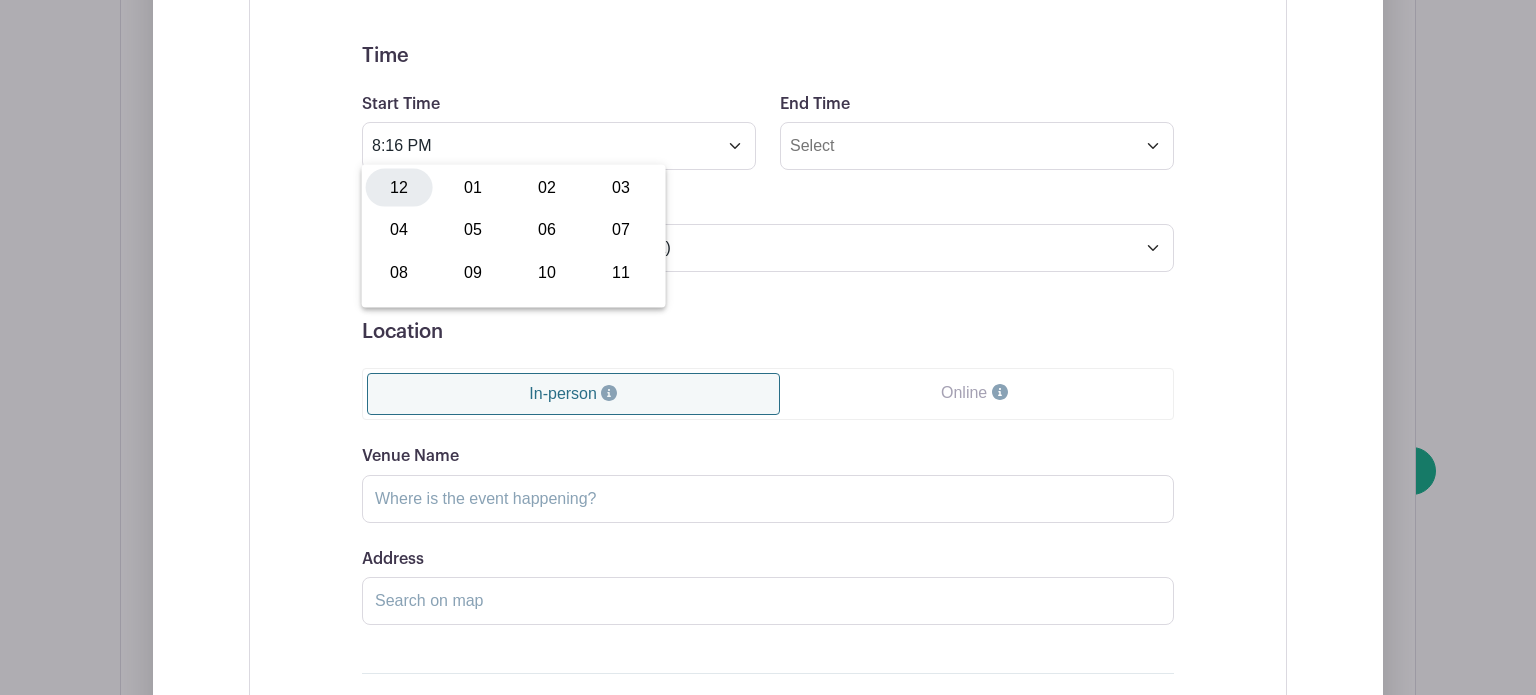 click on "12" at bounding box center [399, 188] 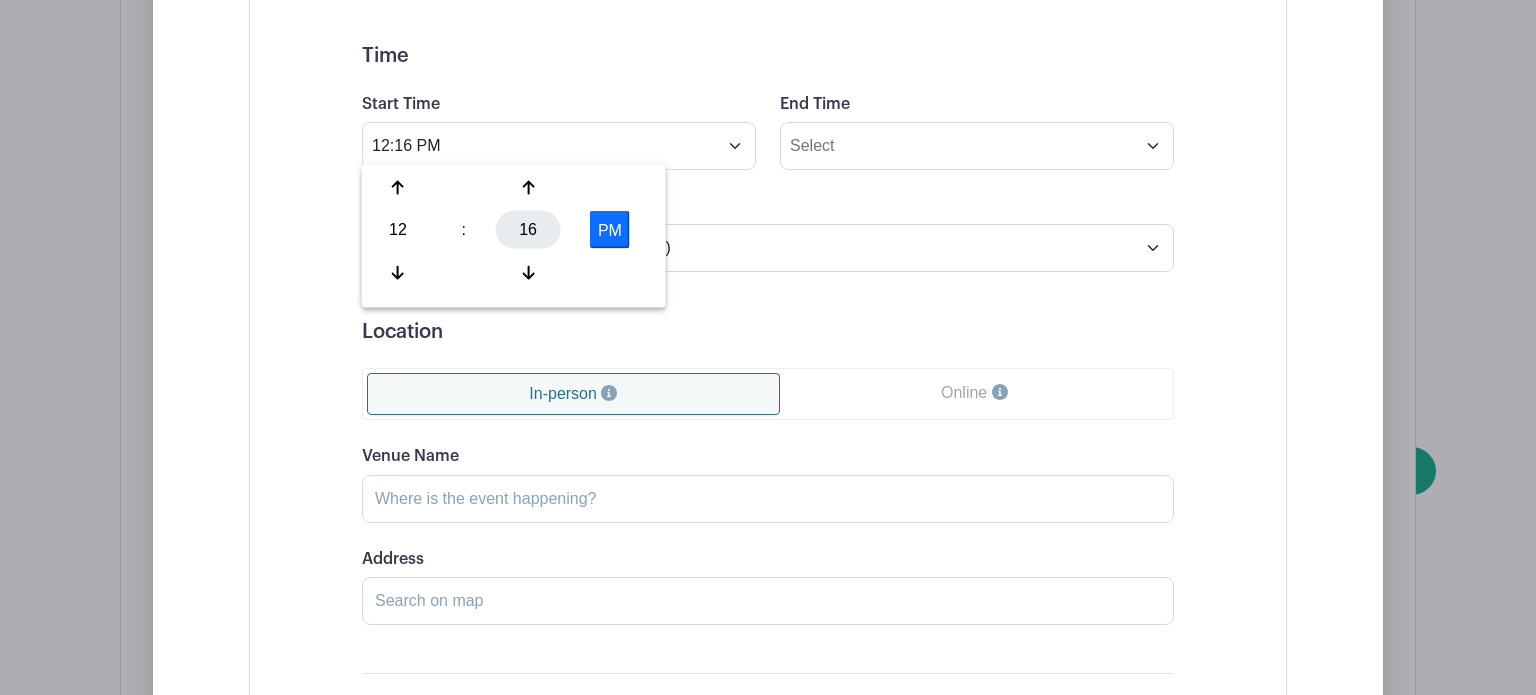 click on "16" at bounding box center [528, 230] 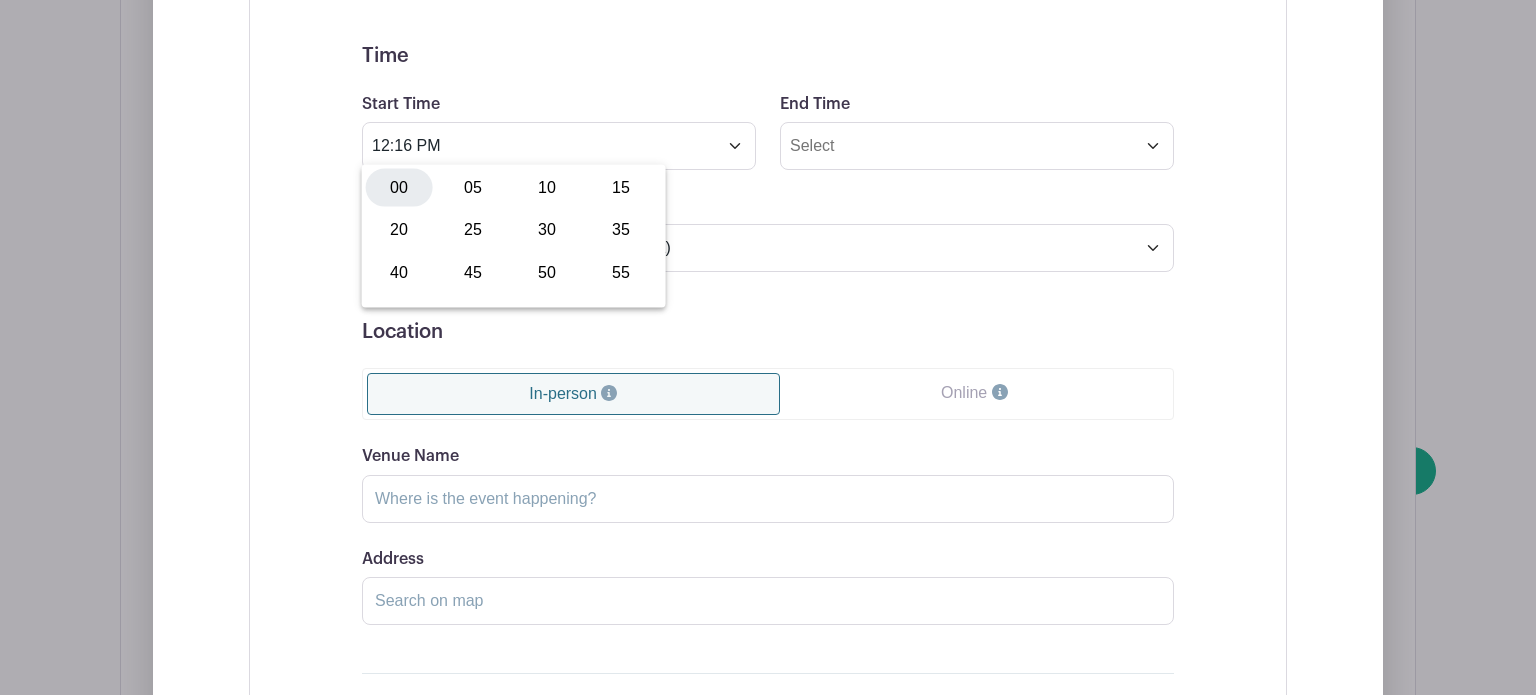 click on "00" at bounding box center [399, 188] 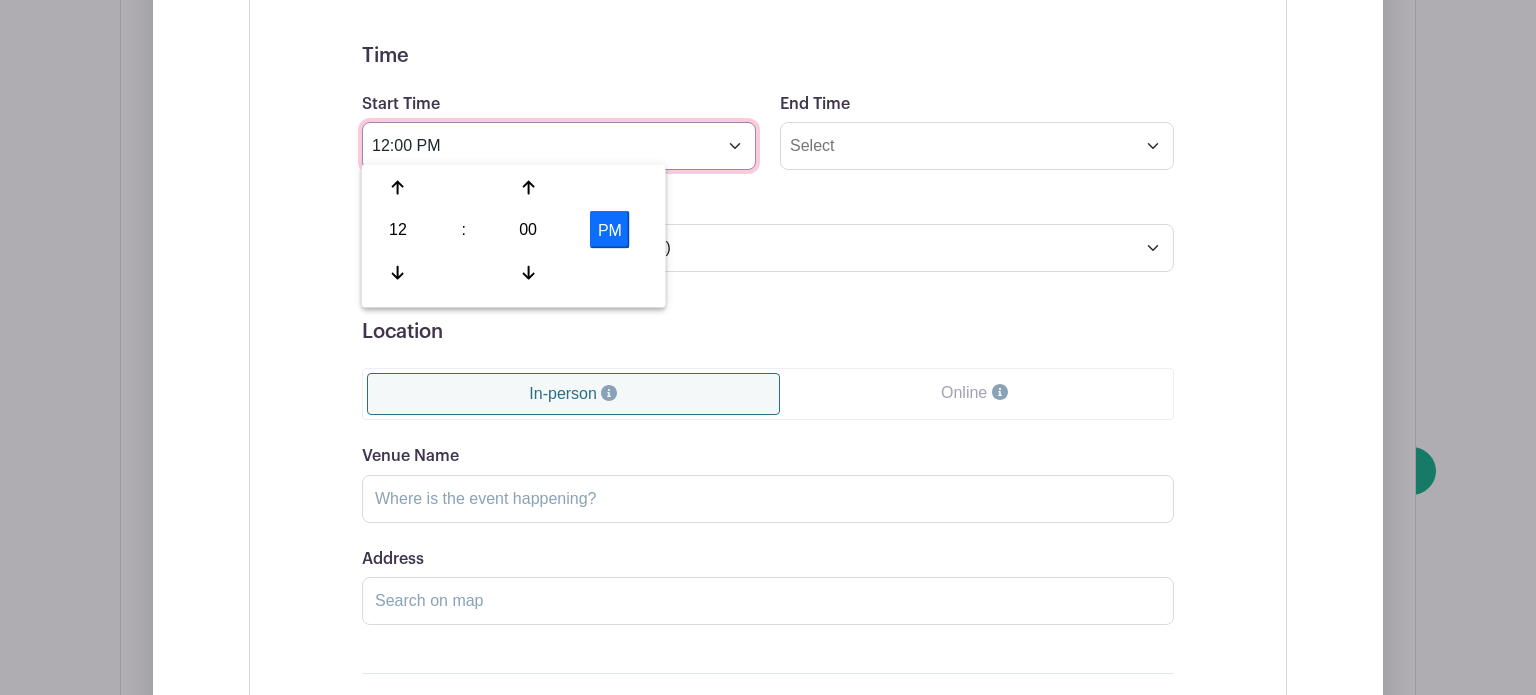 click on "12:00 PM" at bounding box center (559, 146) 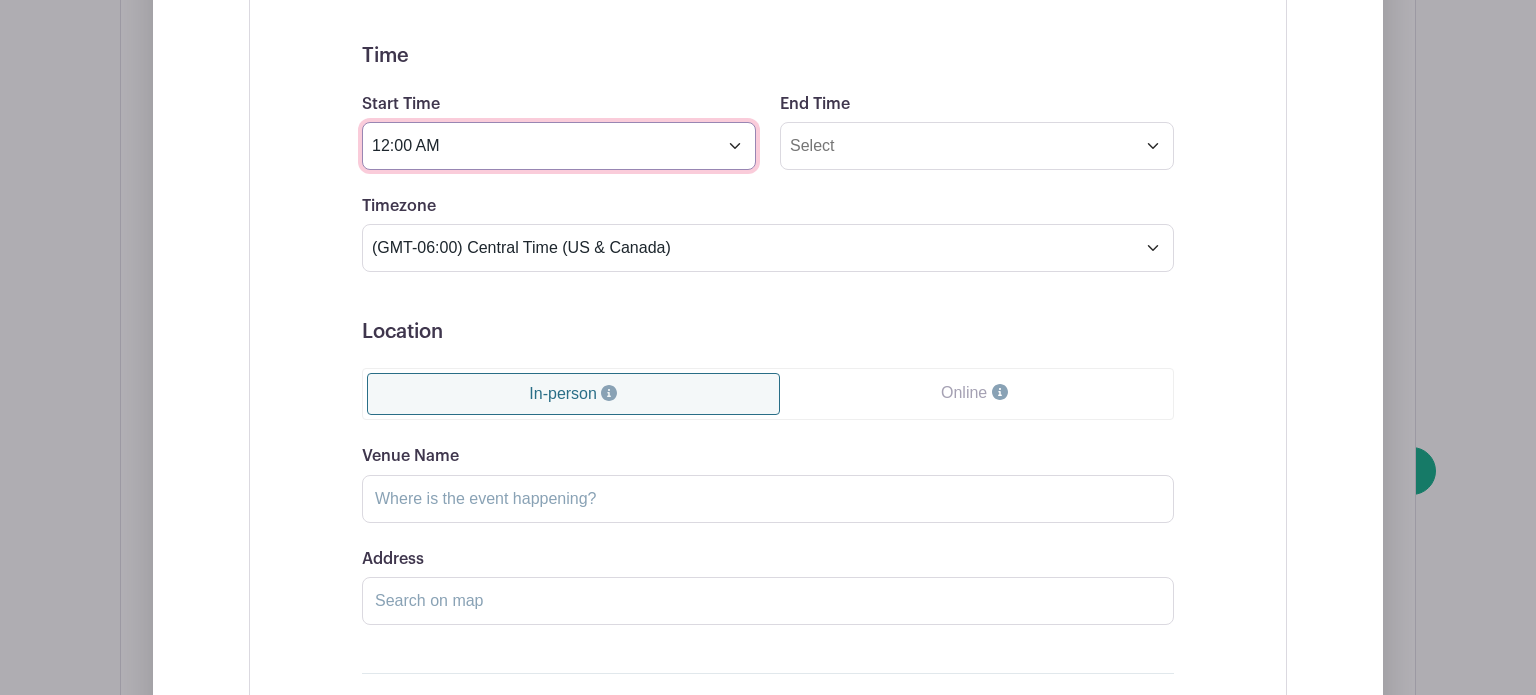 type on "12:00 AM" 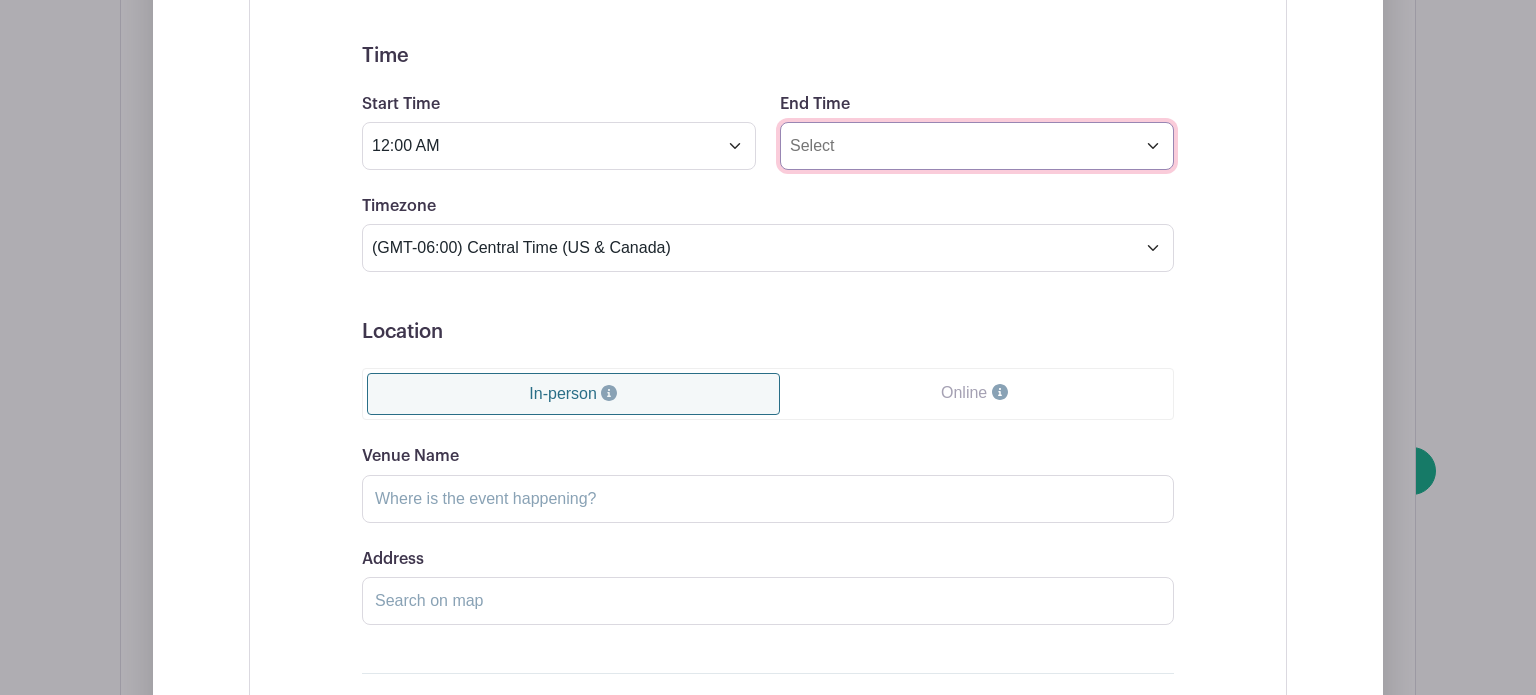 click on "End Time" at bounding box center (977, 146) 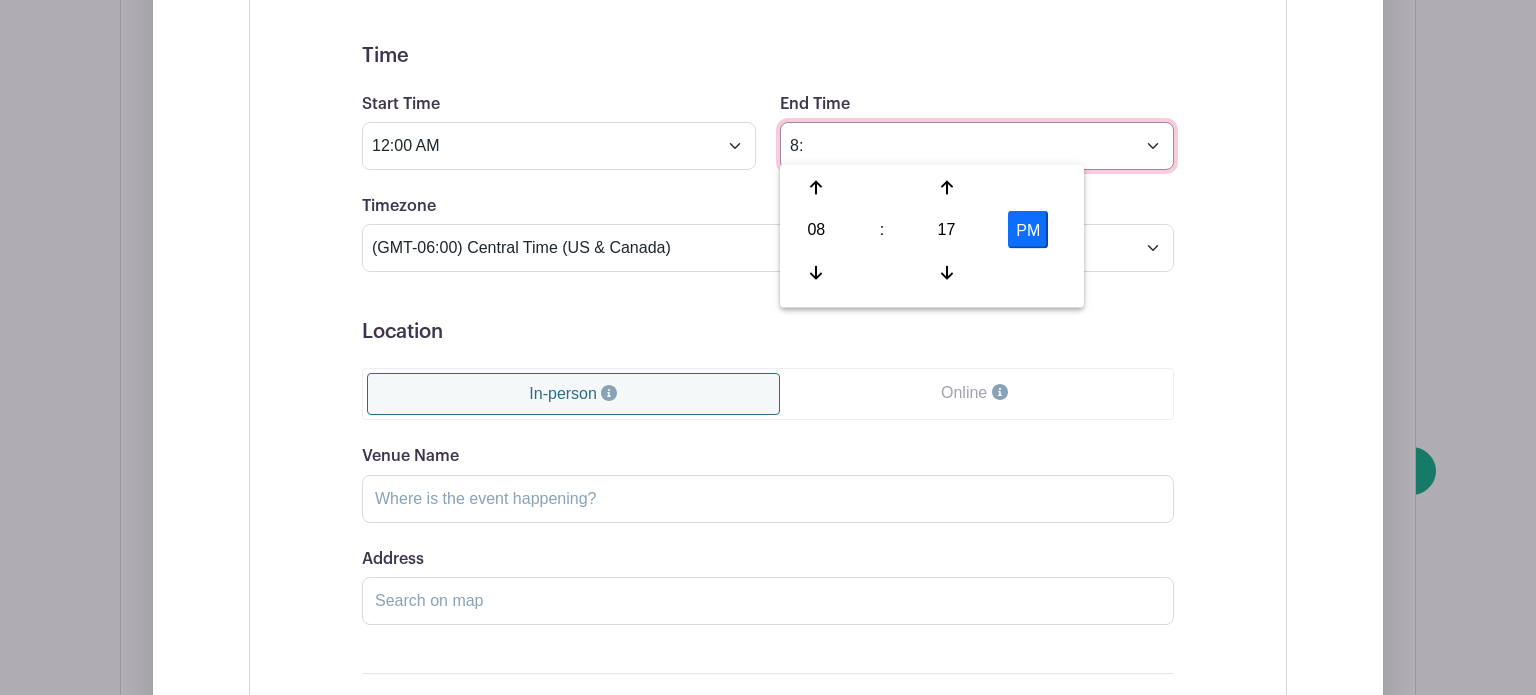 type on "8" 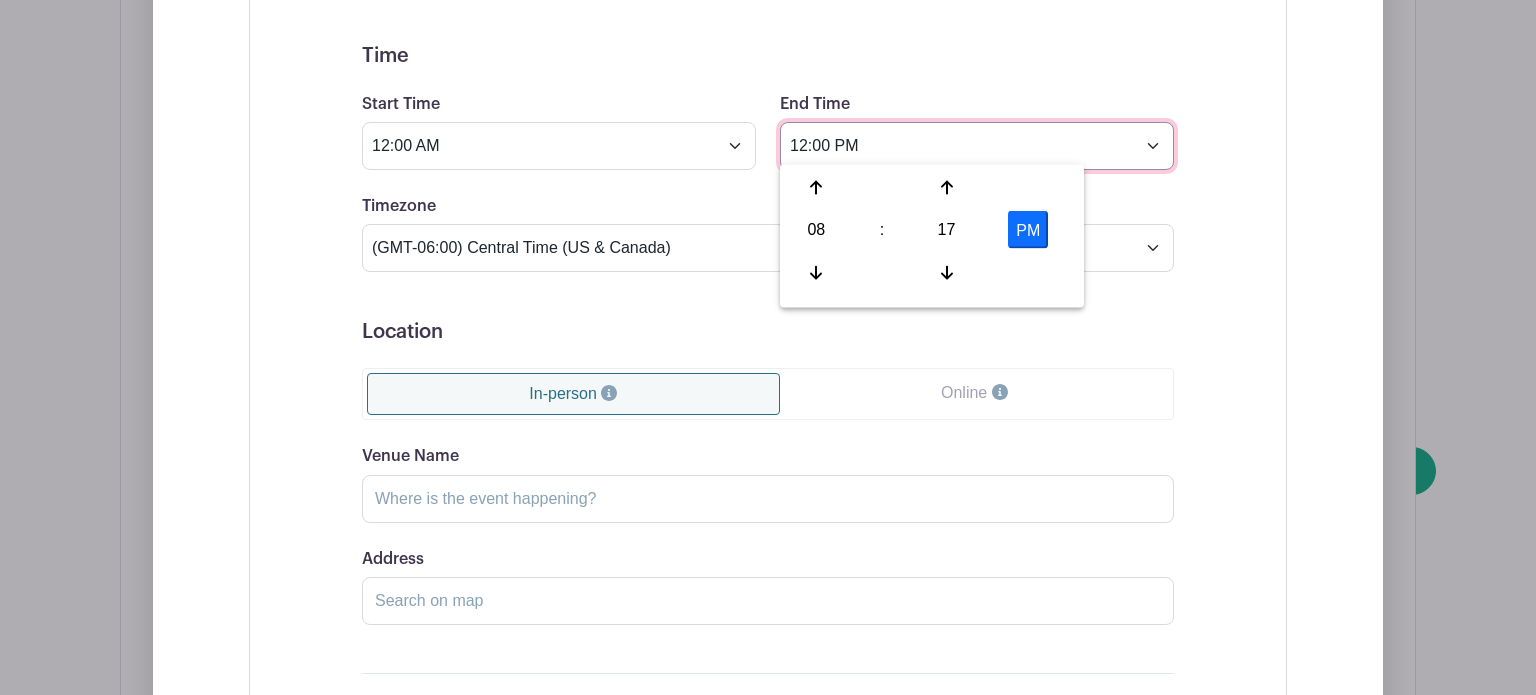 type on "12:00 PM" 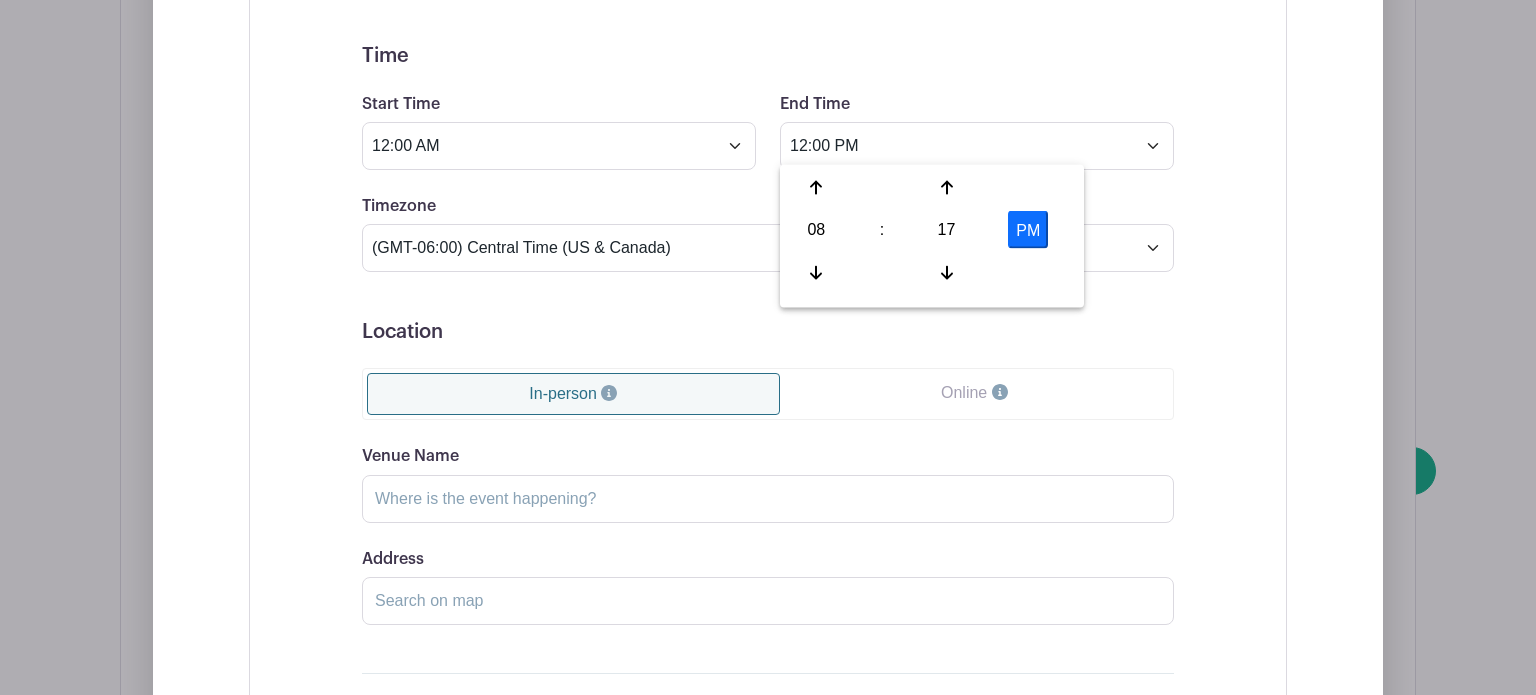 click on "Event Date
Start Date
Sep 30 2025
Repeats
Does not repeat
Daily
Weekly
Monthly on day 30
Monthly on the fifth Tuesday
Other...
End date
May 30 2025
Repeats every
1
Day
Week
Monthly on day 30
Select Repeating Days
Sun
Mon
Tue
Wed
Thu
Fri
Sat
Time
Start Time
12:00 AM
End Time
12:00 PM
Timezone
(GMT-12:00) International Date Line West
(GMT-11:00) American Samoa
(GMT-10:00) Hawaii" at bounding box center [768, 269] 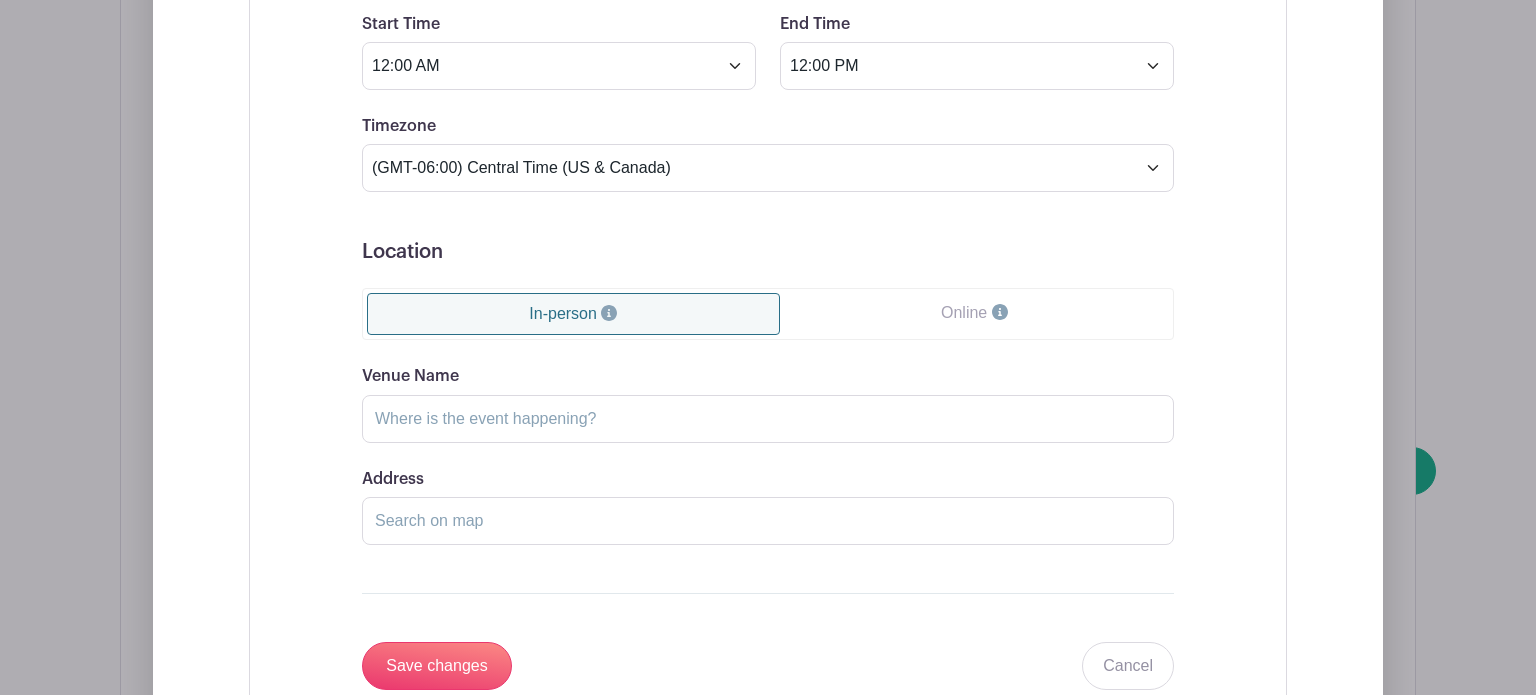 scroll, scrollTop: 2094, scrollLeft: 0, axis: vertical 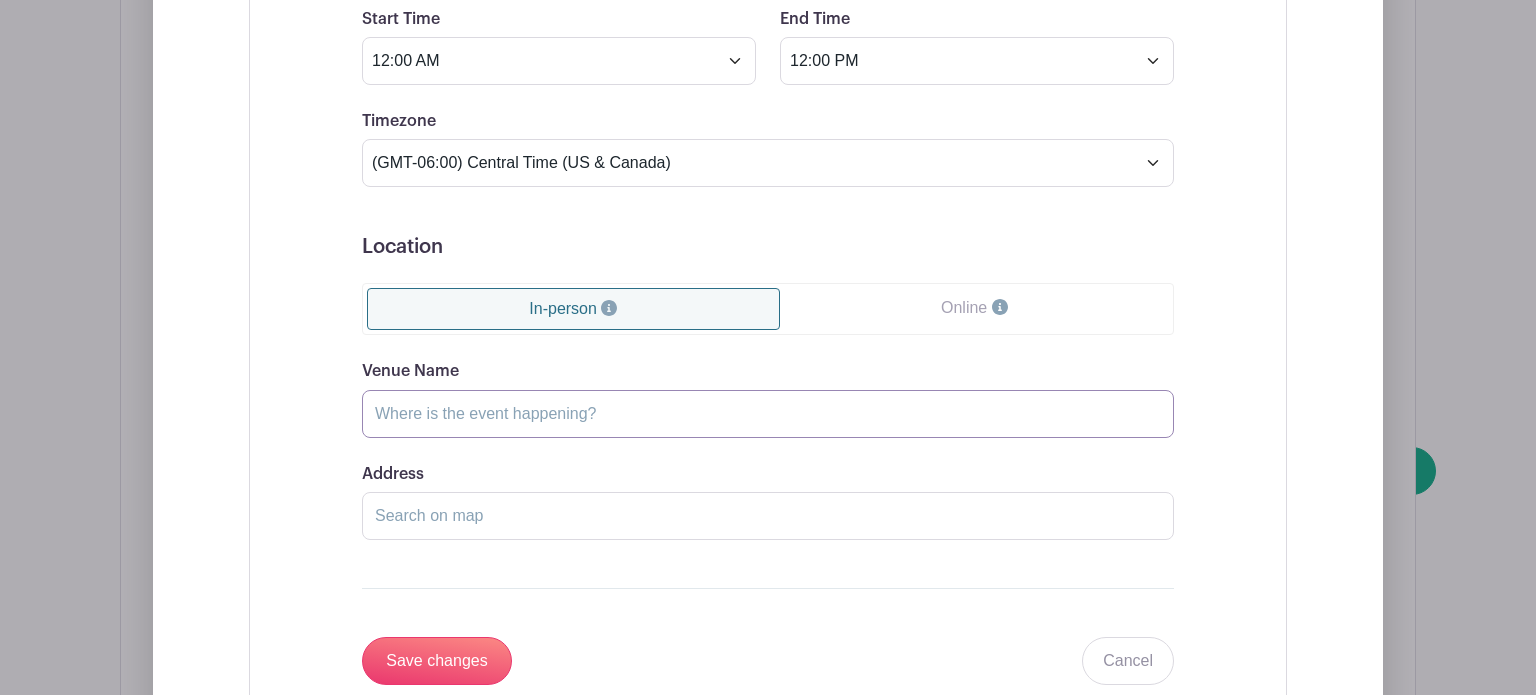 click on "Venue Name" at bounding box center [768, 414] 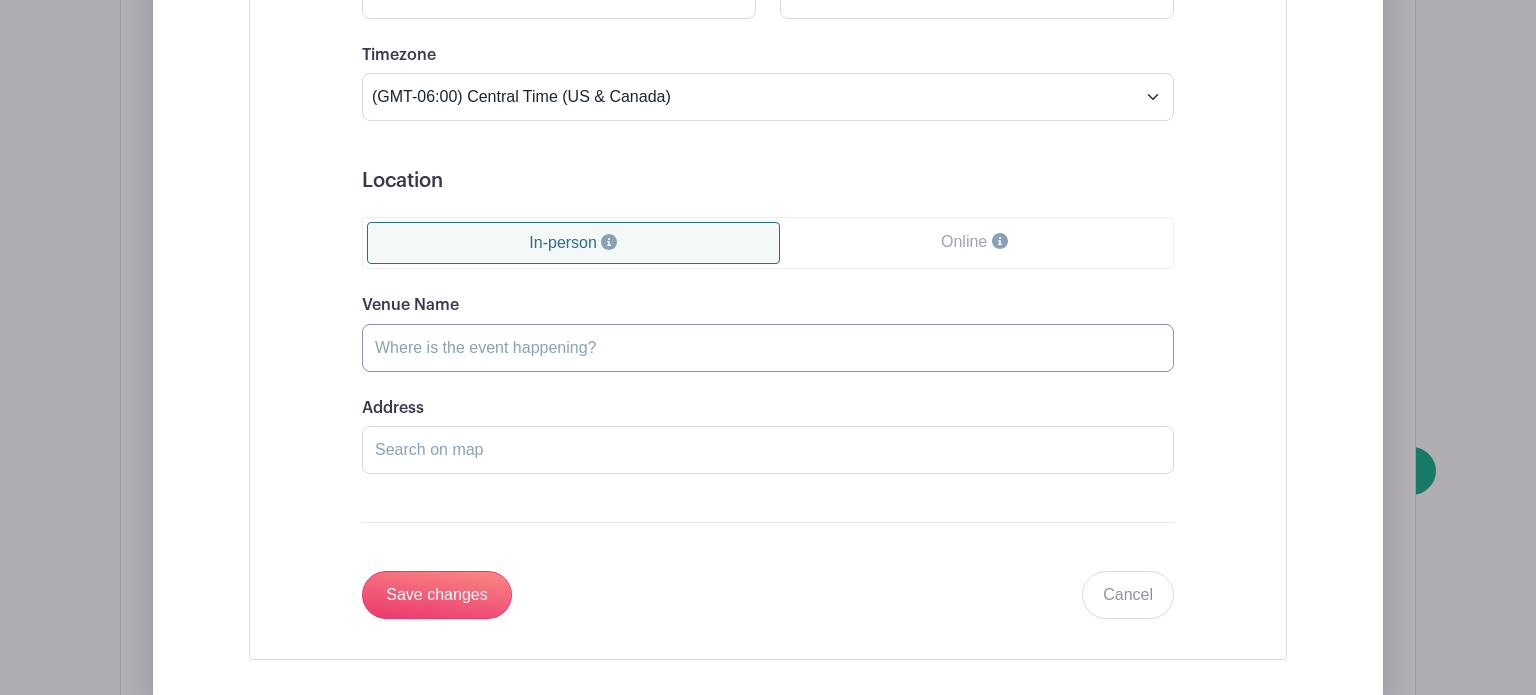scroll, scrollTop: 2160, scrollLeft: 0, axis: vertical 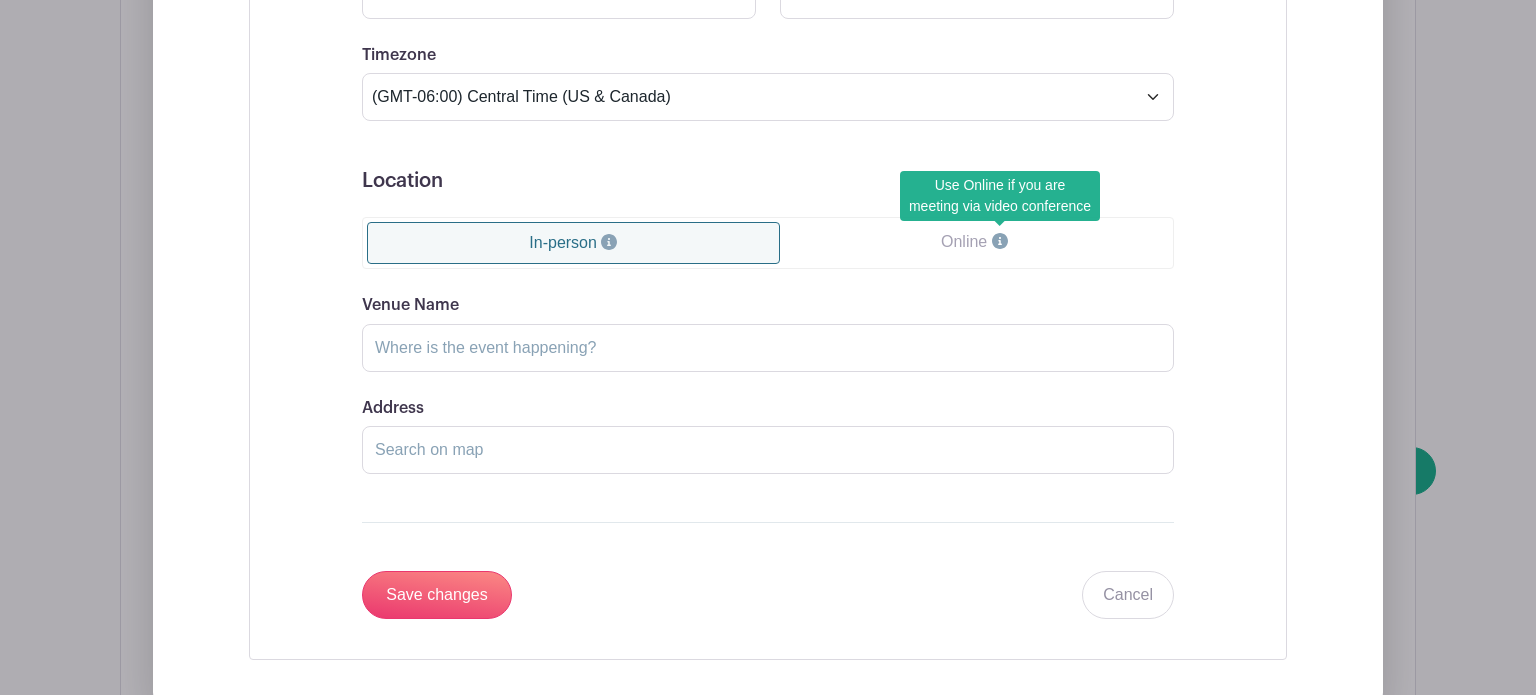 click 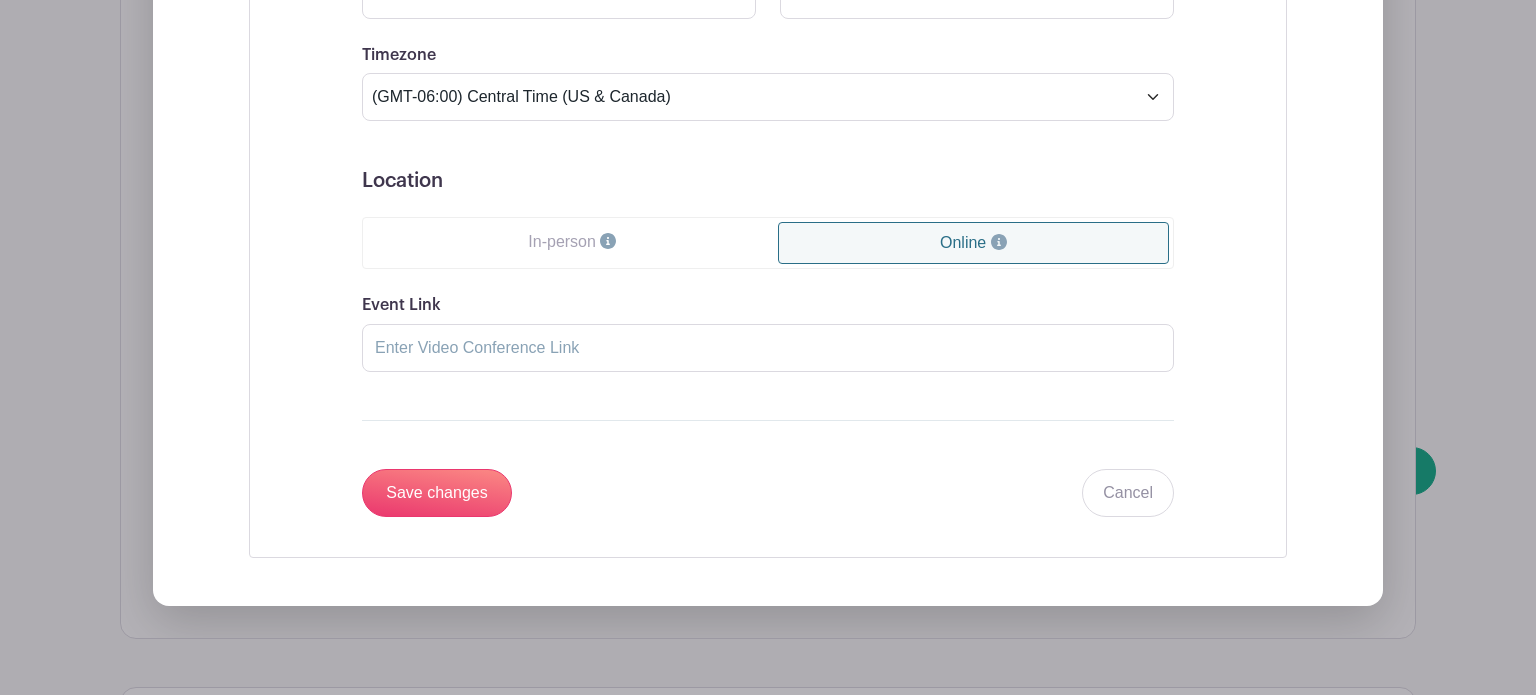 click on "In-person" at bounding box center (572, 242) 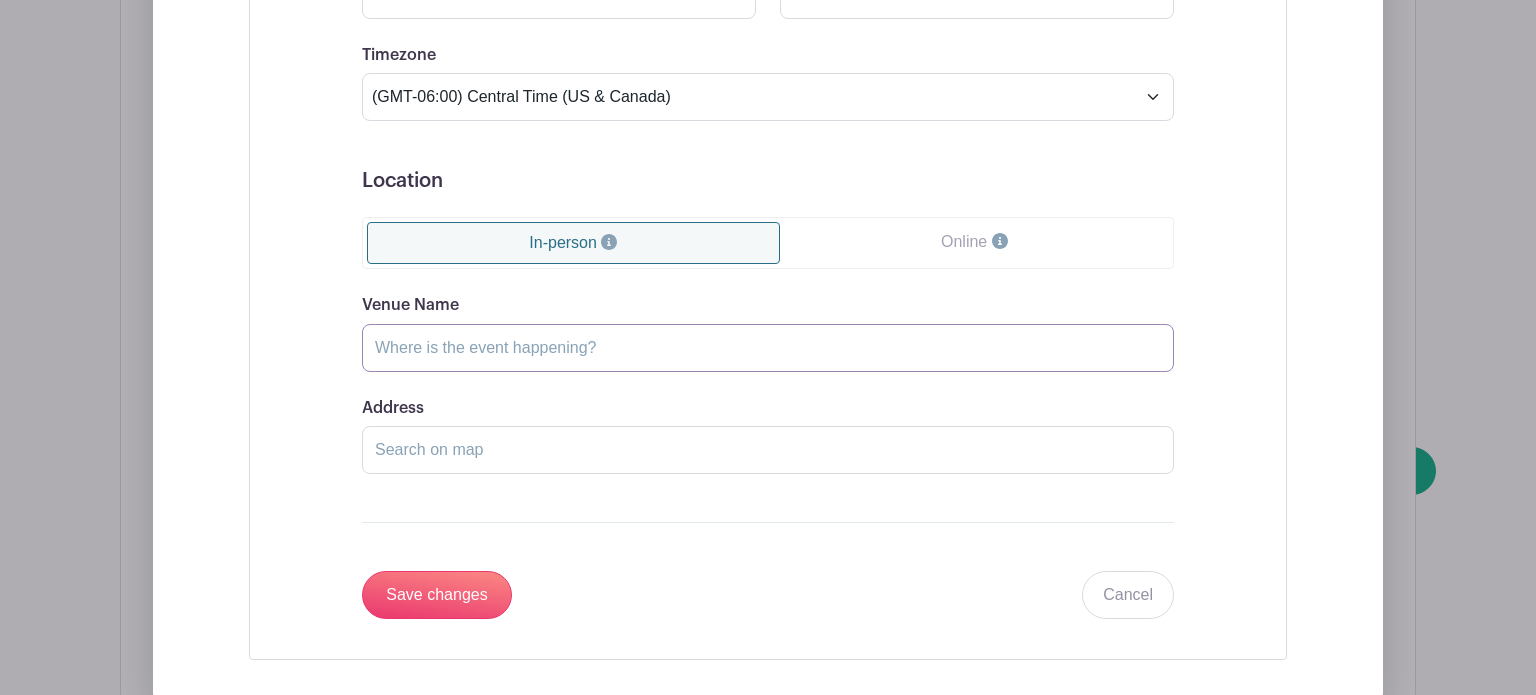 click on "Venue Name" at bounding box center (768, 348) 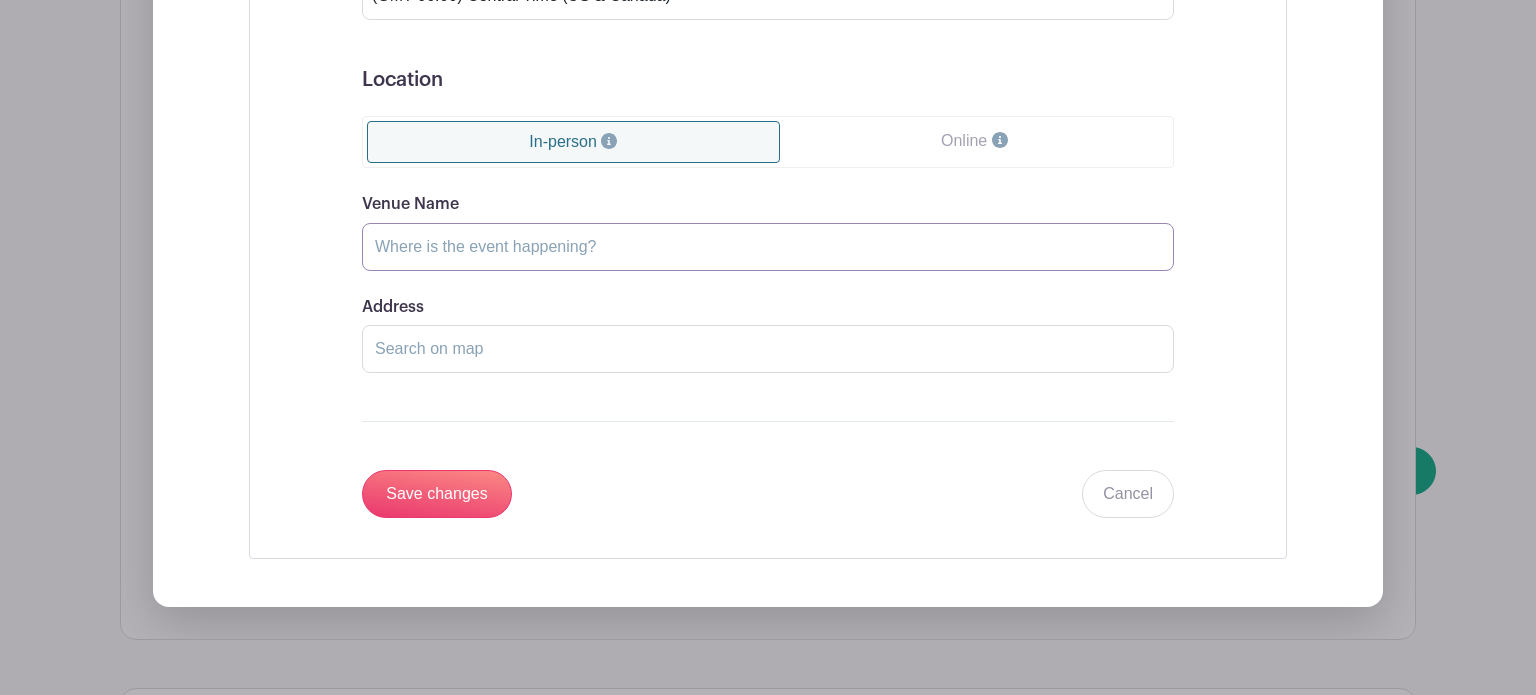 scroll, scrollTop: 2280, scrollLeft: 0, axis: vertical 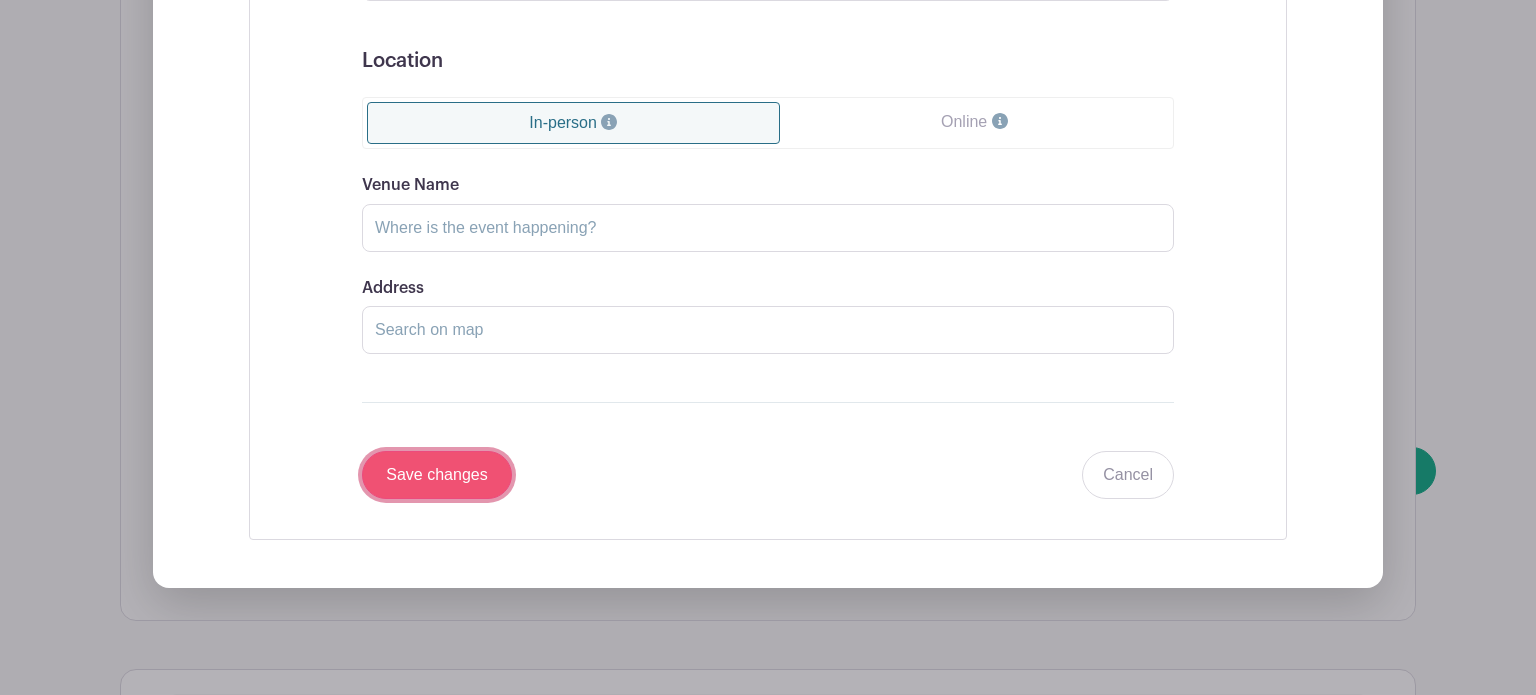 click on "Save changes" at bounding box center [437, 475] 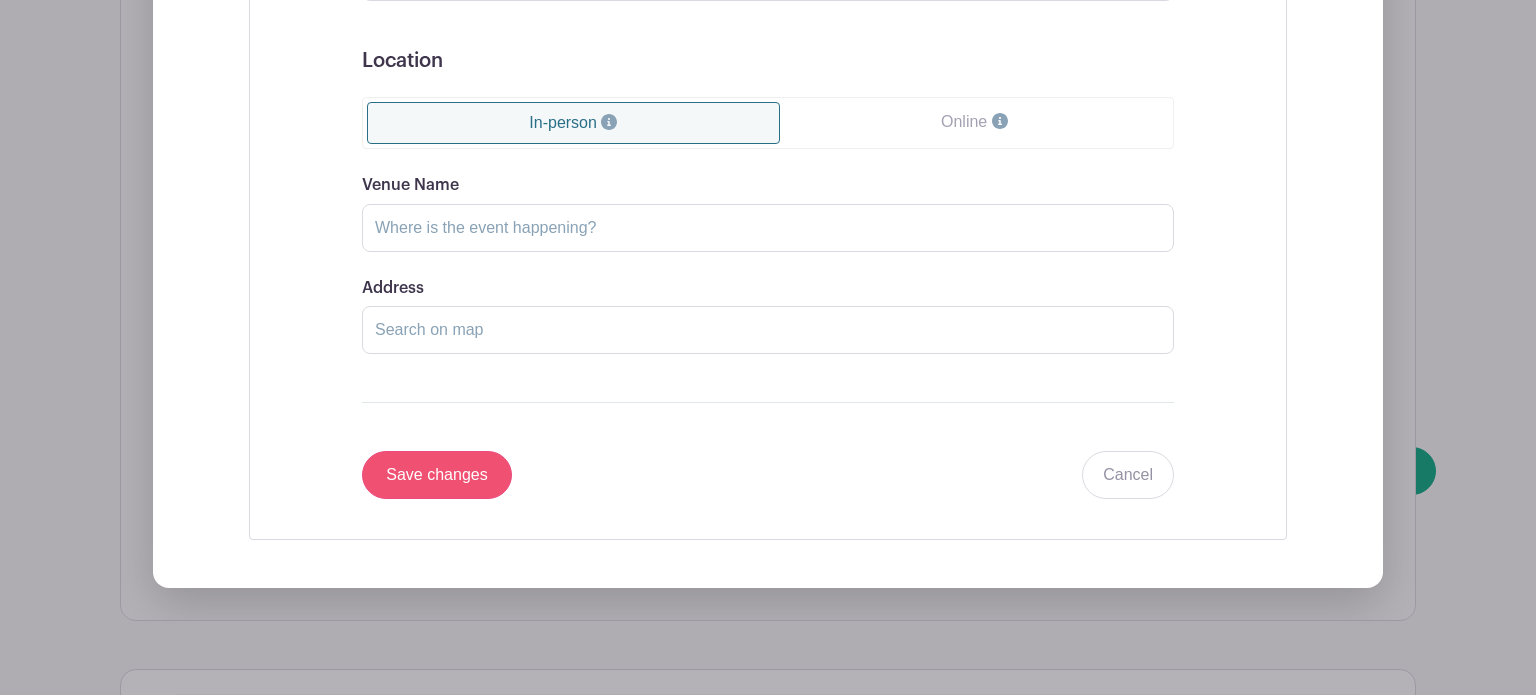 scroll, scrollTop: 2440, scrollLeft: 0, axis: vertical 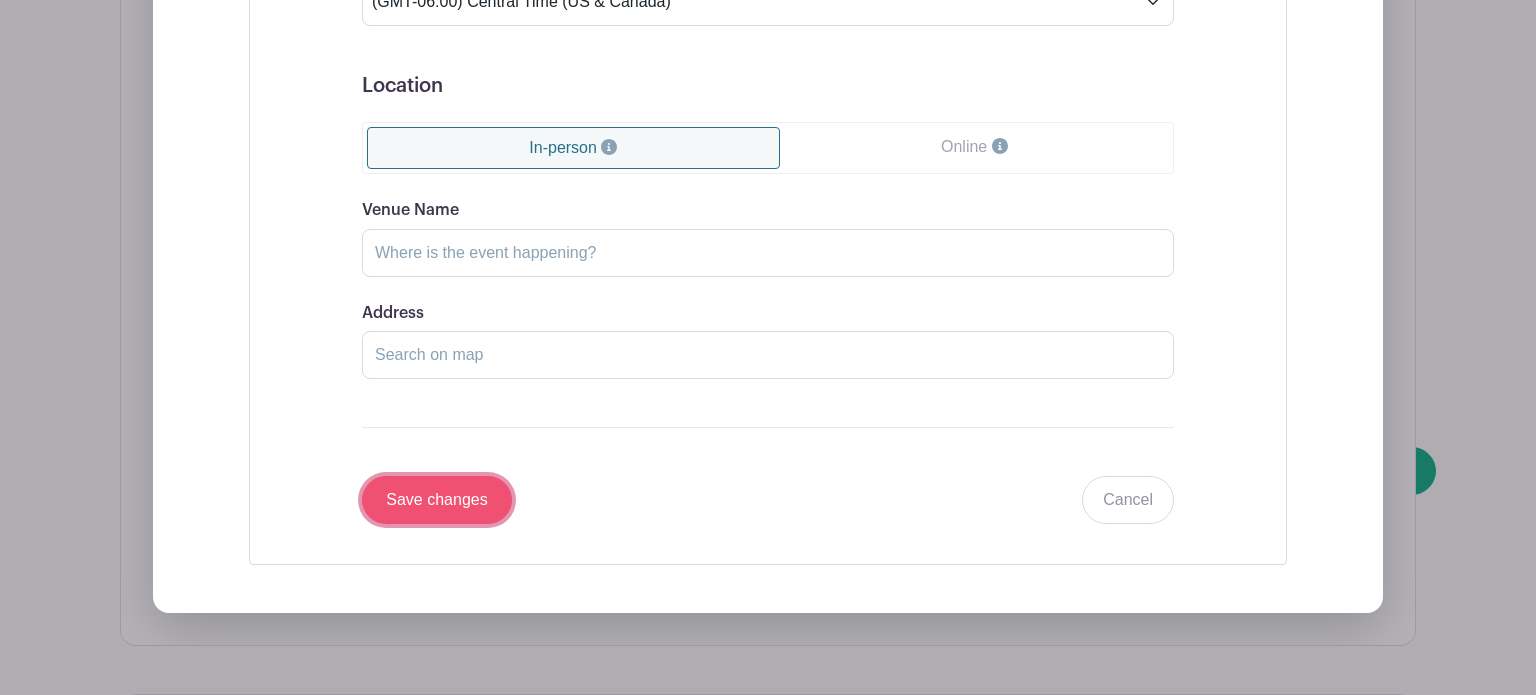 click on "Save changes" at bounding box center [437, 500] 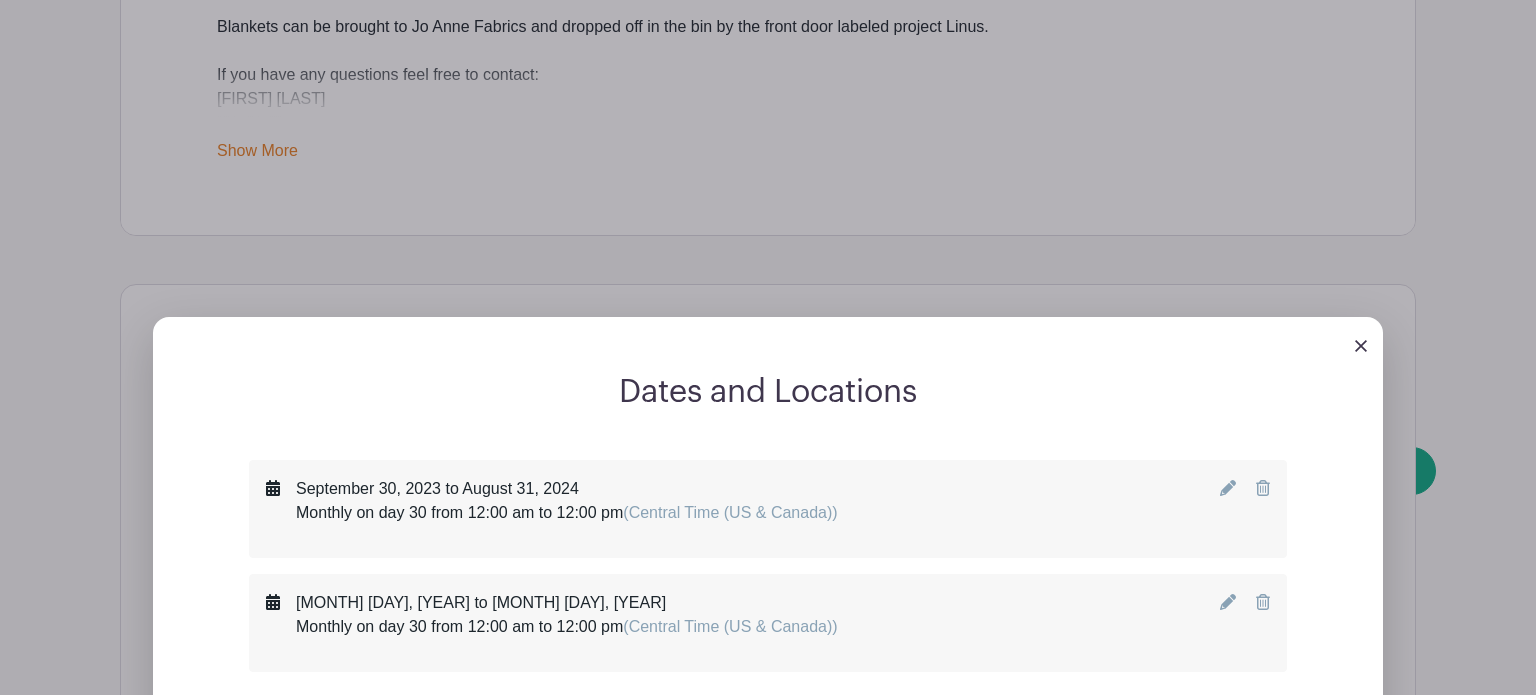 scroll, scrollTop: 1173, scrollLeft: 0, axis: vertical 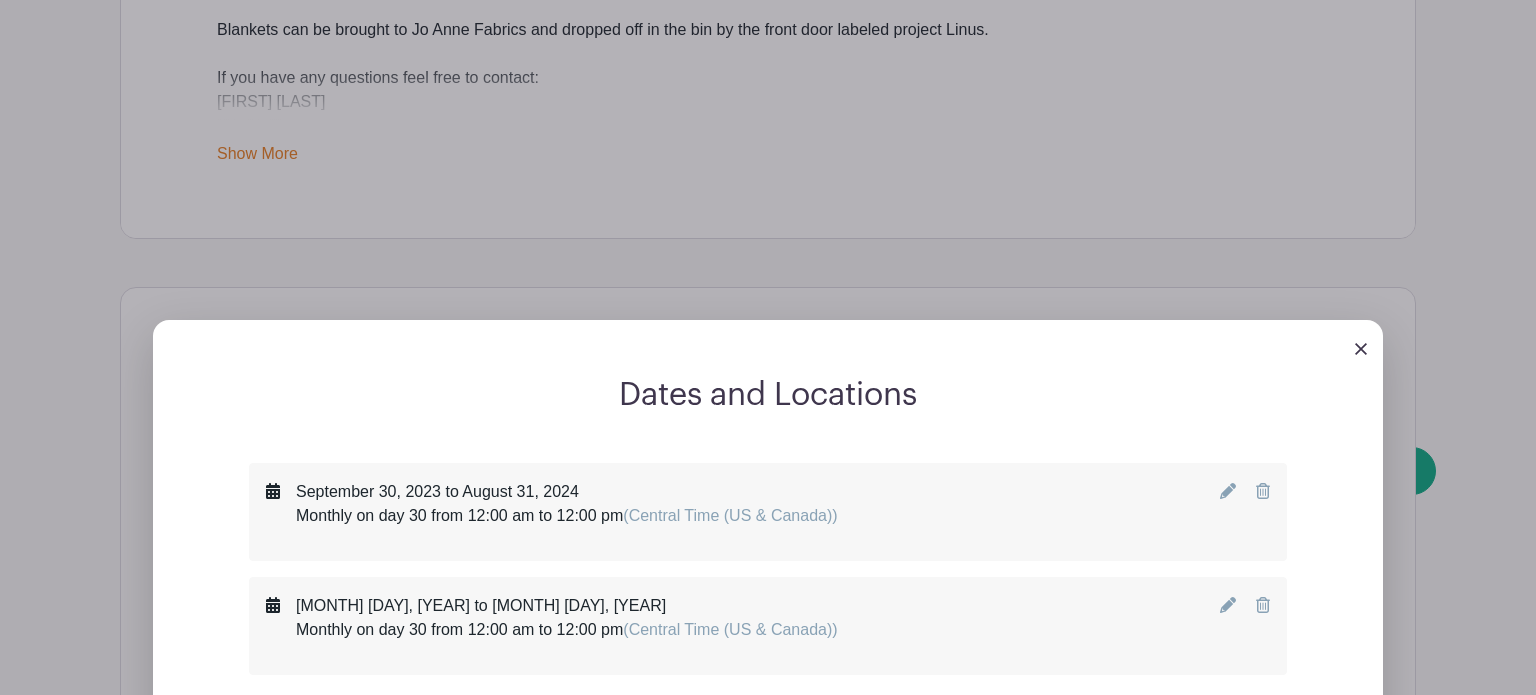 click at bounding box center [1361, 349] 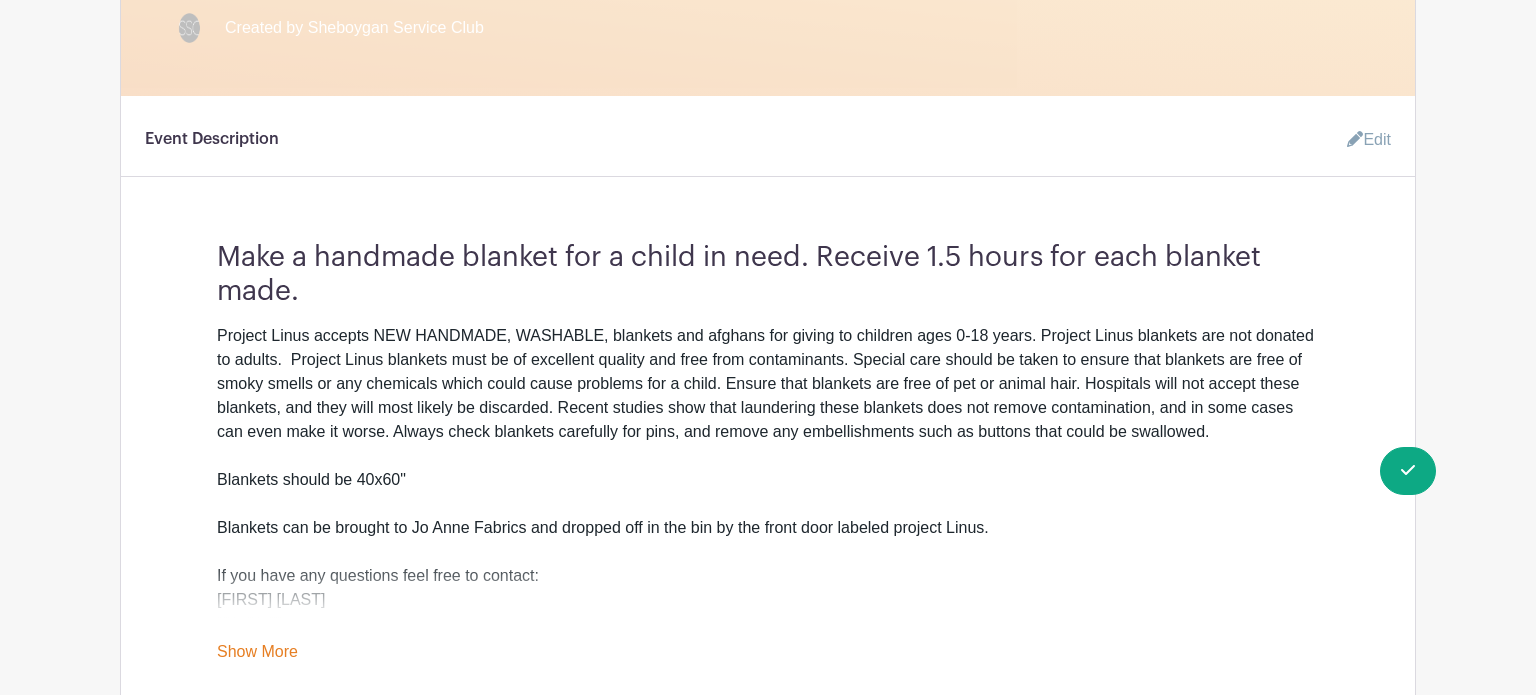 scroll, scrollTop: 667, scrollLeft: 0, axis: vertical 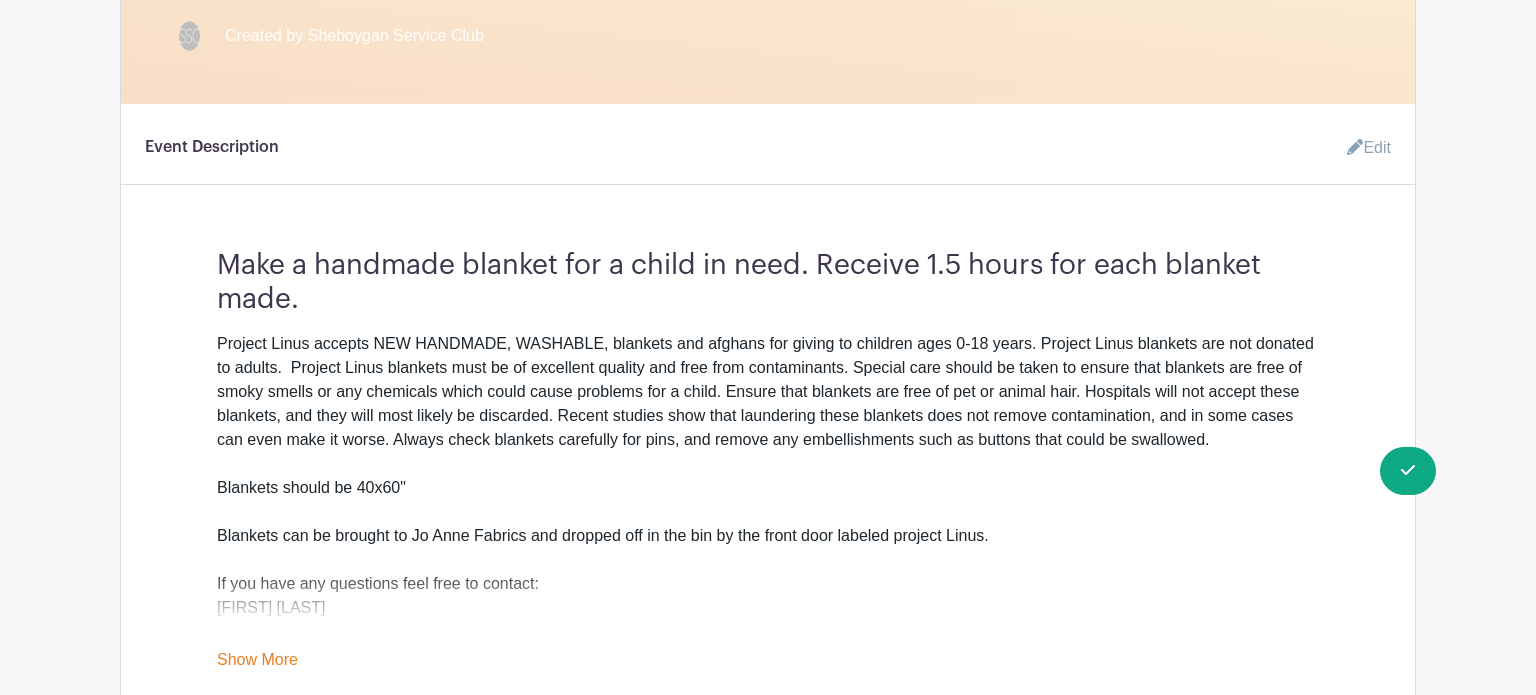 click on "Edit" at bounding box center [1361, 148] 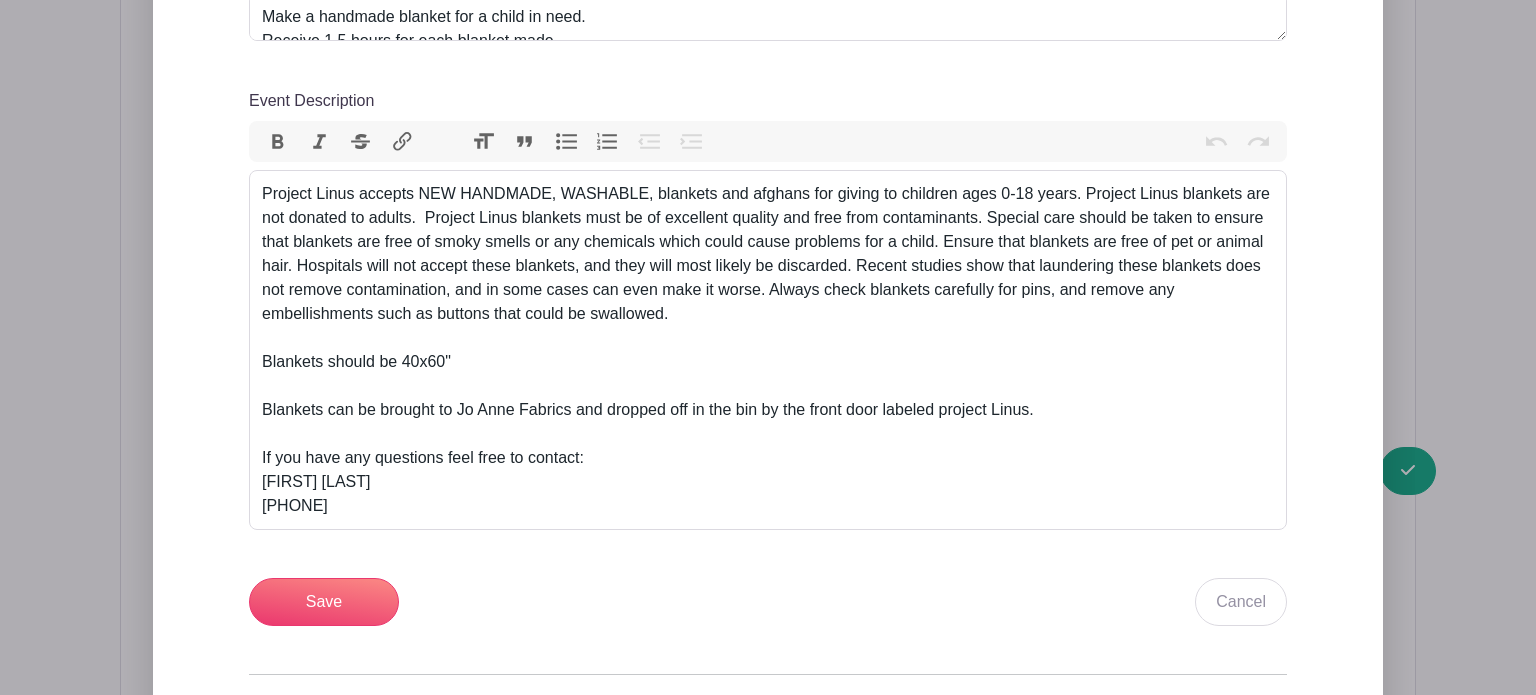 scroll, scrollTop: 952, scrollLeft: 0, axis: vertical 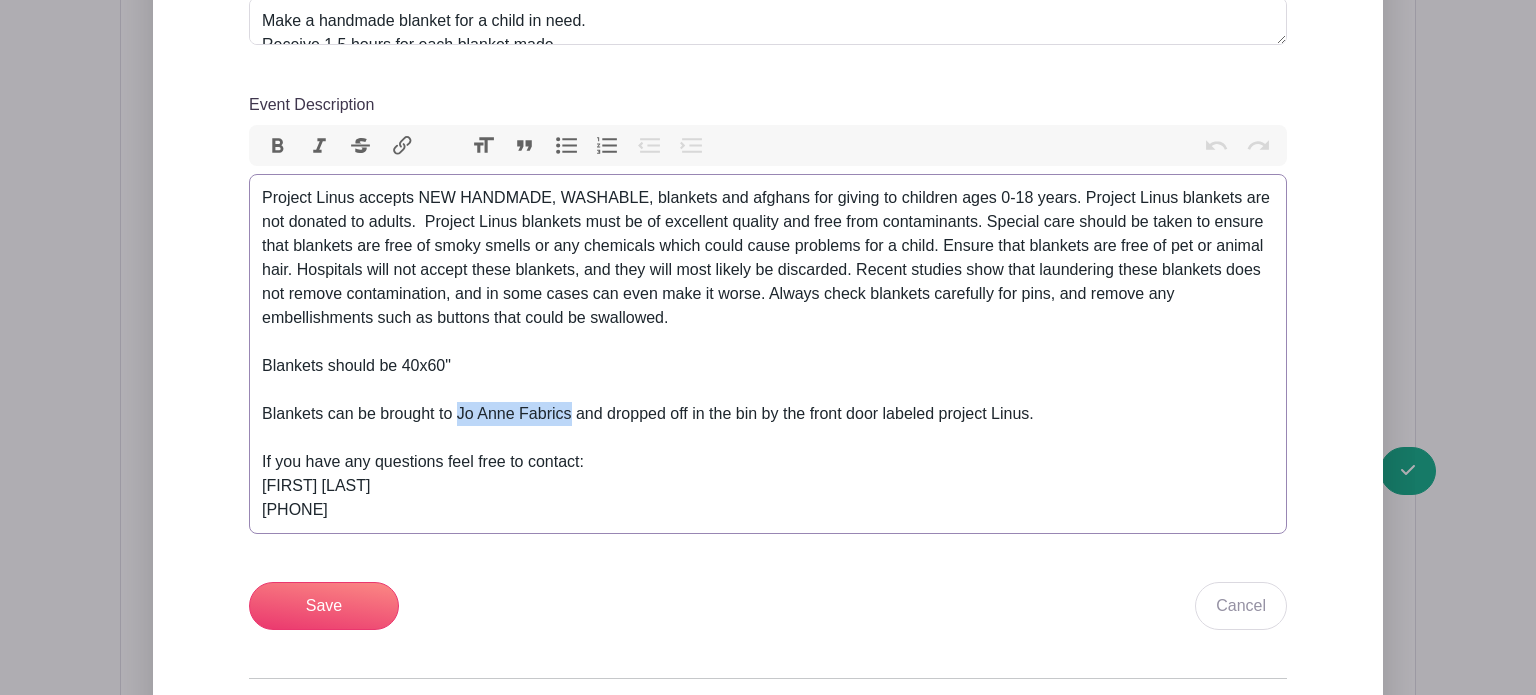 drag, startPoint x: 460, startPoint y: 412, endPoint x: 572, endPoint y: 410, distance: 112.01785 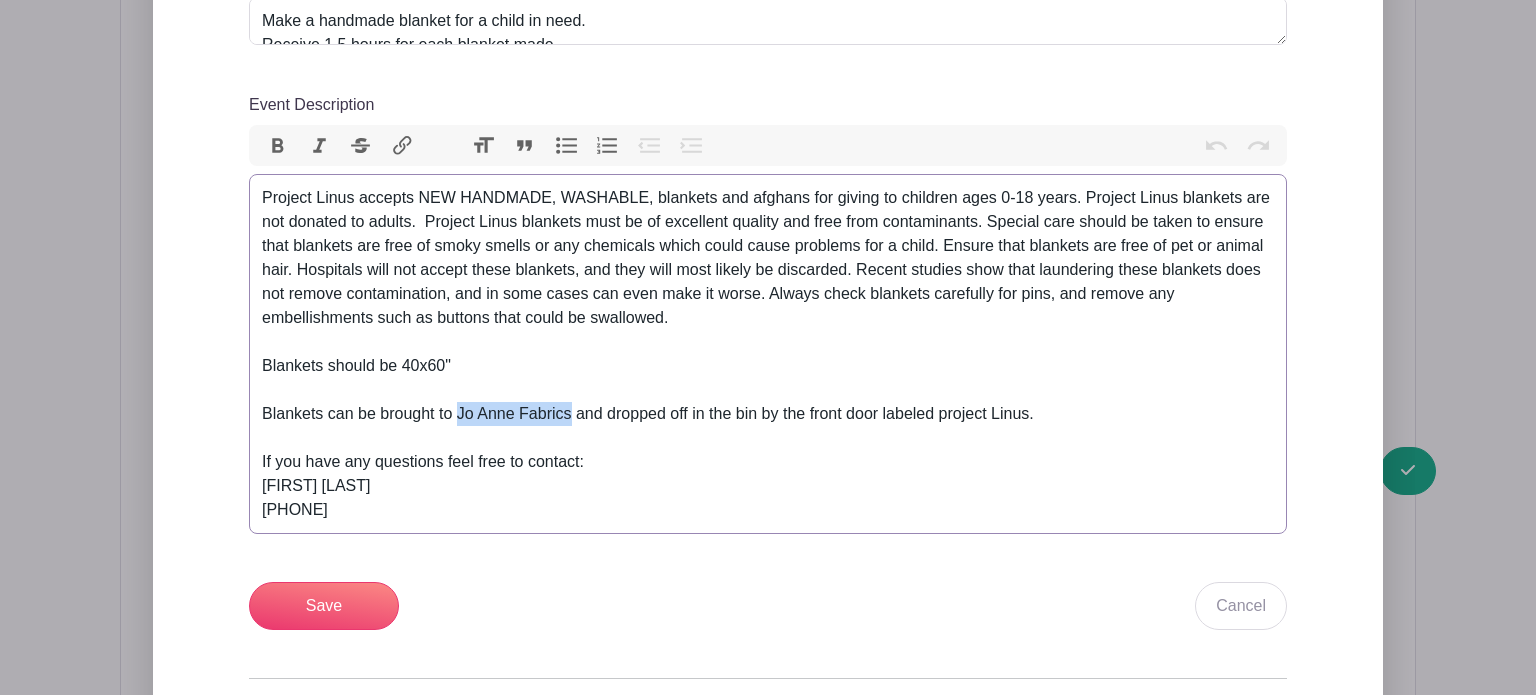 click on "Blankets can be brought to Jo Anne Fabrics and dropped off in the bin by the front door labeled project Linus." at bounding box center [768, 414] 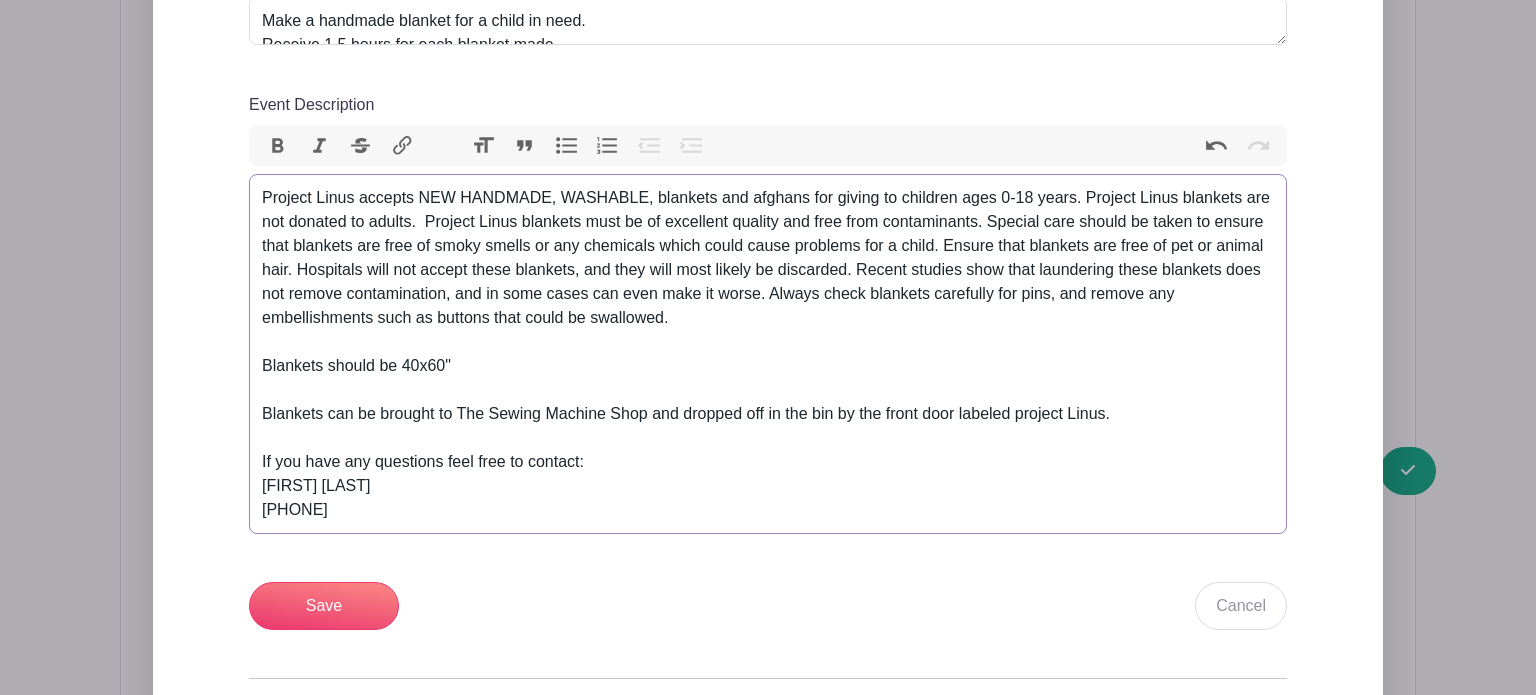 drag, startPoint x: 367, startPoint y: 509, endPoint x: 258, endPoint y: 486, distance: 111.40018 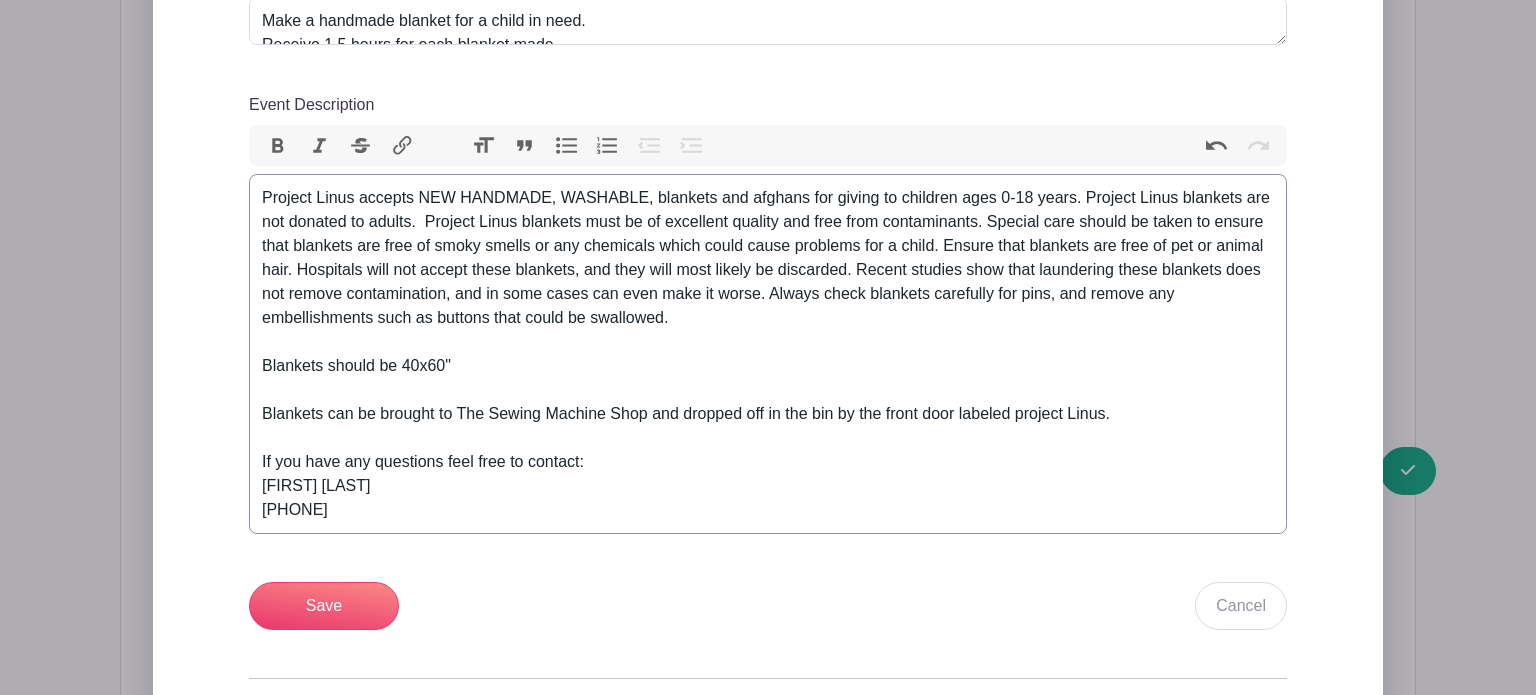 click on "Project Linus accepts NEW HANDMADE, WASHABLE, blankets and afghans for giving to children ages 0-18 years. Project Linus blankets are not donated to adults.  Project Linus blankets must be of excellent quality and free from contaminants. Special care should be taken to ensure that blankets are free of smoky smells or any chemicals which could cause problems for a child. Ensure that blankets are free of pet or animal hair. Hospitals will not accept these blankets, and they will most likely be discarded. Recent studies show that laundering these blankets does not remove contamination, and in some cases can even make it worse. Always check blankets carefully for pins, and remove any embellishments such as buttons that could be swallowed.   Blankets should be 40x60"   Blankets can be brought to The Sewing Machine Shop and dropped off in the bin by the front door labeled project Linus.    If you have any questions feel free to contact: [NAME] [LAST] [PHONE]" at bounding box center (768, 354) 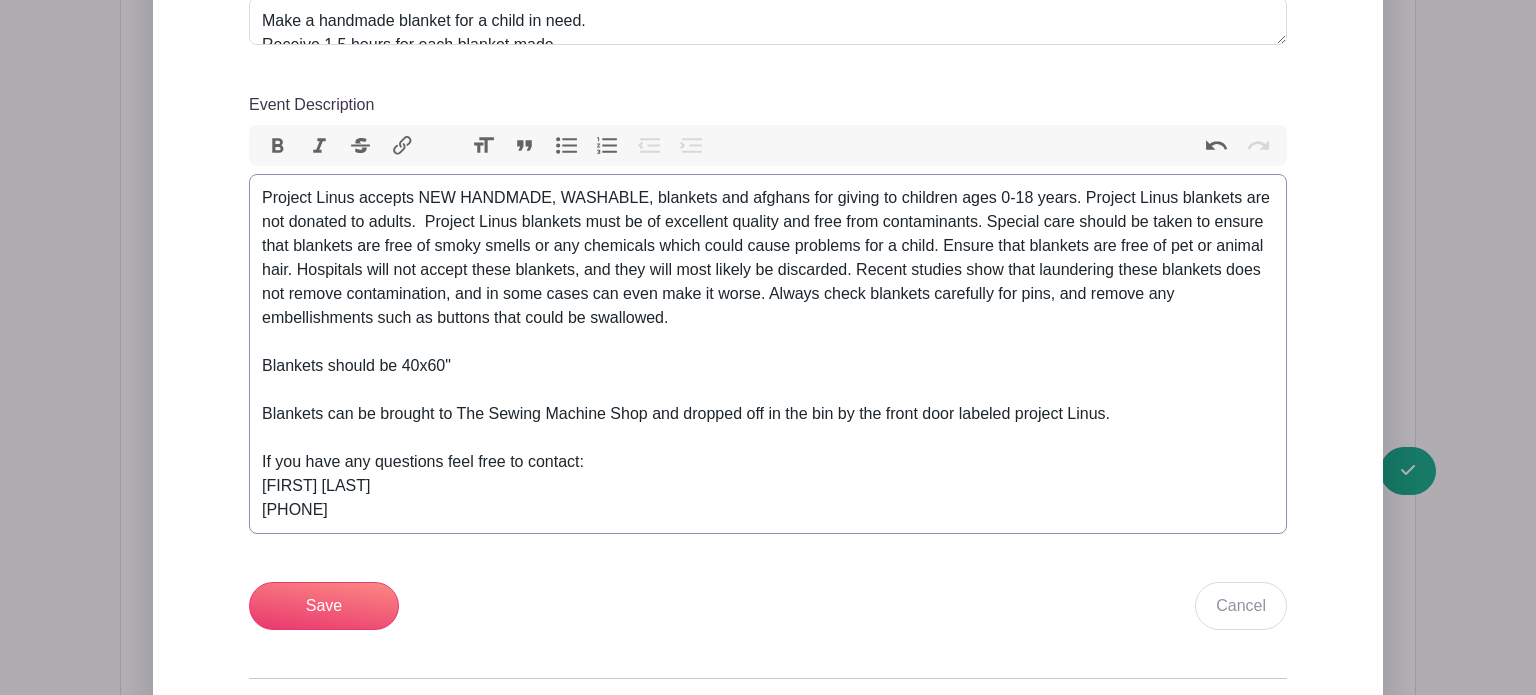 drag, startPoint x: 1120, startPoint y: 413, endPoint x: 656, endPoint y: 416, distance: 464.0097 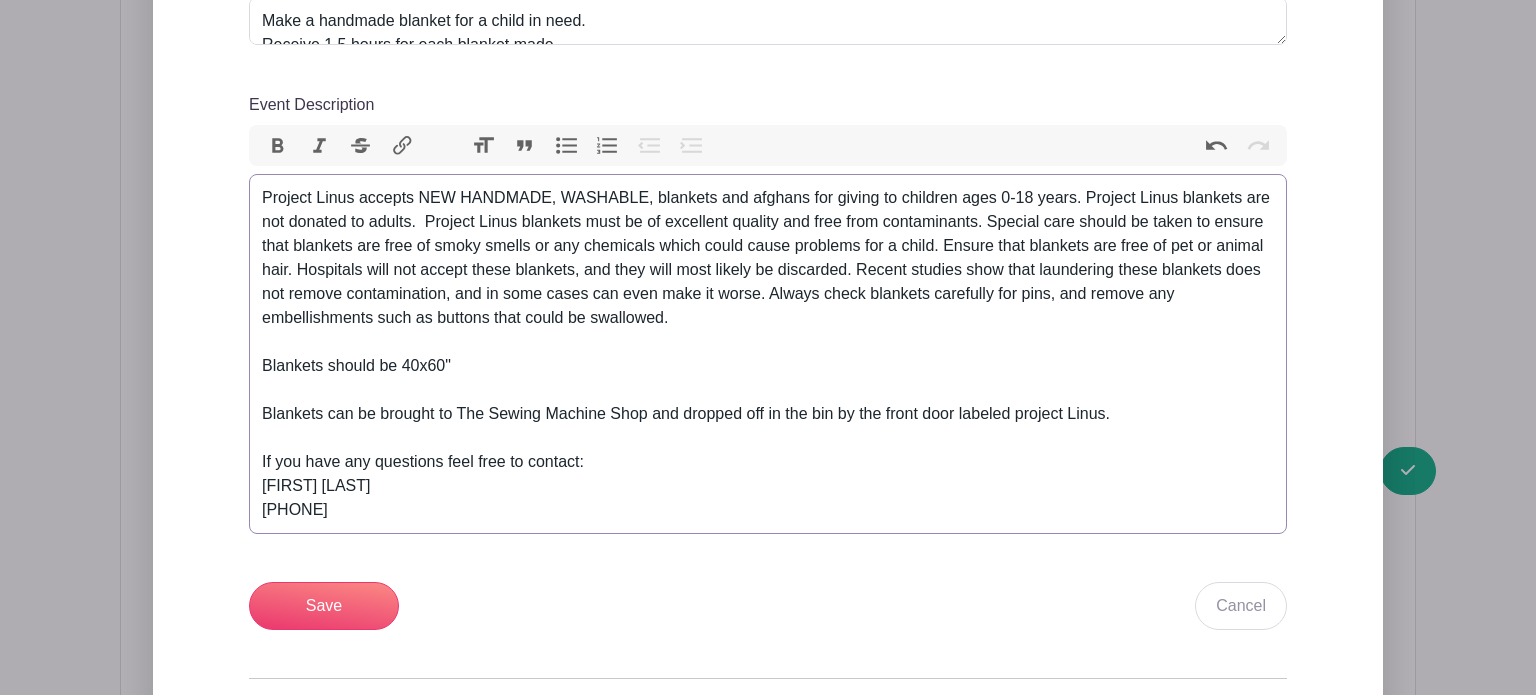 click on "Blankets can be brought to The Sewing Machine Shop and dropped off in the bin by the front door labeled project Linus." at bounding box center [768, 414] 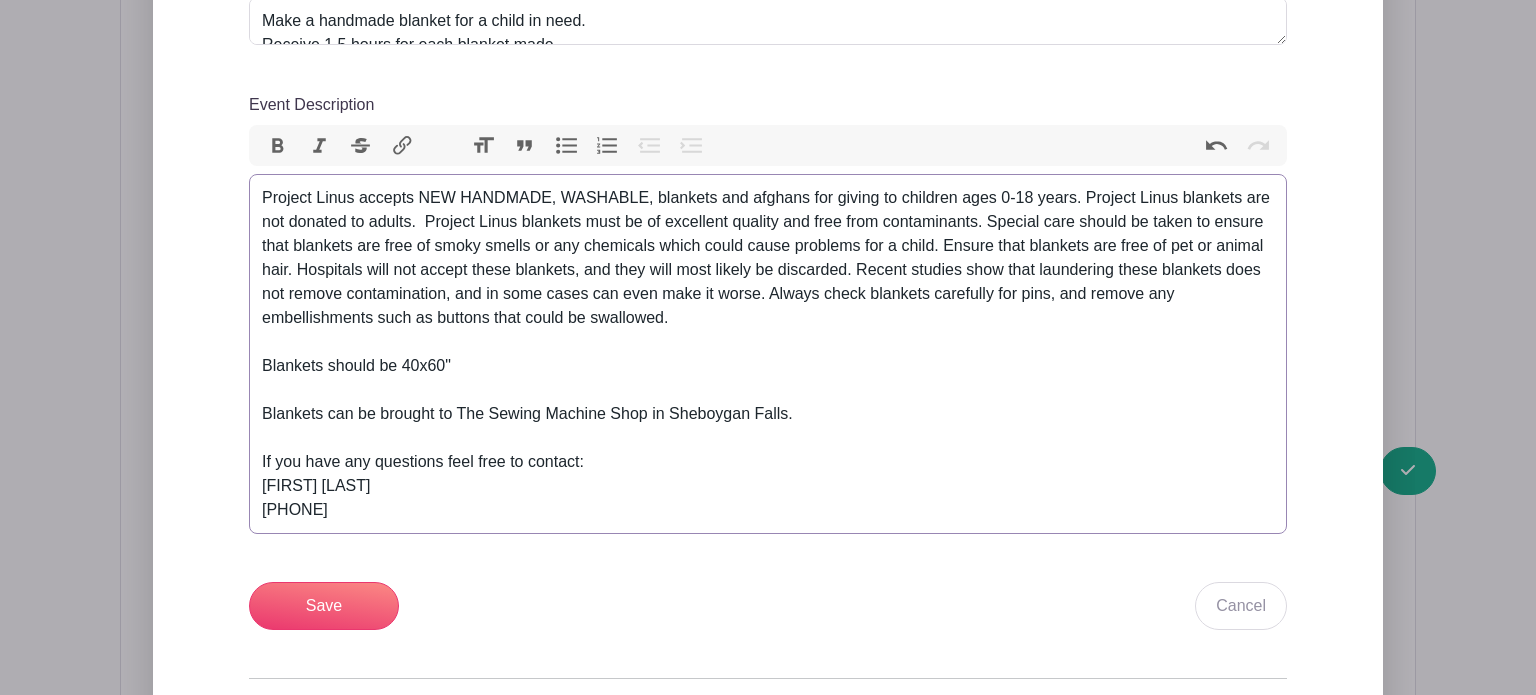 type on "Blankets can be brought to The Sewing Machine Shop in [CITY] [STATE]." 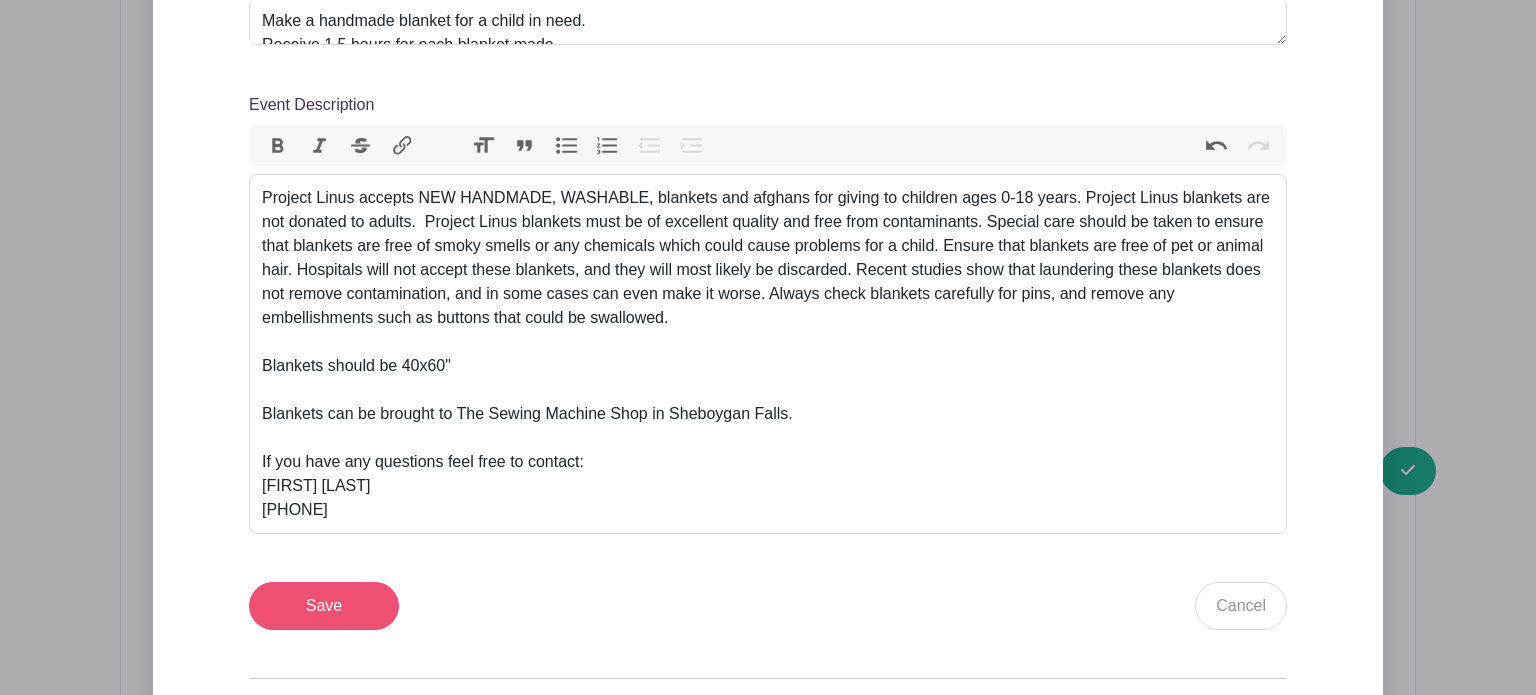 click on "Save" at bounding box center [324, 606] 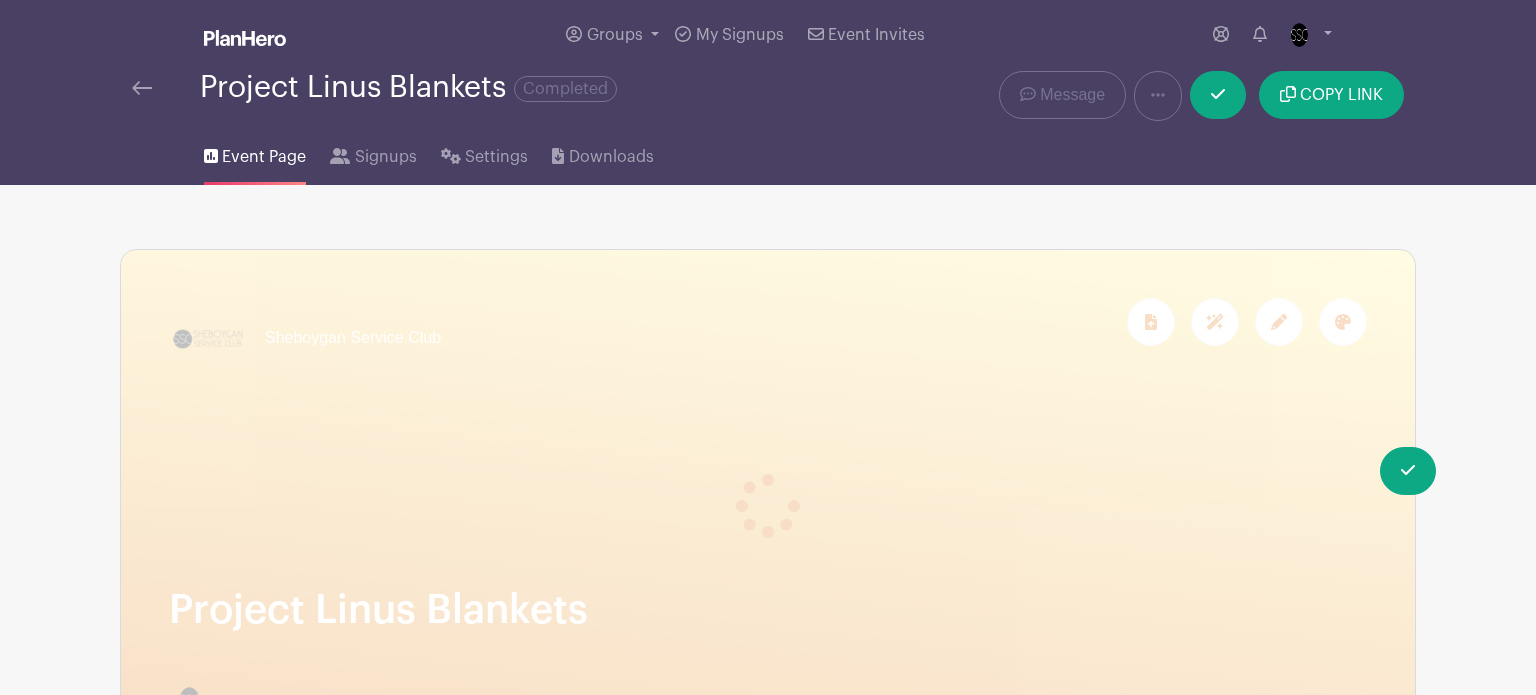 scroll, scrollTop: 0, scrollLeft: 0, axis: both 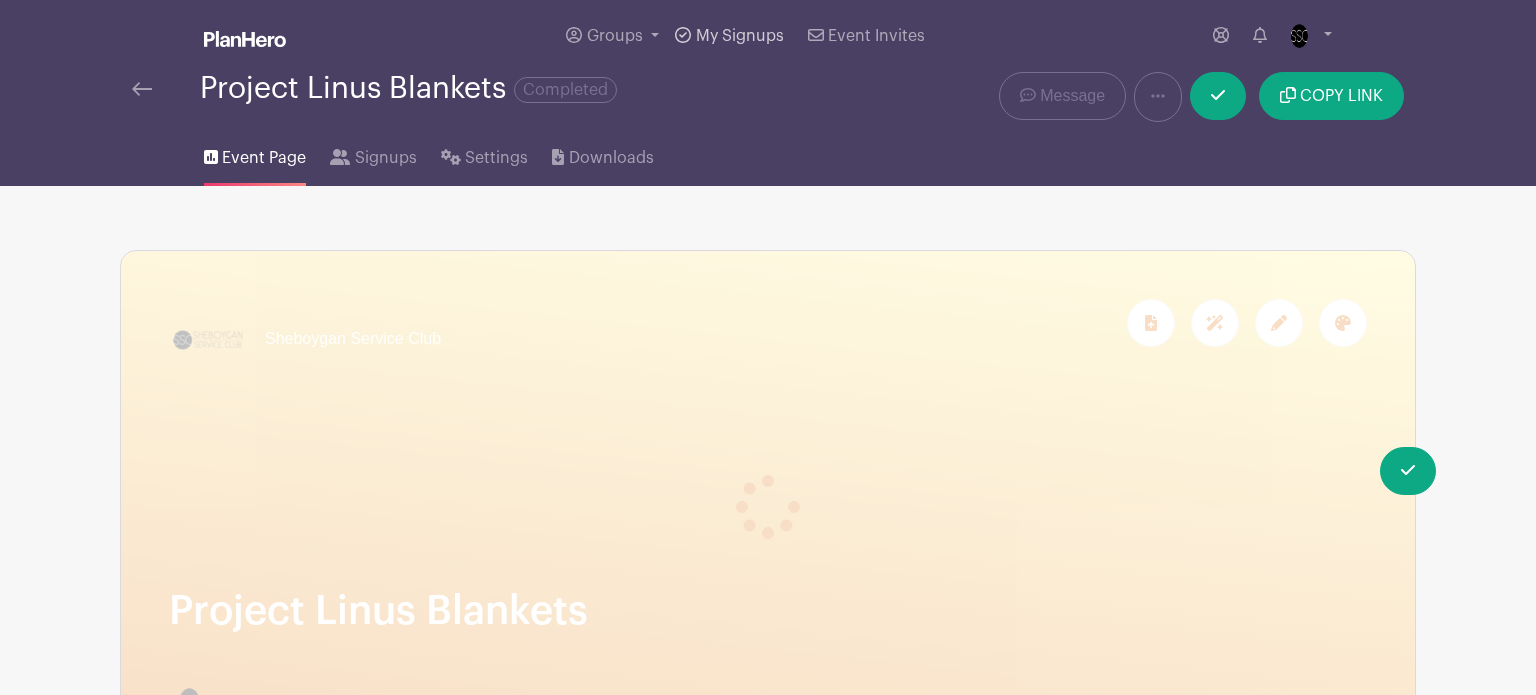 click on "My Signups" at bounding box center (740, 36) 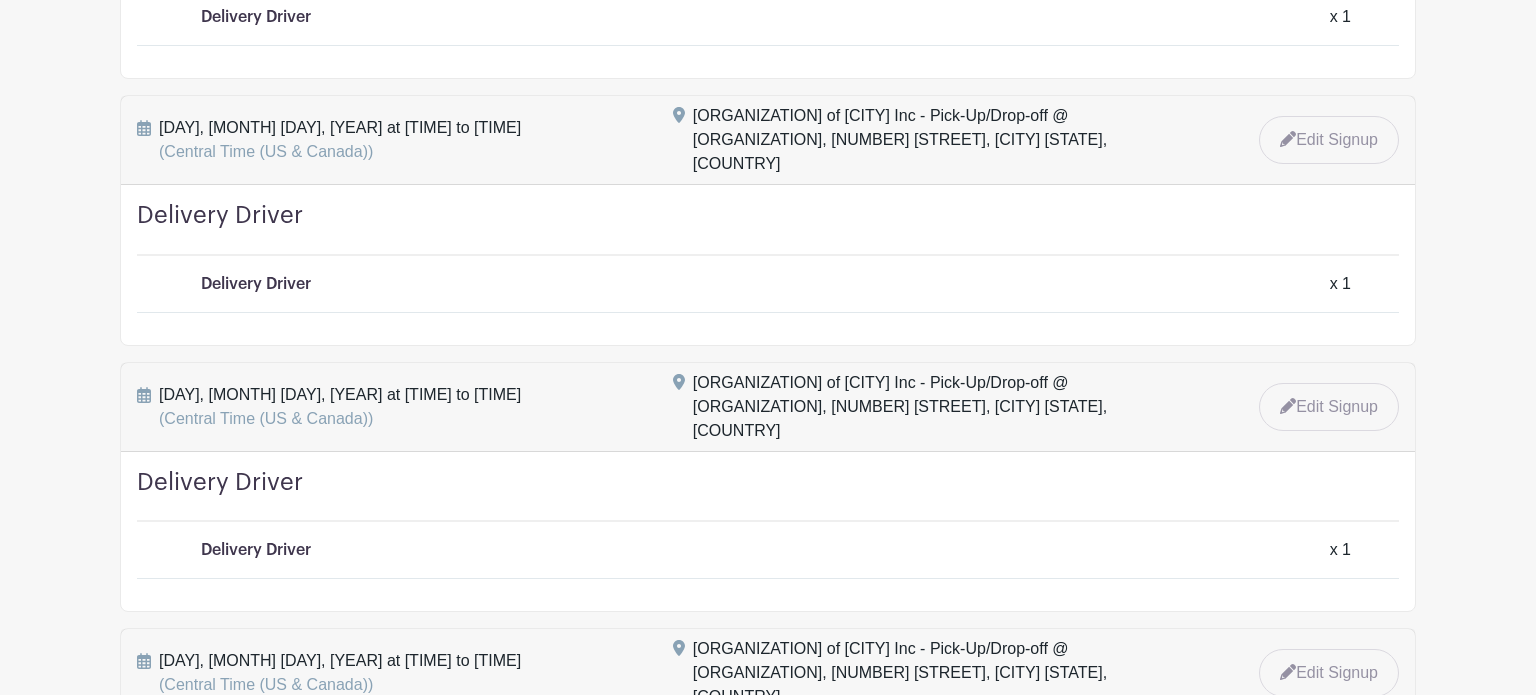 scroll, scrollTop: 0, scrollLeft: 0, axis: both 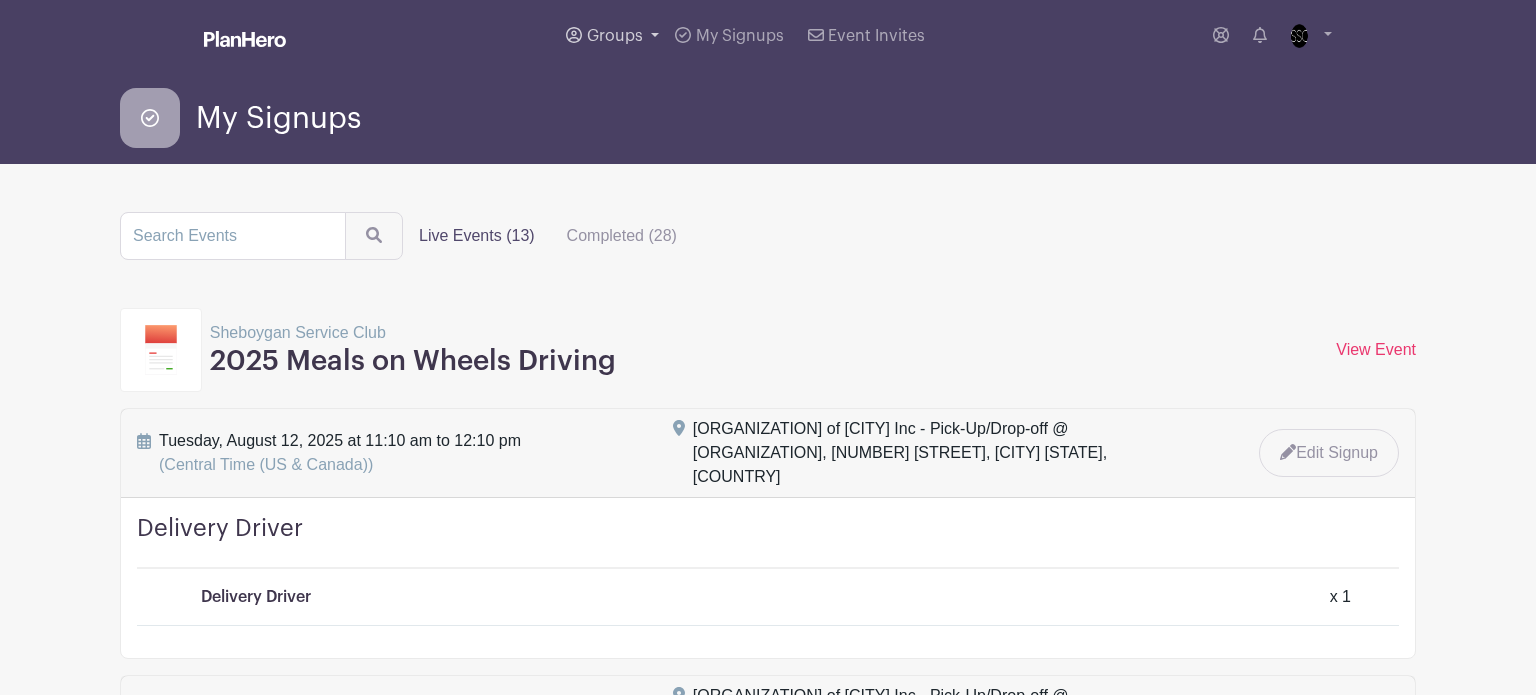 click on "Groups" at bounding box center (612, 36) 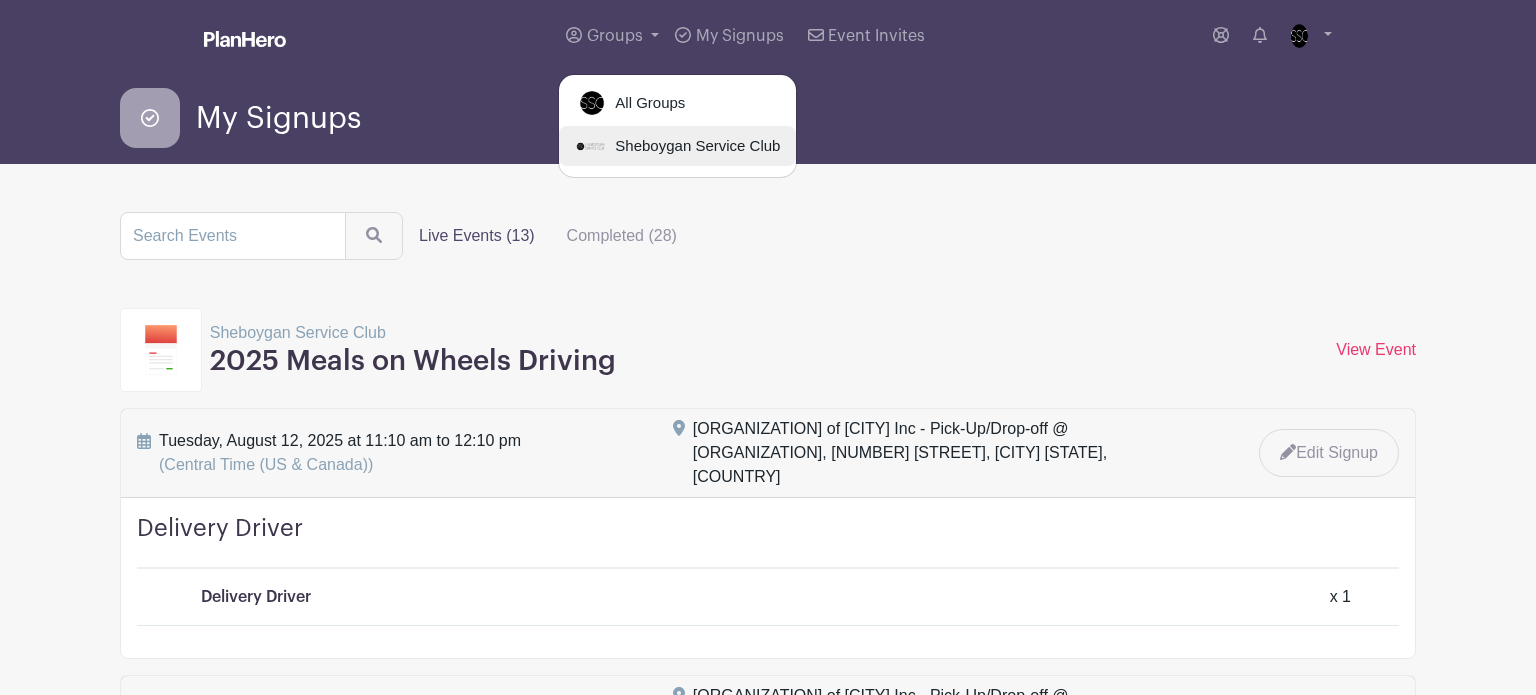 click on "Sheboygan Service Club" at bounding box center (693, 146) 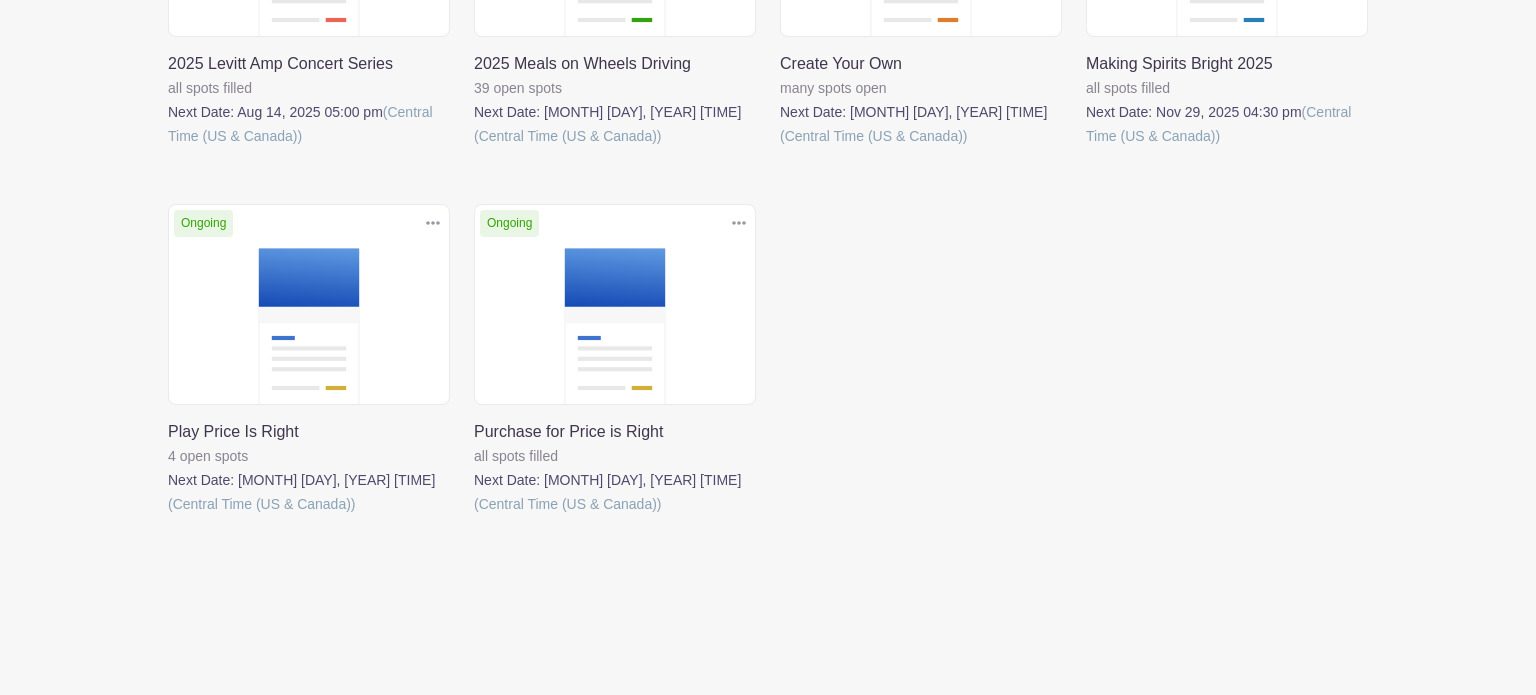scroll, scrollTop: 0, scrollLeft: 0, axis: both 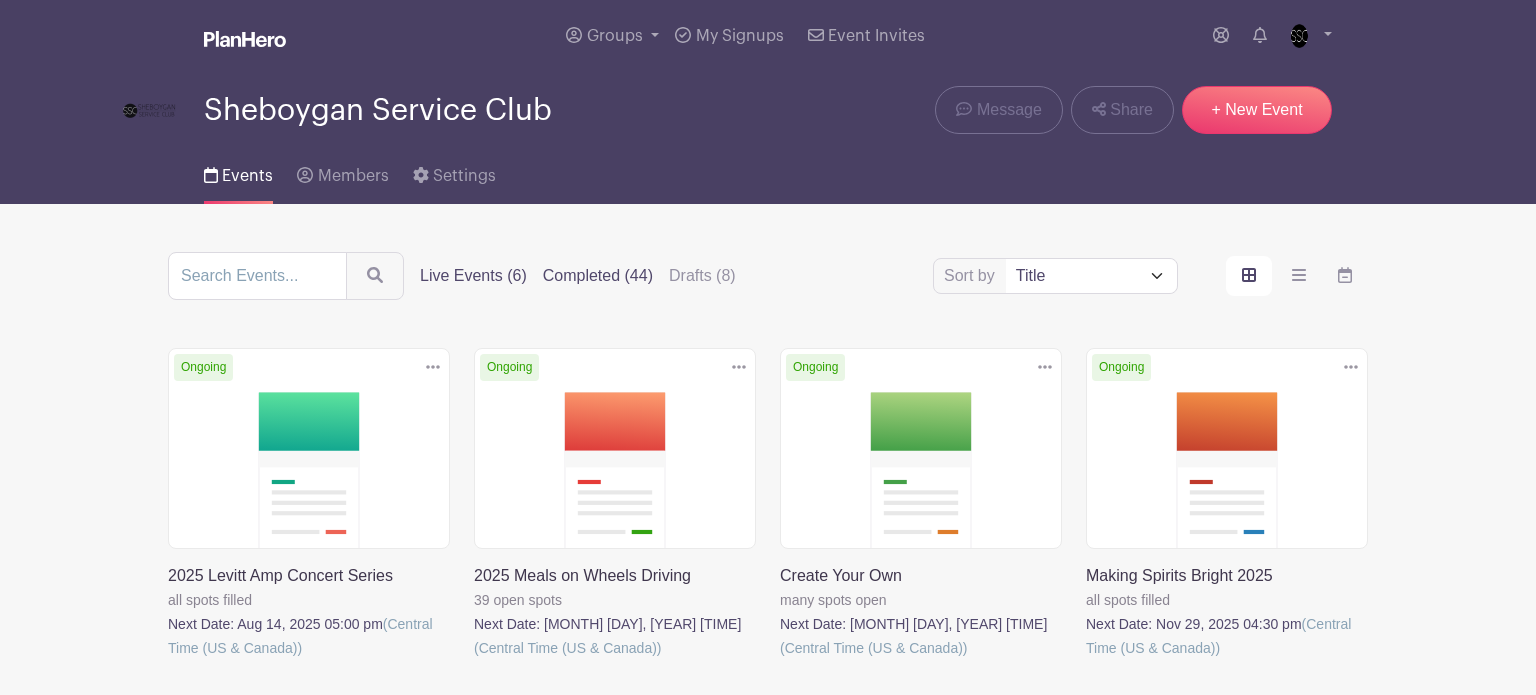 click on "Completed (44)" at bounding box center (598, 276) 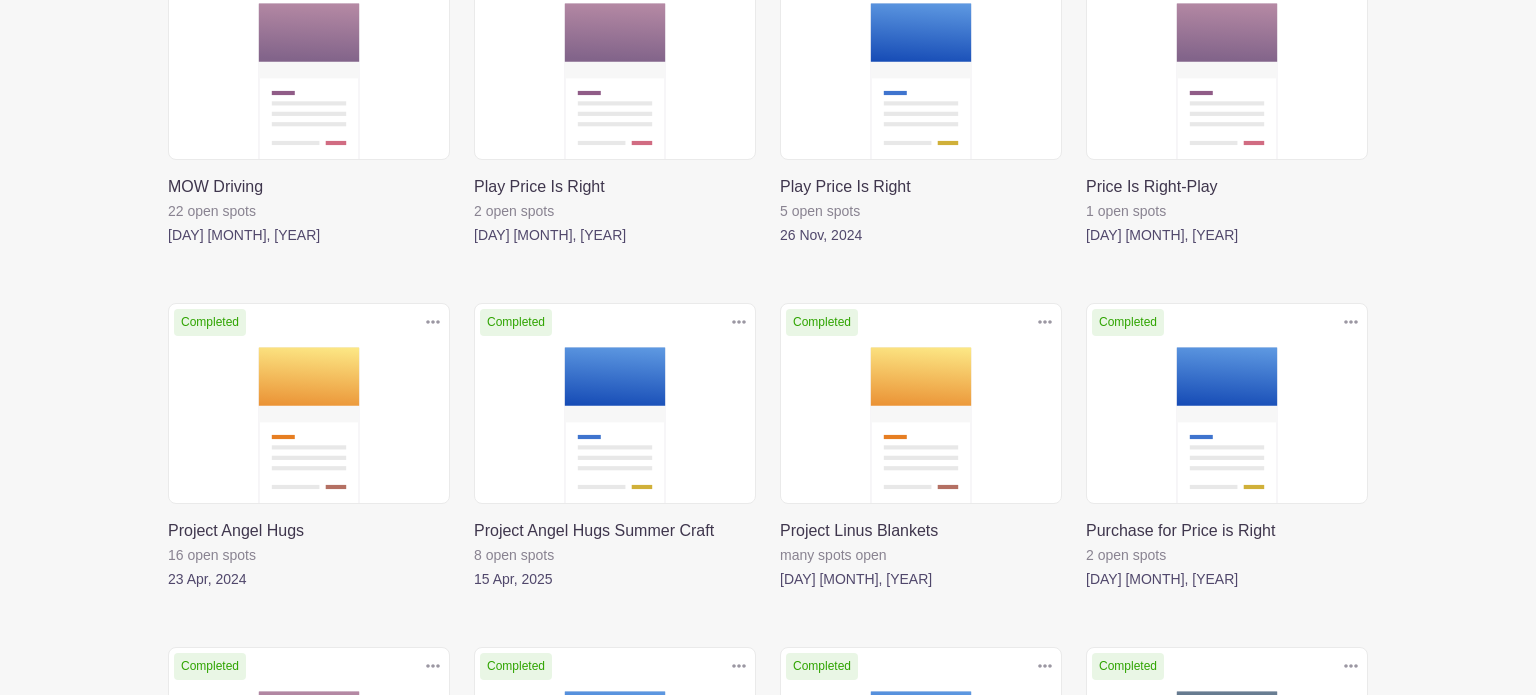 scroll, scrollTop: 2553, scrollLeft: 0, axis: vertical 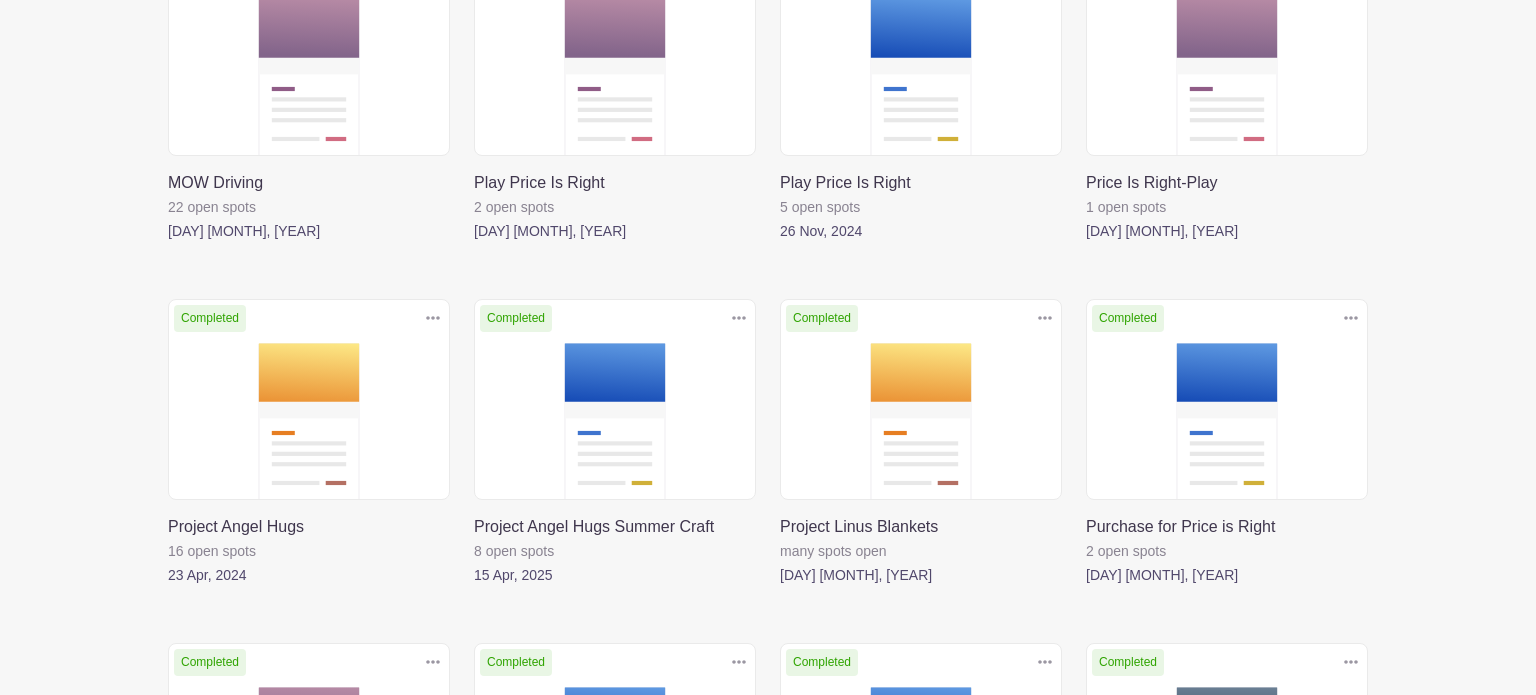 click at bounding box center [780, 587] 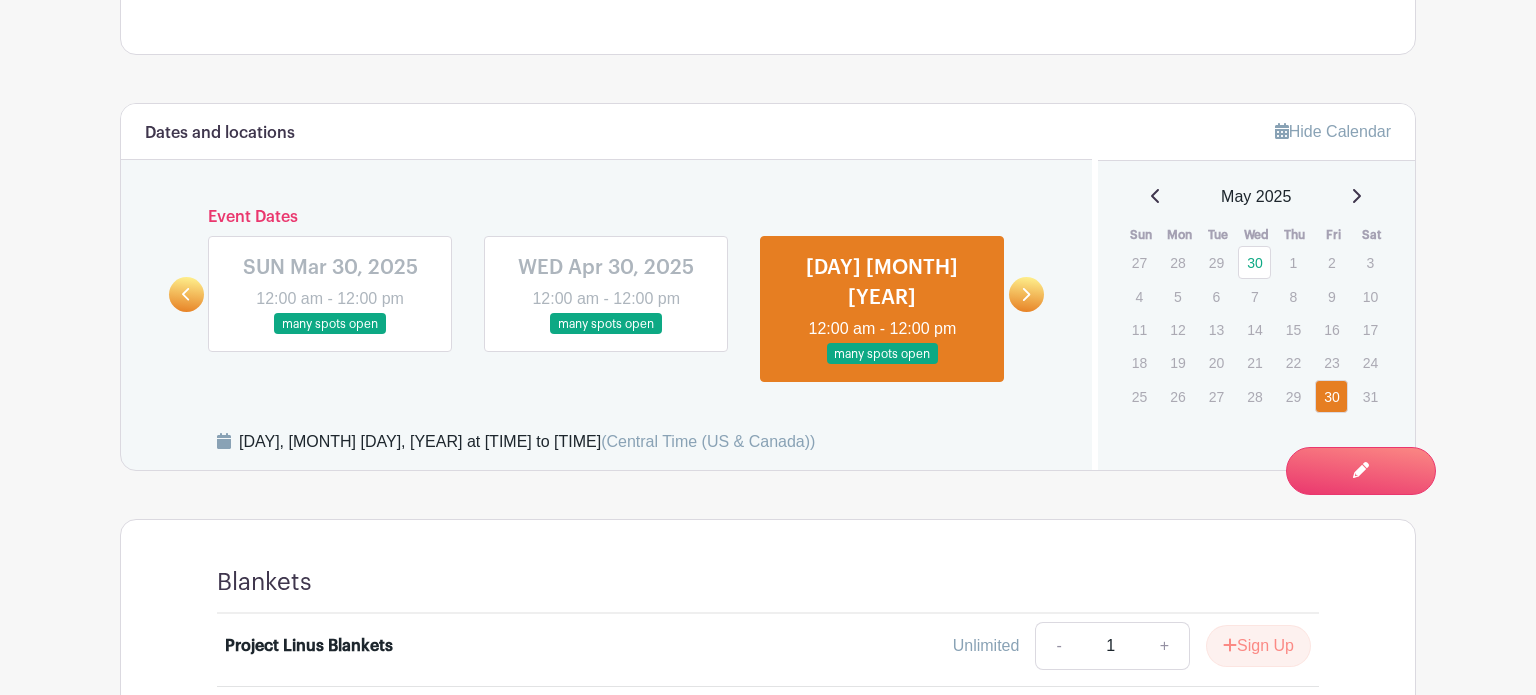 scroll, scrollTop: 1284, scrollLeft: 0, axis: vertical 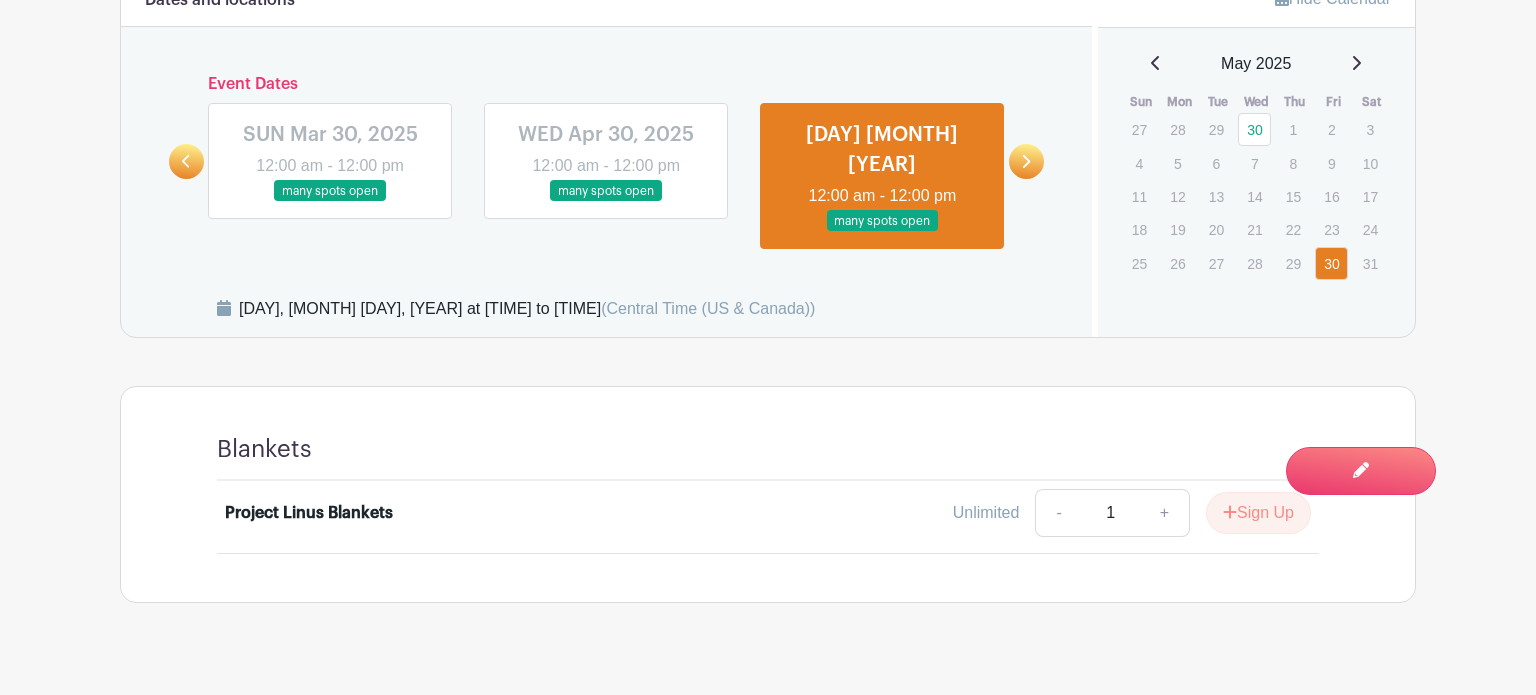 click at bounding box center (1026, 161) 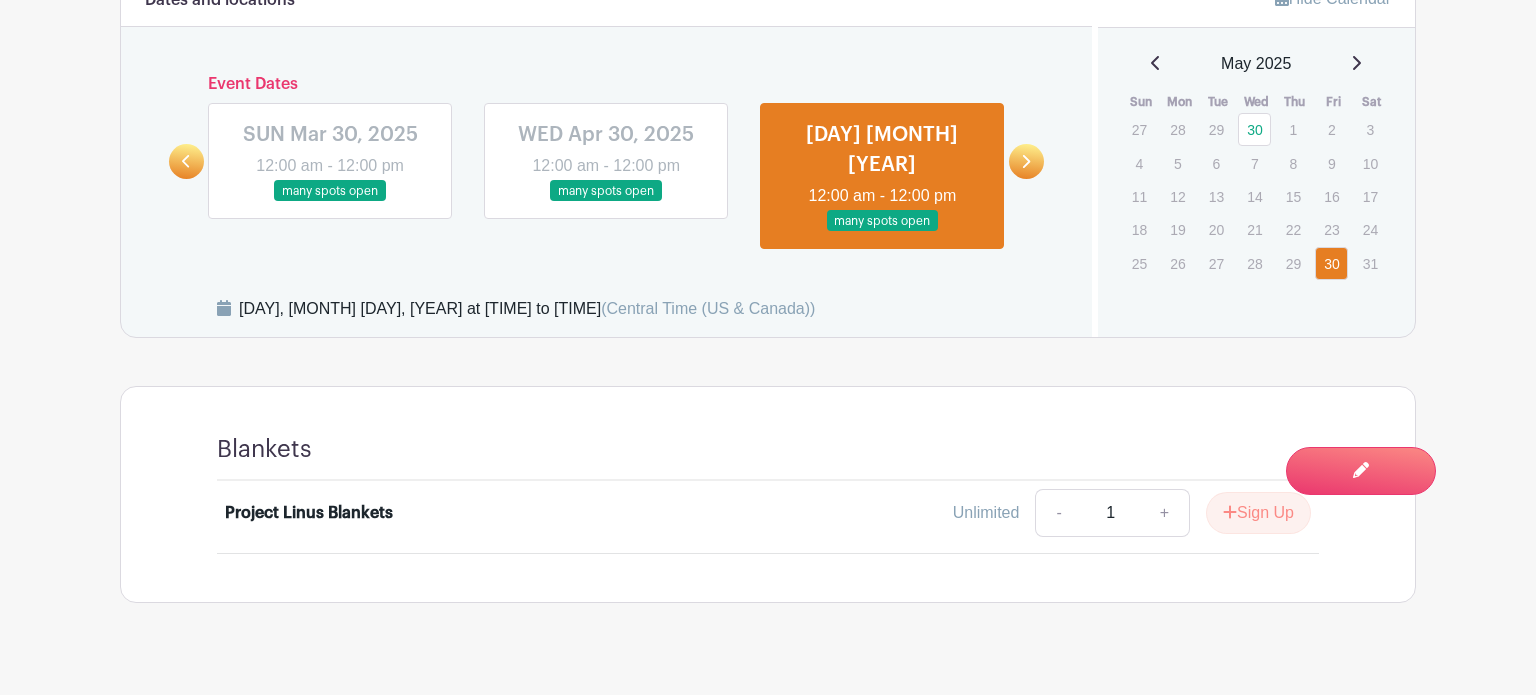 click 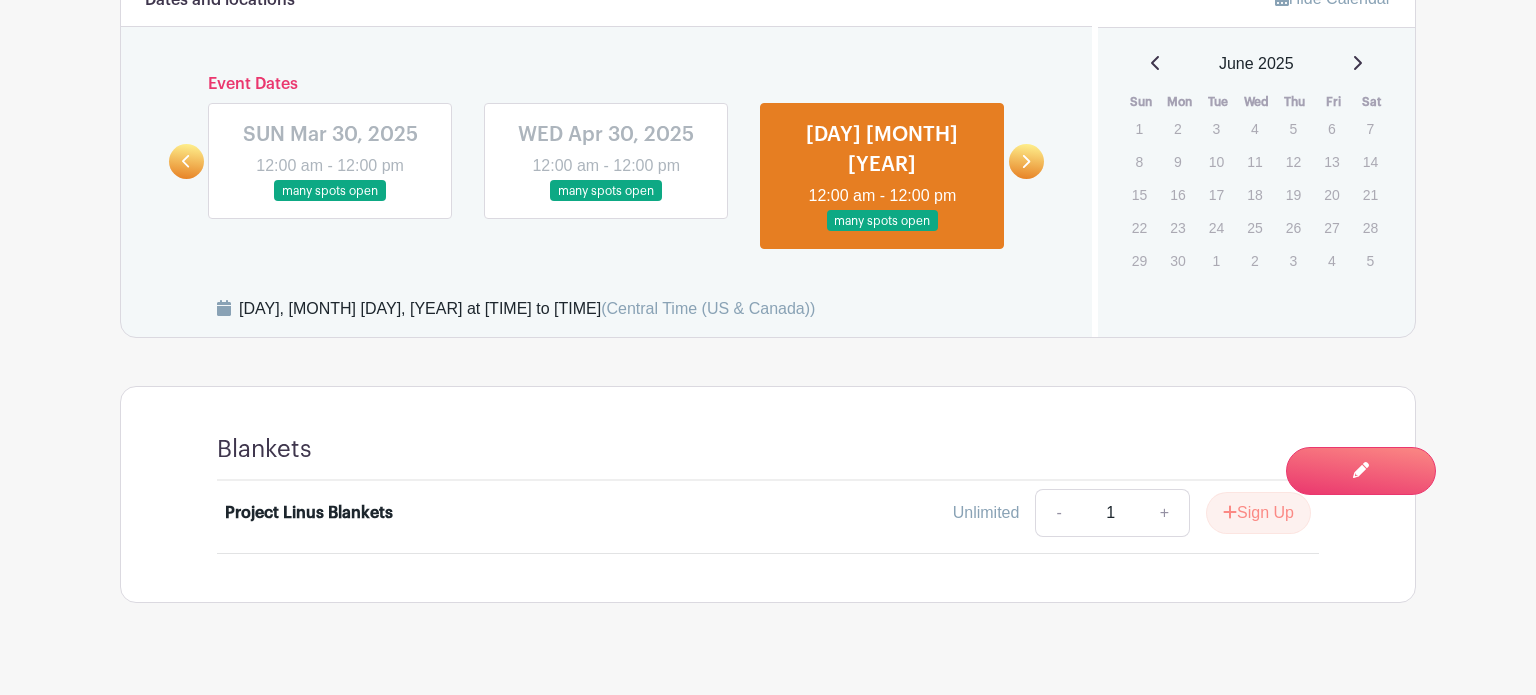 click 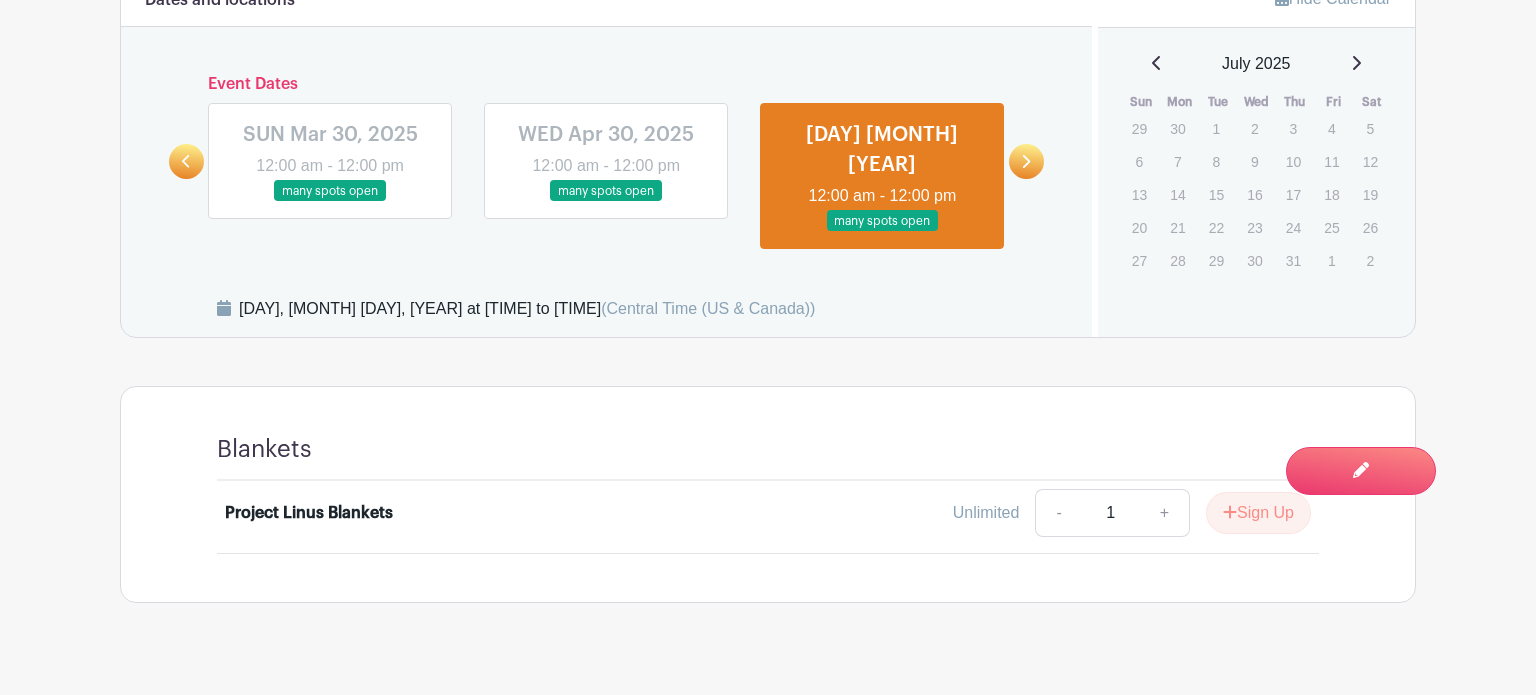 click at bounding box center (1356, 64) 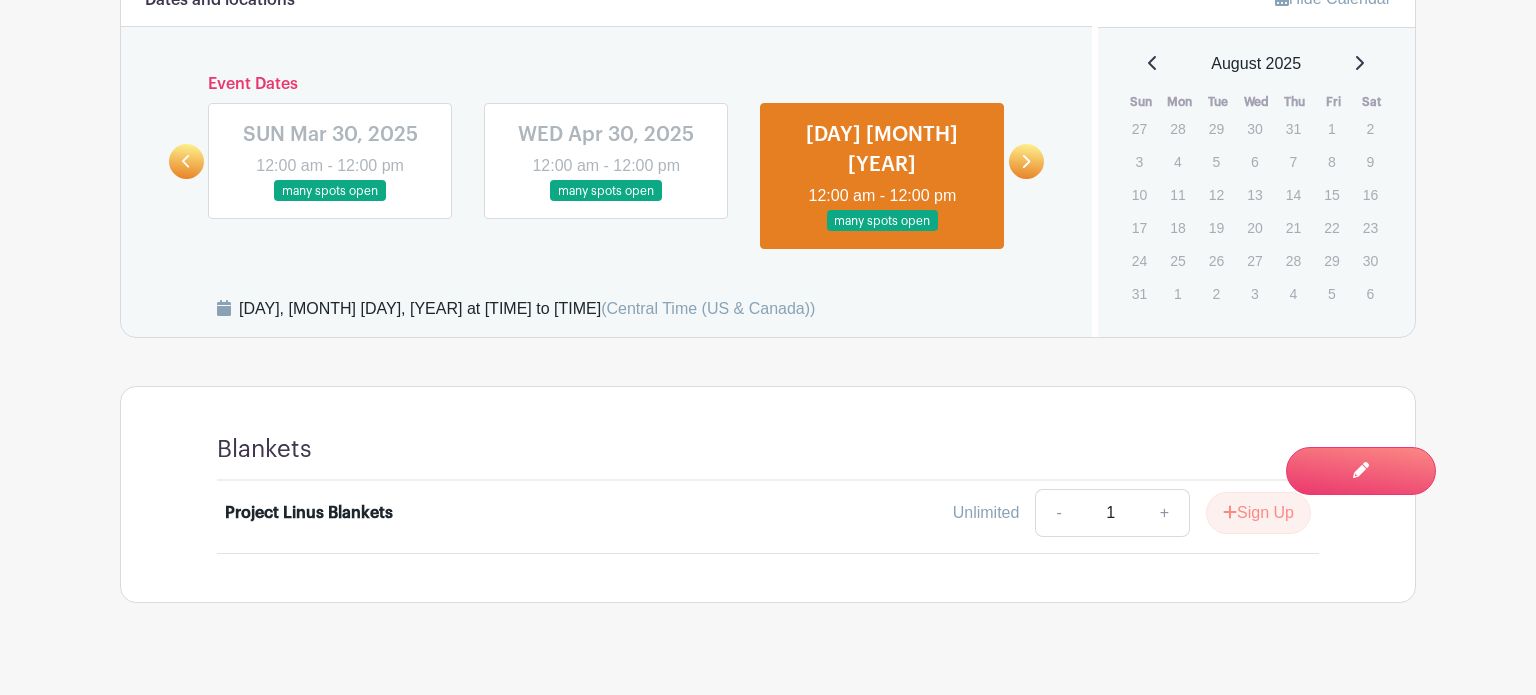 click at bounding box center (1359, 64) 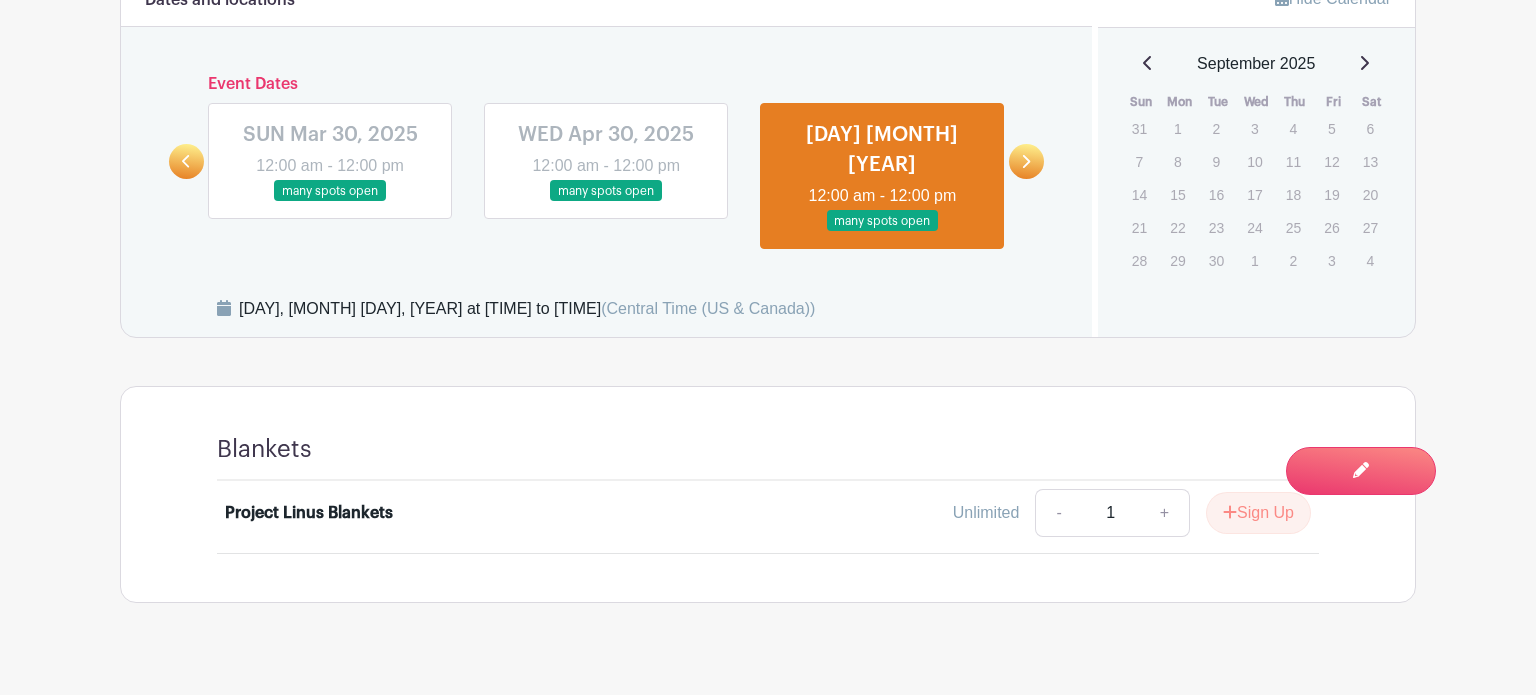 click on "1" at bounding box center [1177, 128] 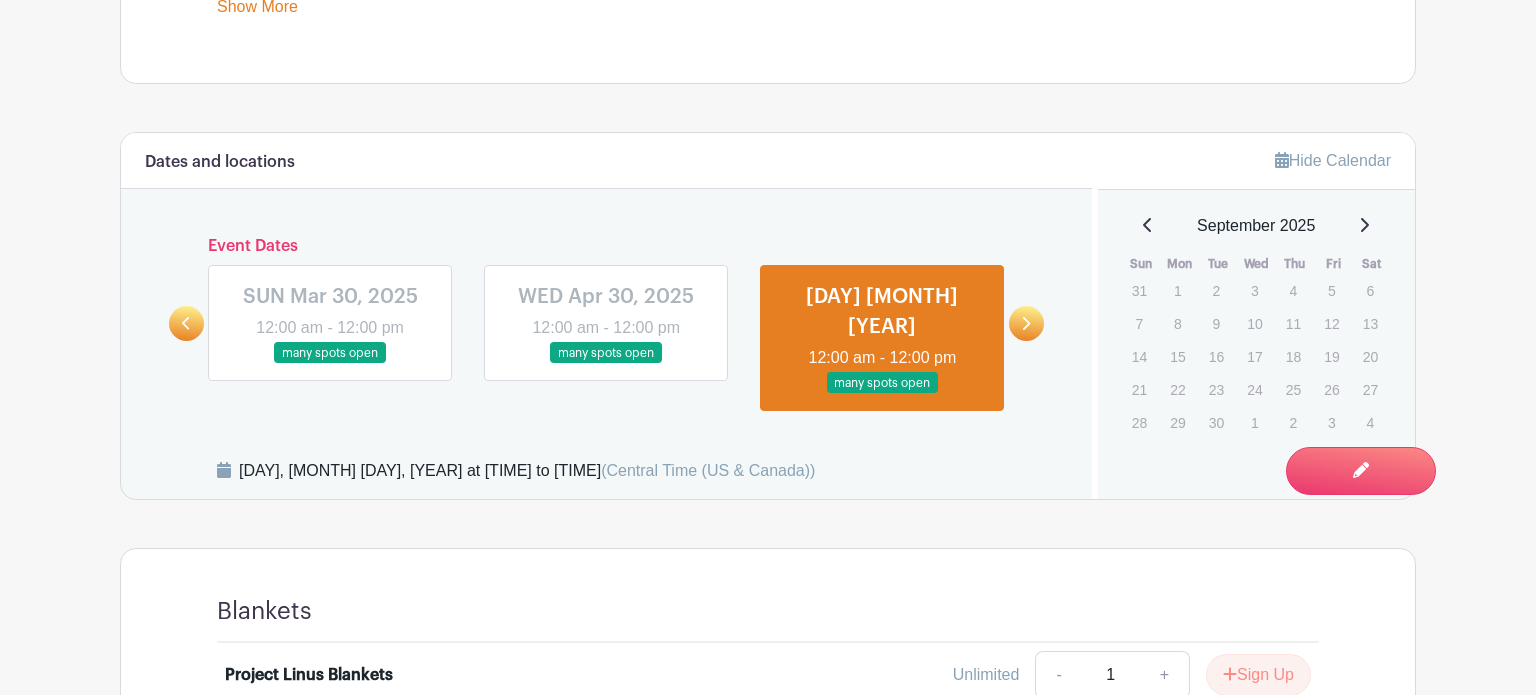 scroll, scrollTop: 1127, scrollLeft: 0, axis: vertical 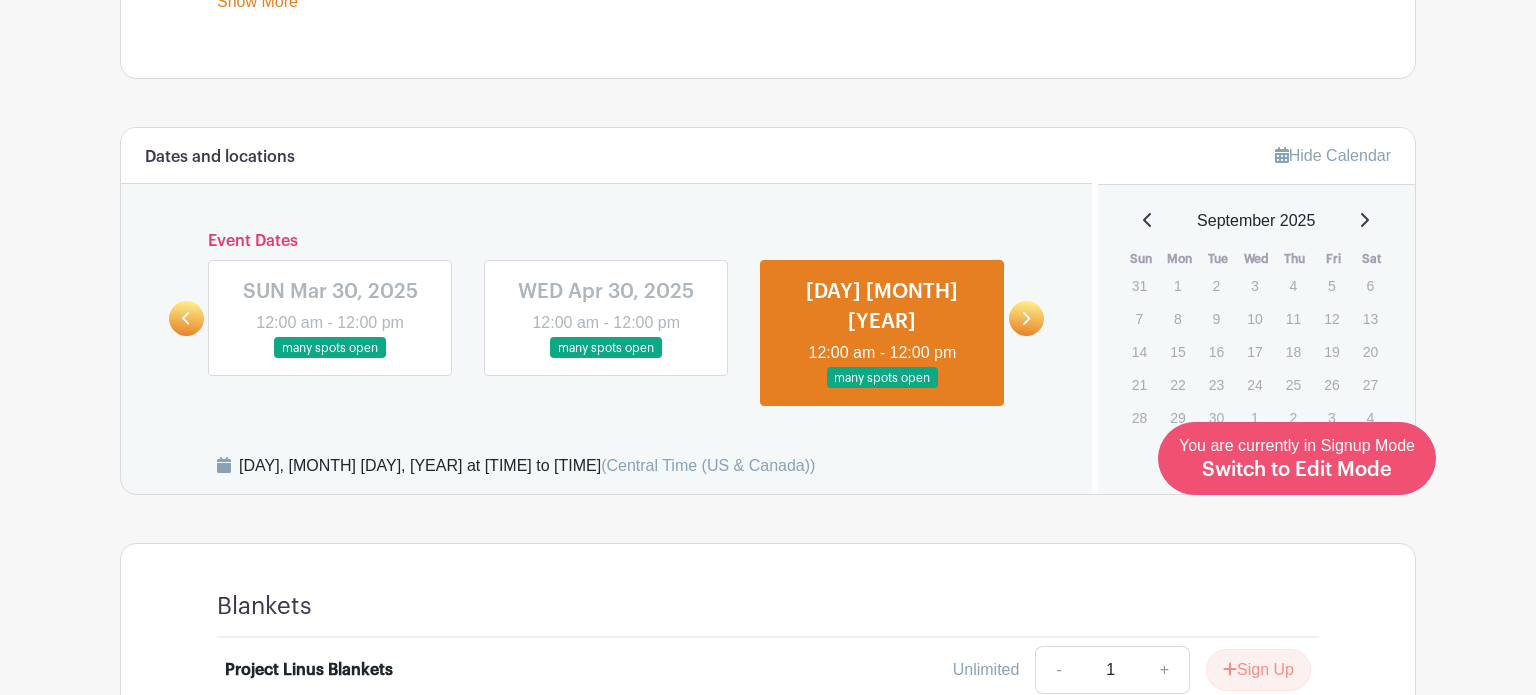 click on "Switch to Edit Mode" at bounding box center (1297, 470) 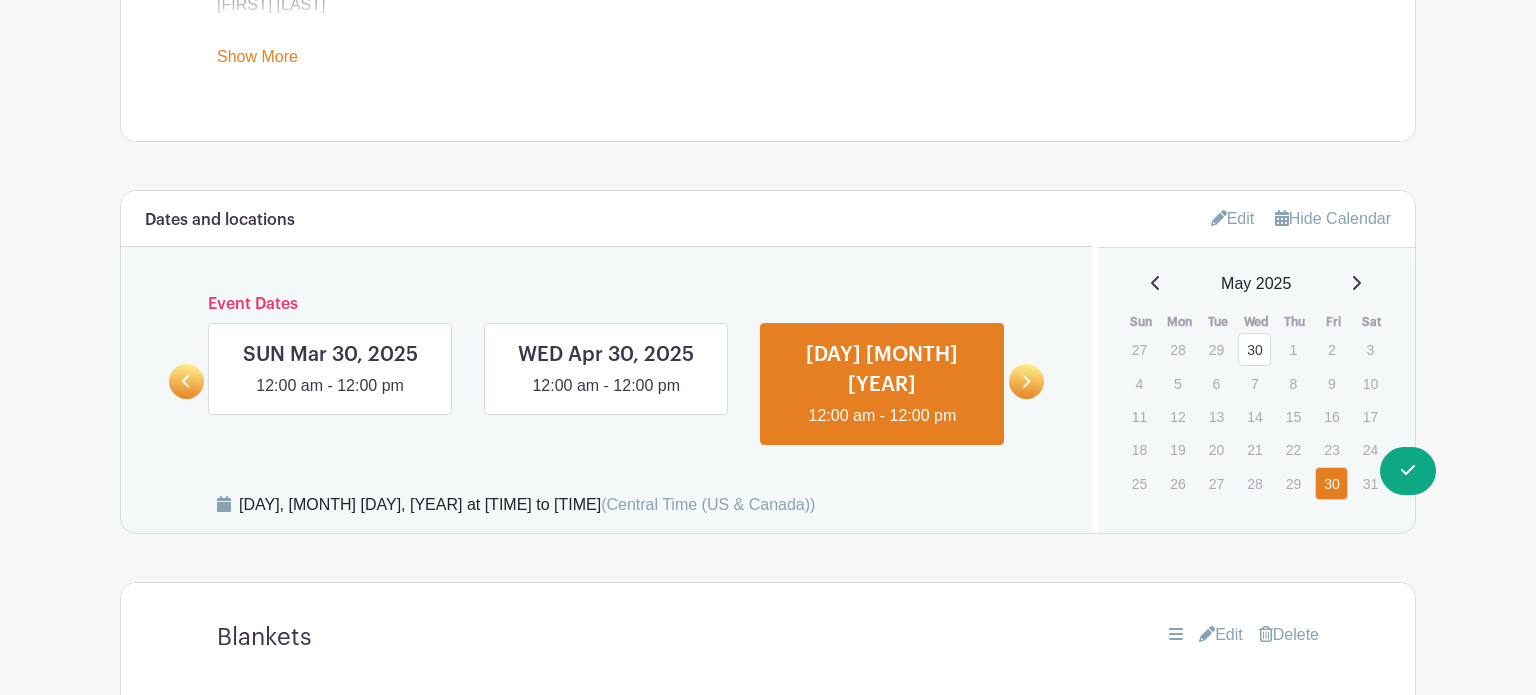 scroll, scrollTop: 1115, scrollLeft: 0, axis: vertical 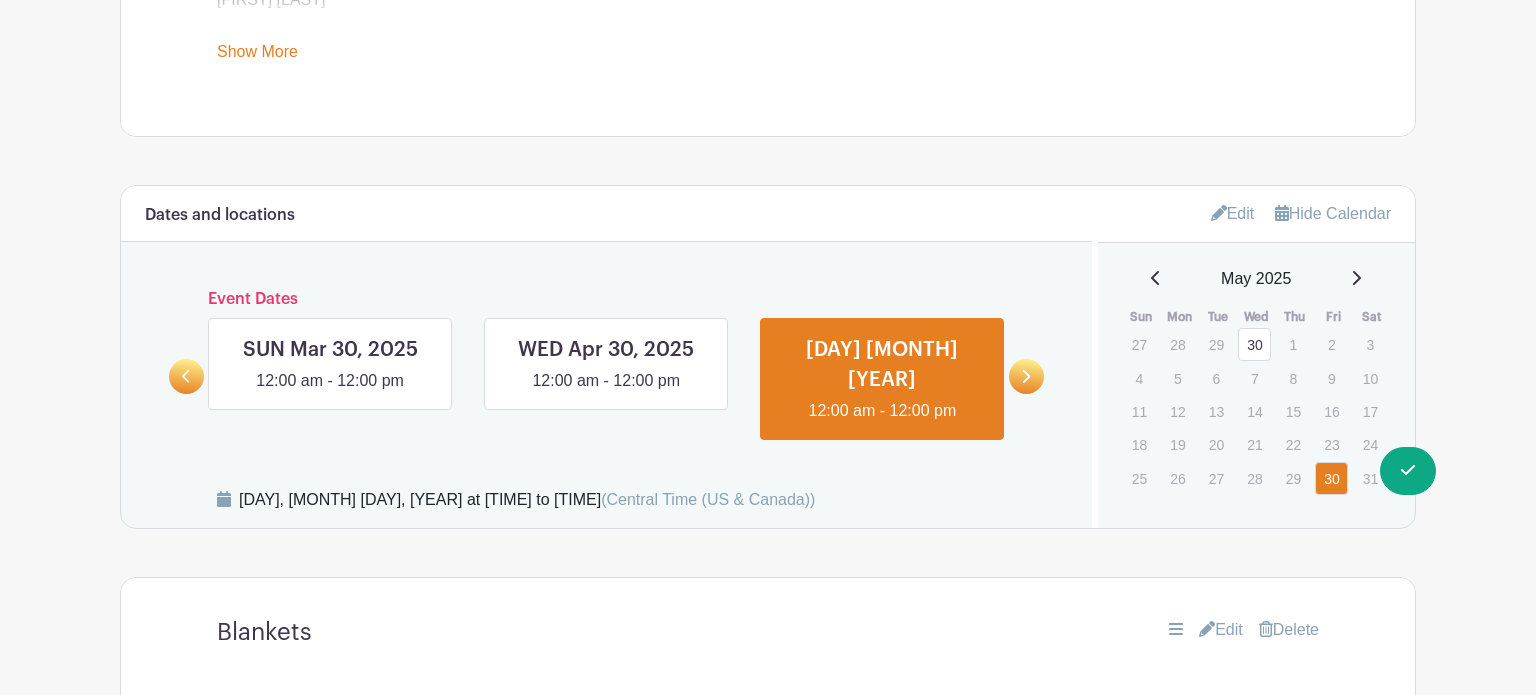 click on "Dates and locations
Event Dates
SAT Sep 30, 2023
12:00 am - 12:00 pm
SAT Sep 30, 2023
12:00 am - 12:00 pm
MON Oct 30, 2023
12:00 am - 12:00 pm
THU Nov 30, 2023
12:00 am - 12:00 pm
SAT Dec 30, 2023
12:00 am - 12:00 pm
TUE Jan 30, 2024
12:00 am - 12:00 pm" at bounding box center (606, 356) 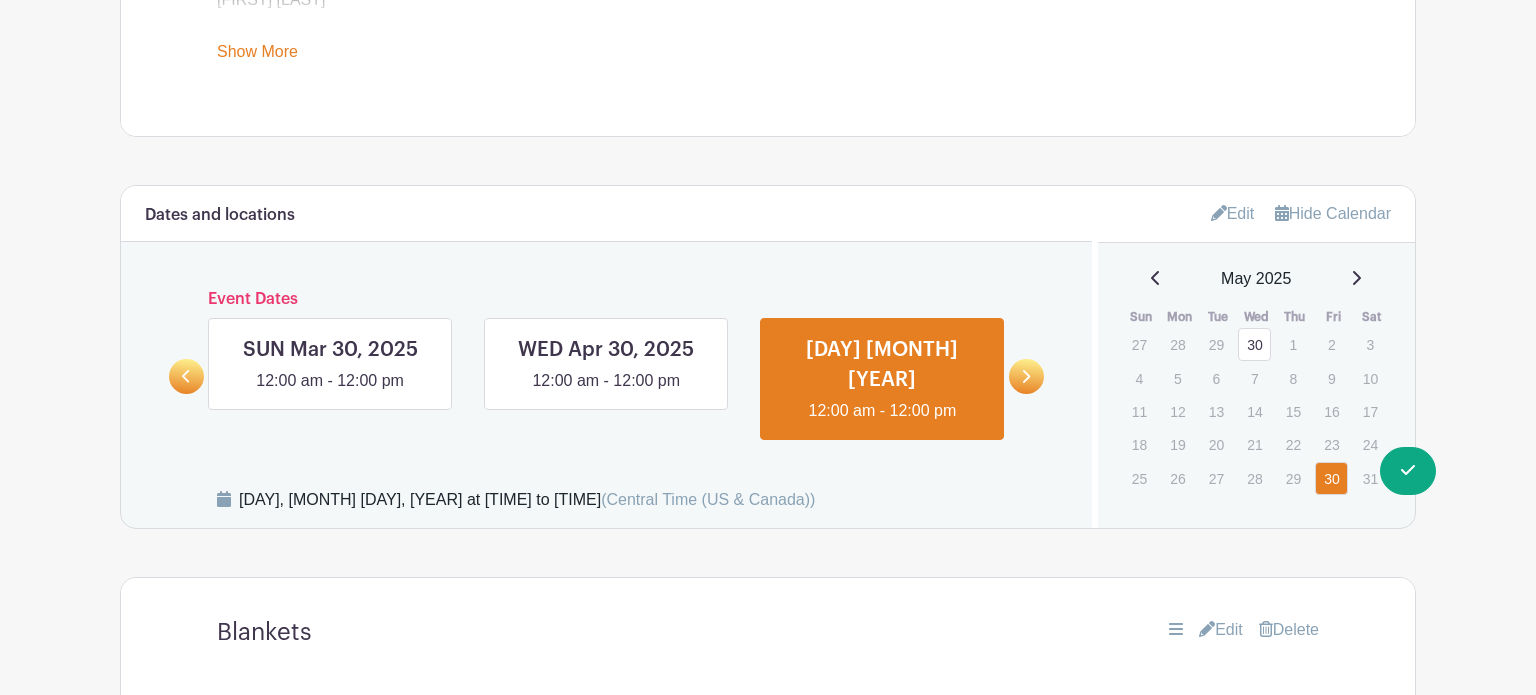 click 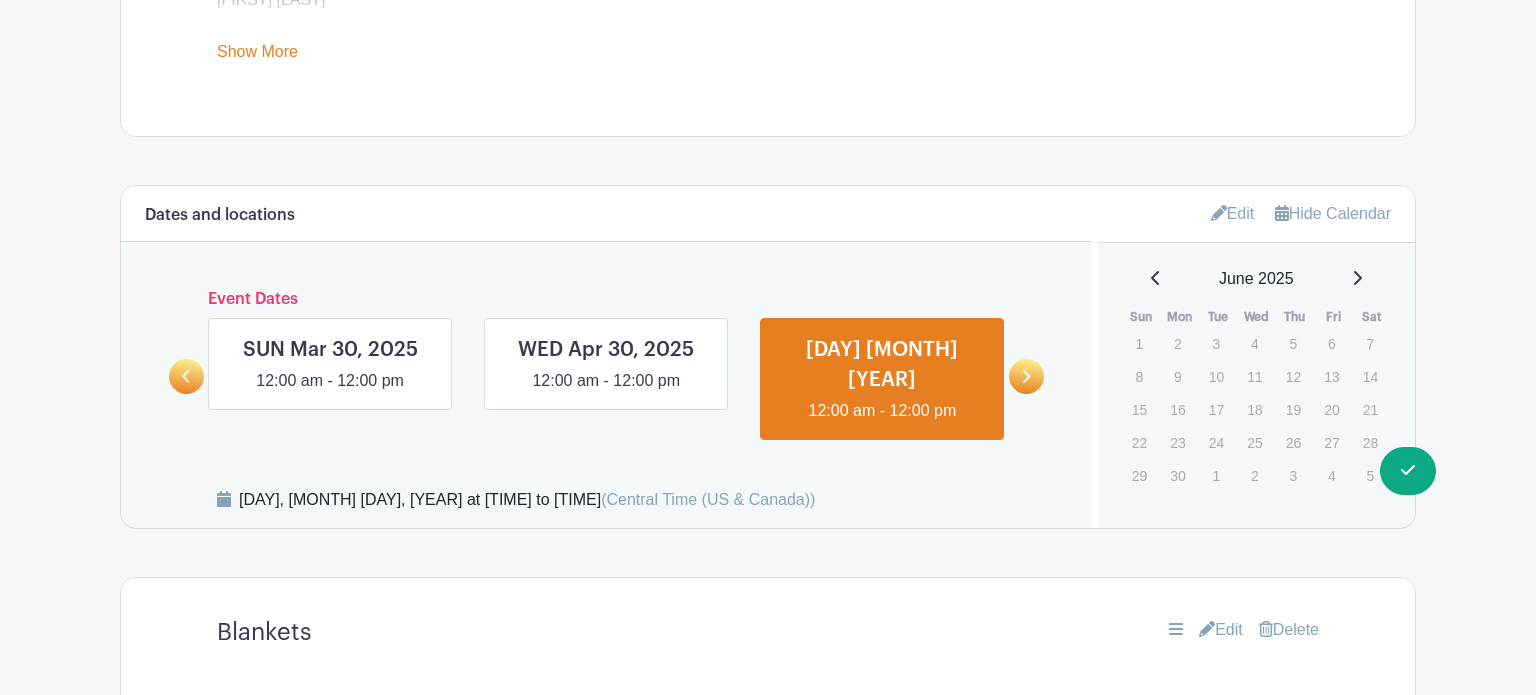 click 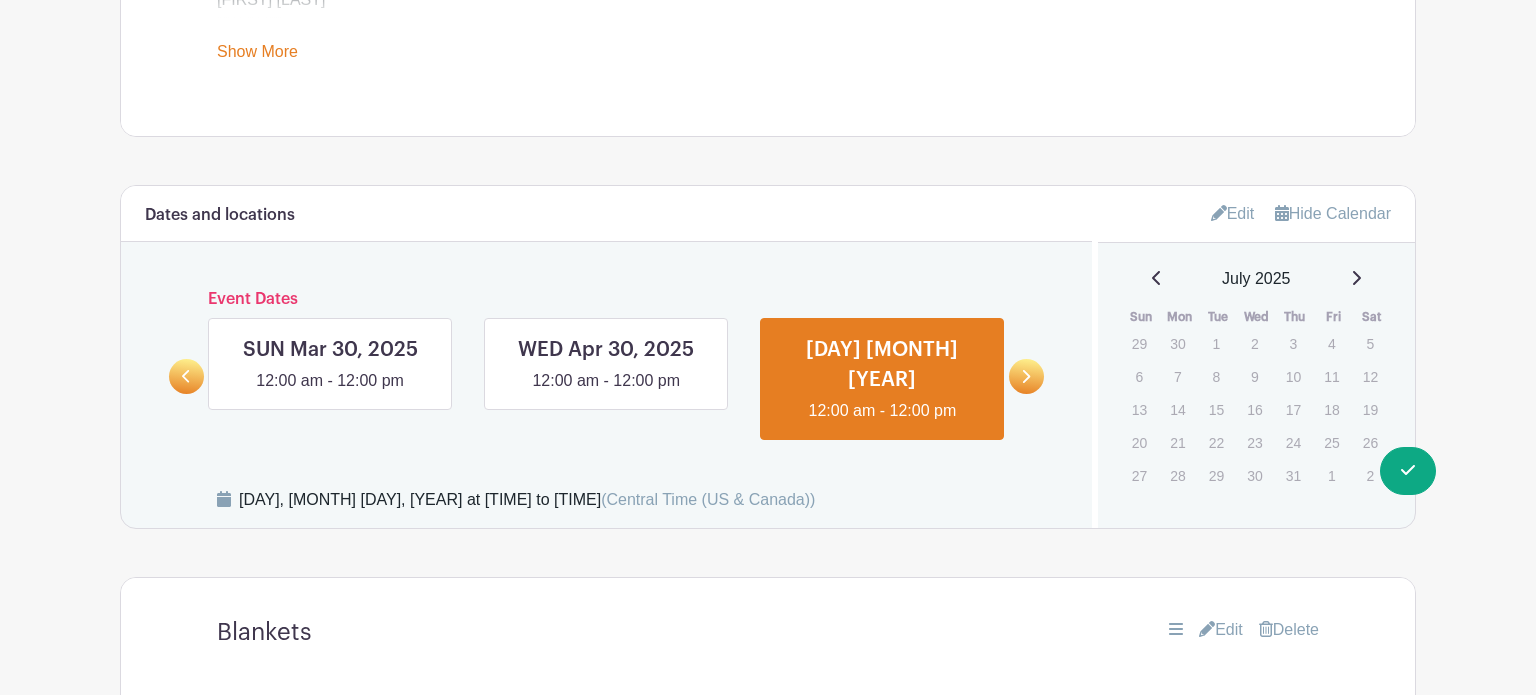 click 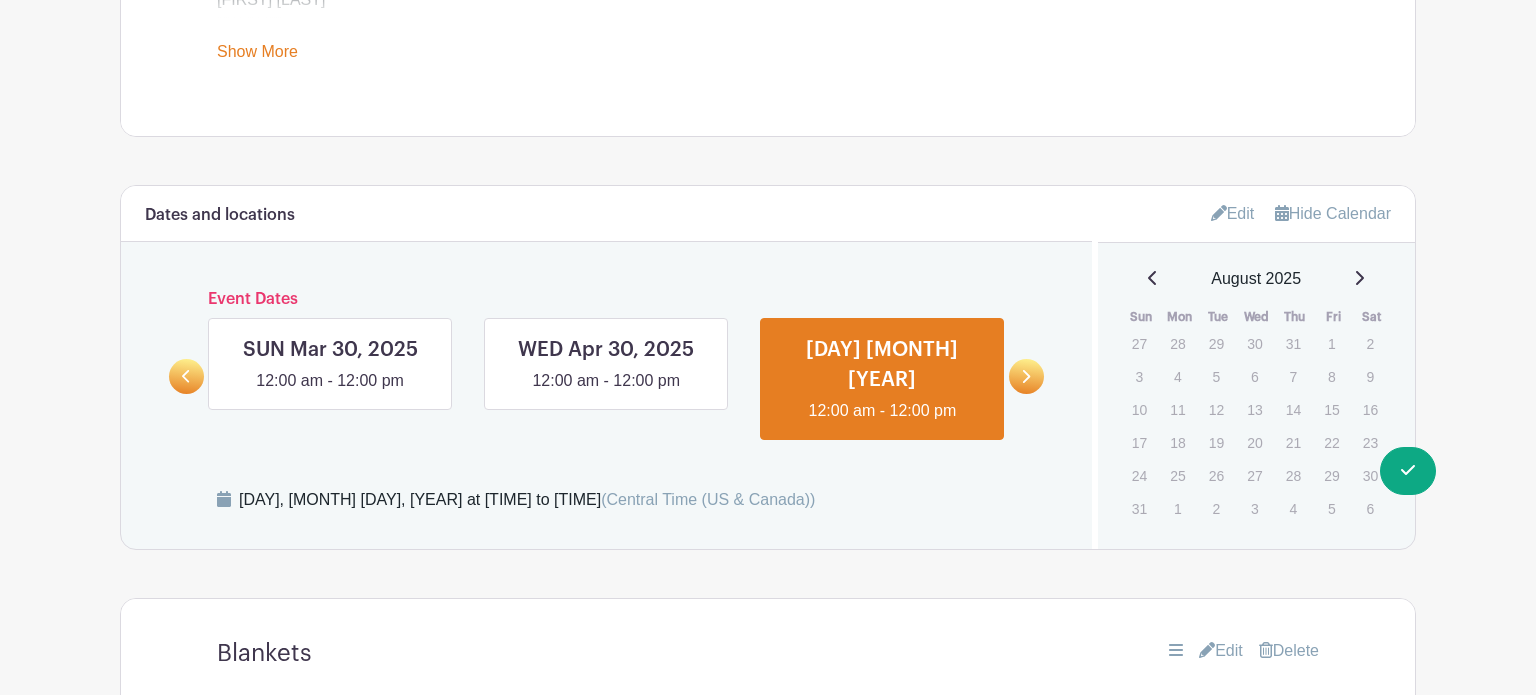 click 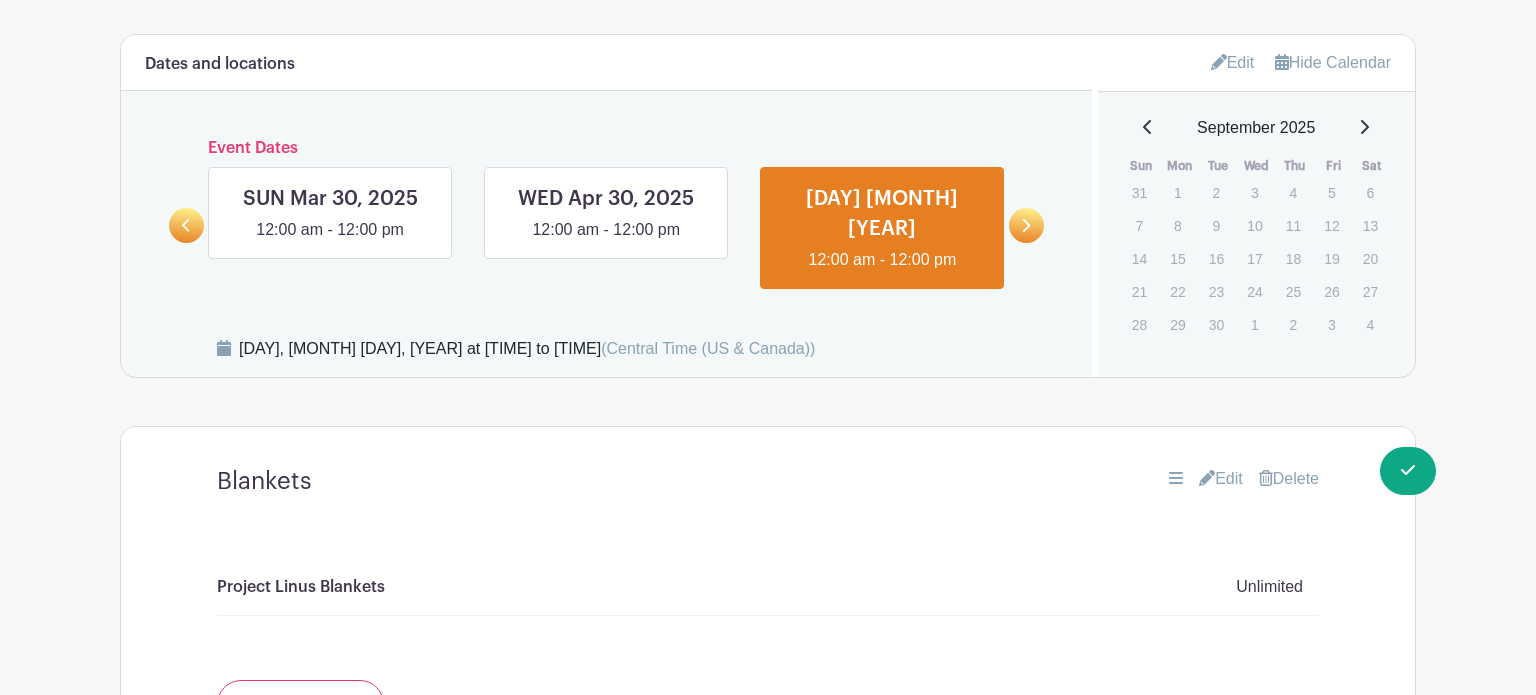scroll, scrollTop: 1276, scrollLeft: 0, axis: vertical 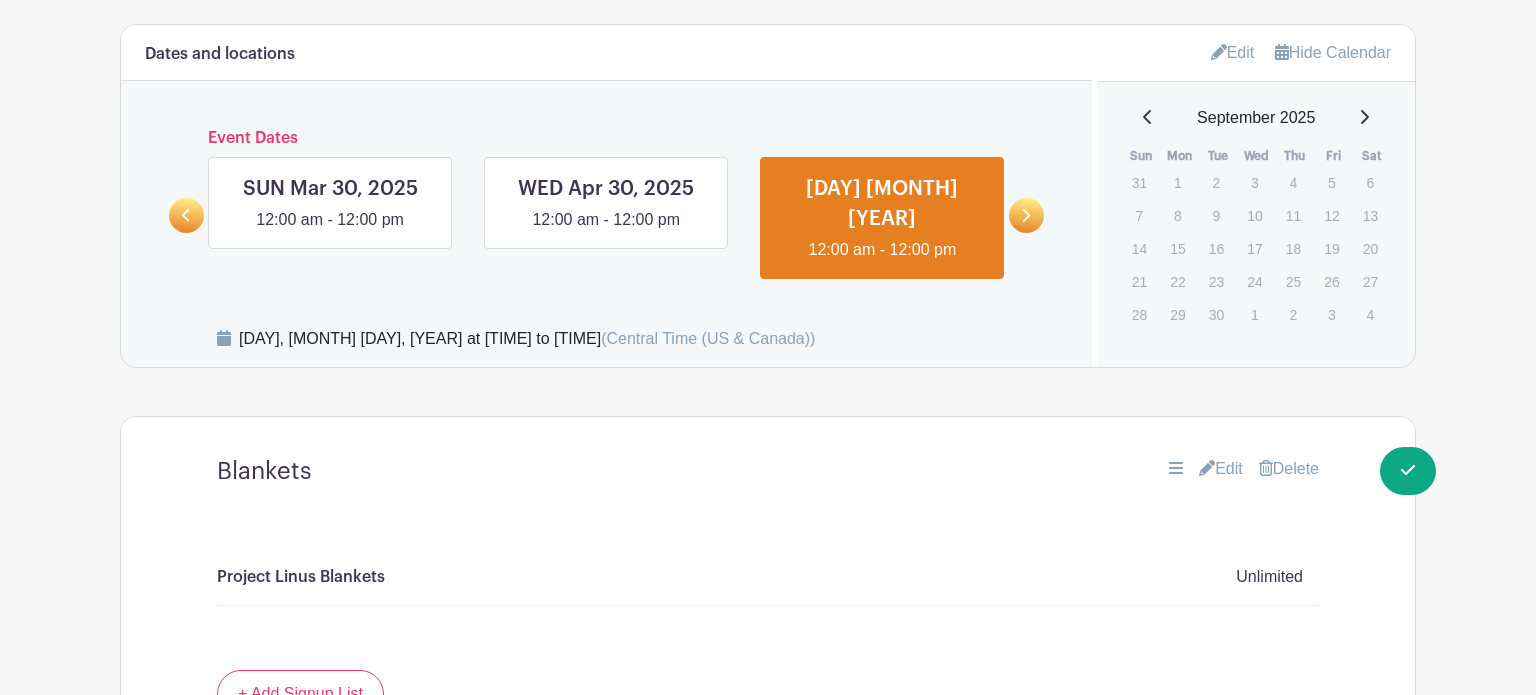 click on "Edit" at bounding box center [1233, 52] 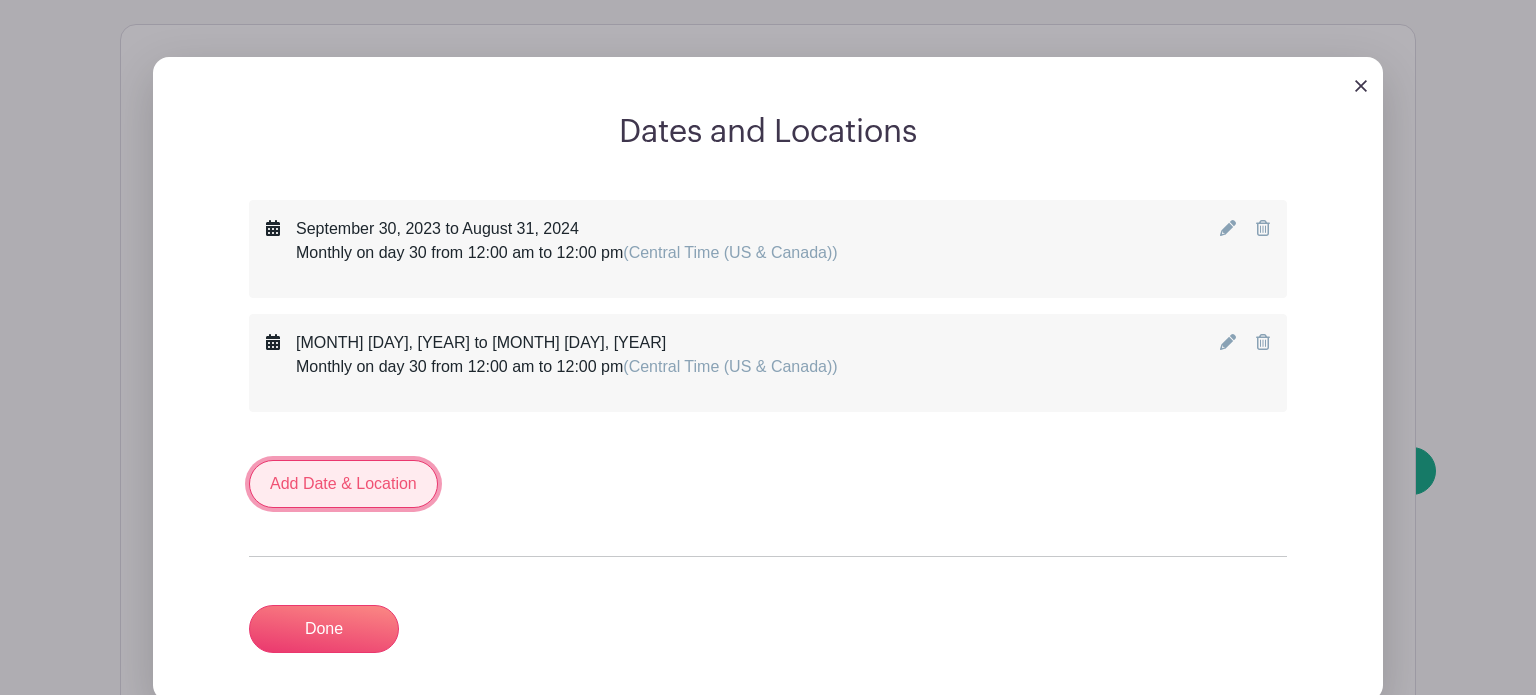 click on "Add Date & Location" at bounding box center (343, 484) 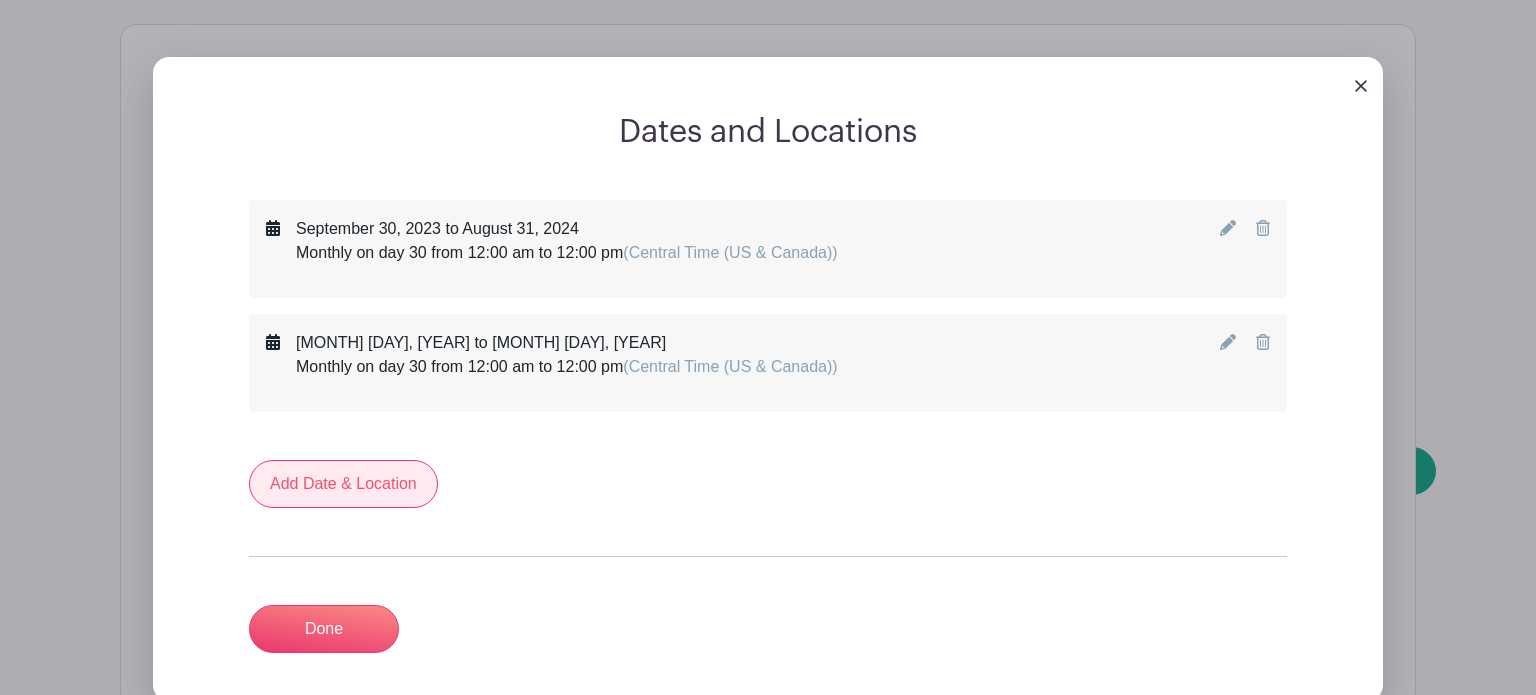 select on "7" 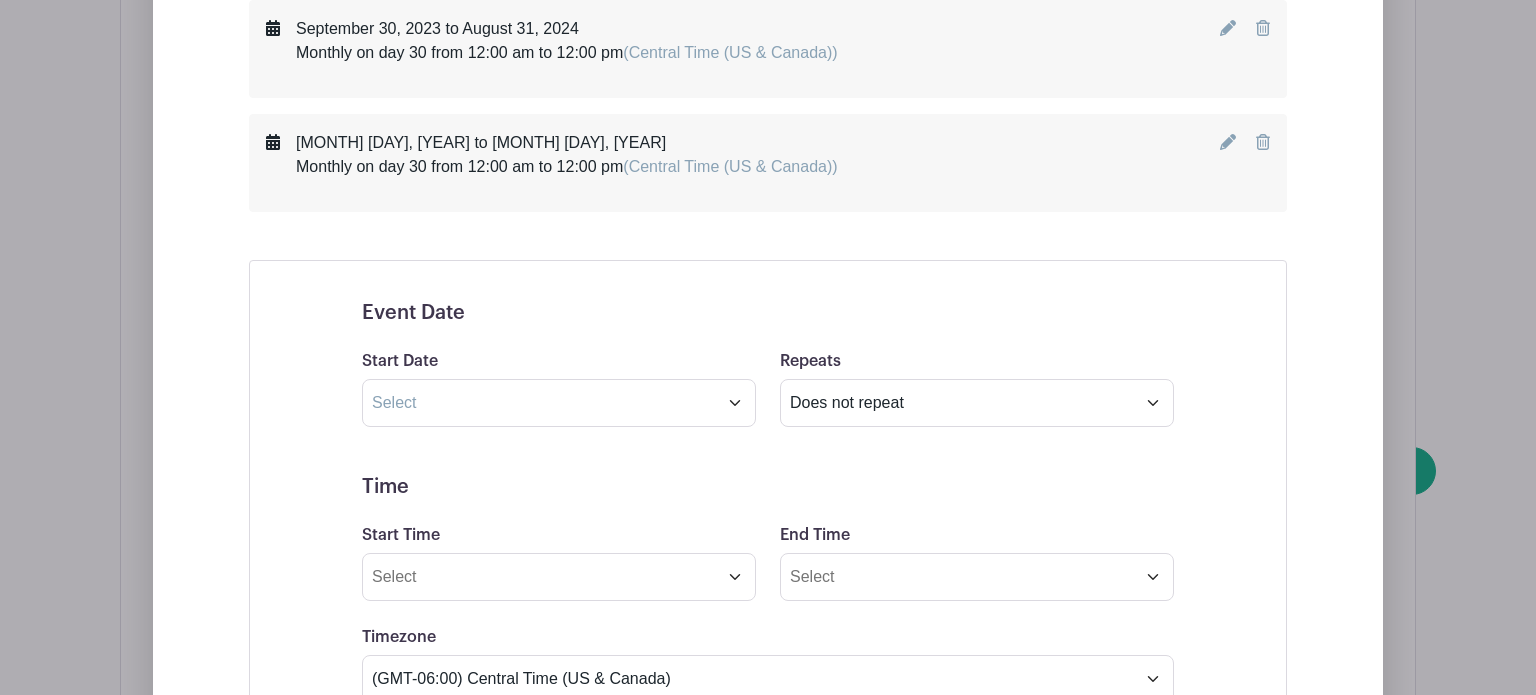 scroll, scrollTop: 1479, scrollLeft: 0, axis: vertical 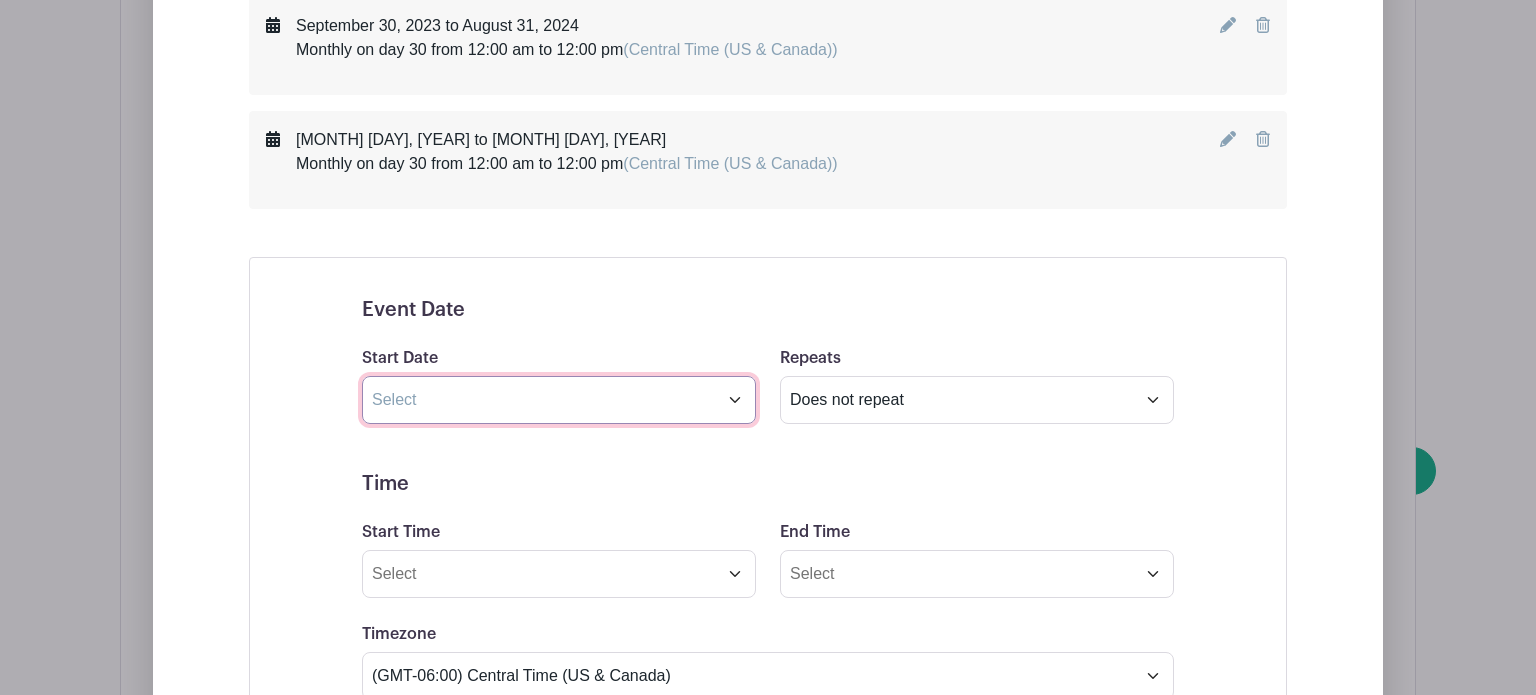 click at bounding box center (559, 400) 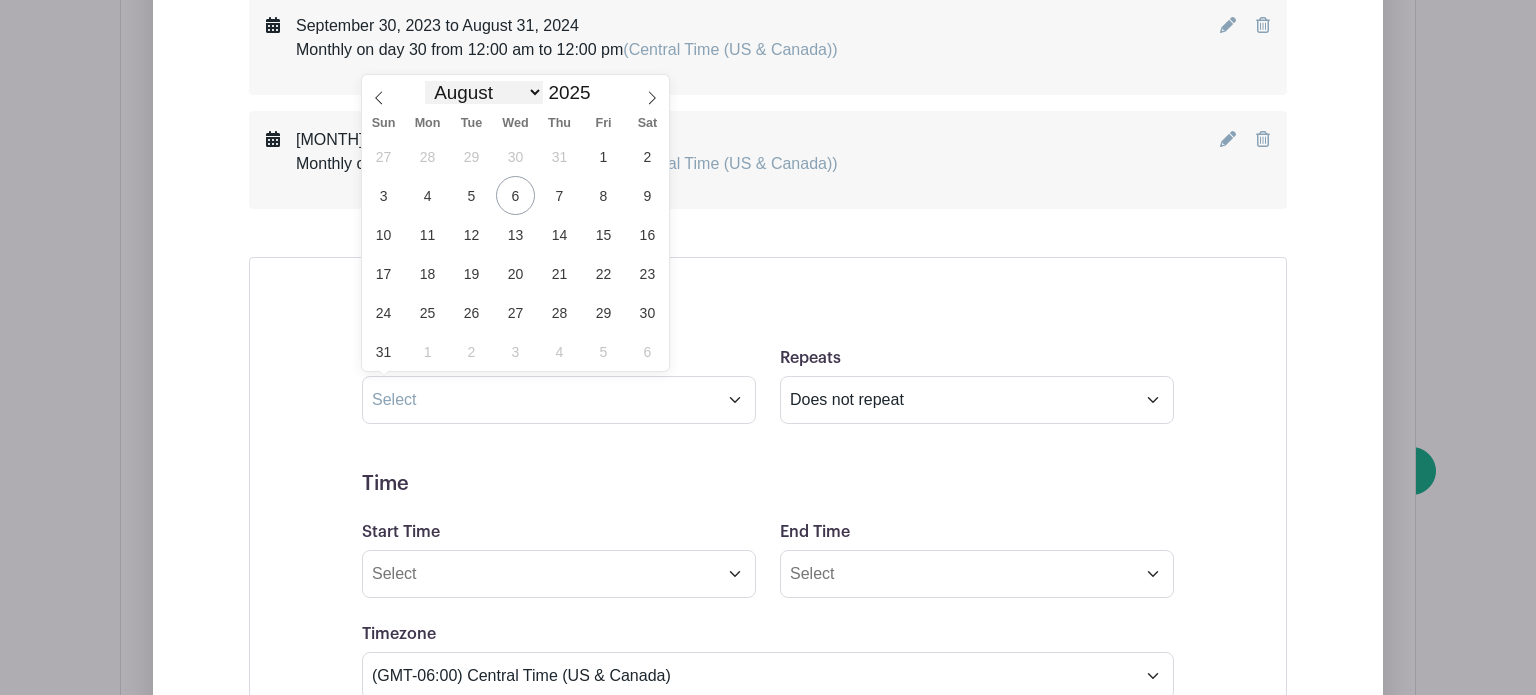 click on "January February March April May June July August September October November December" at bounding box center [484, 92] 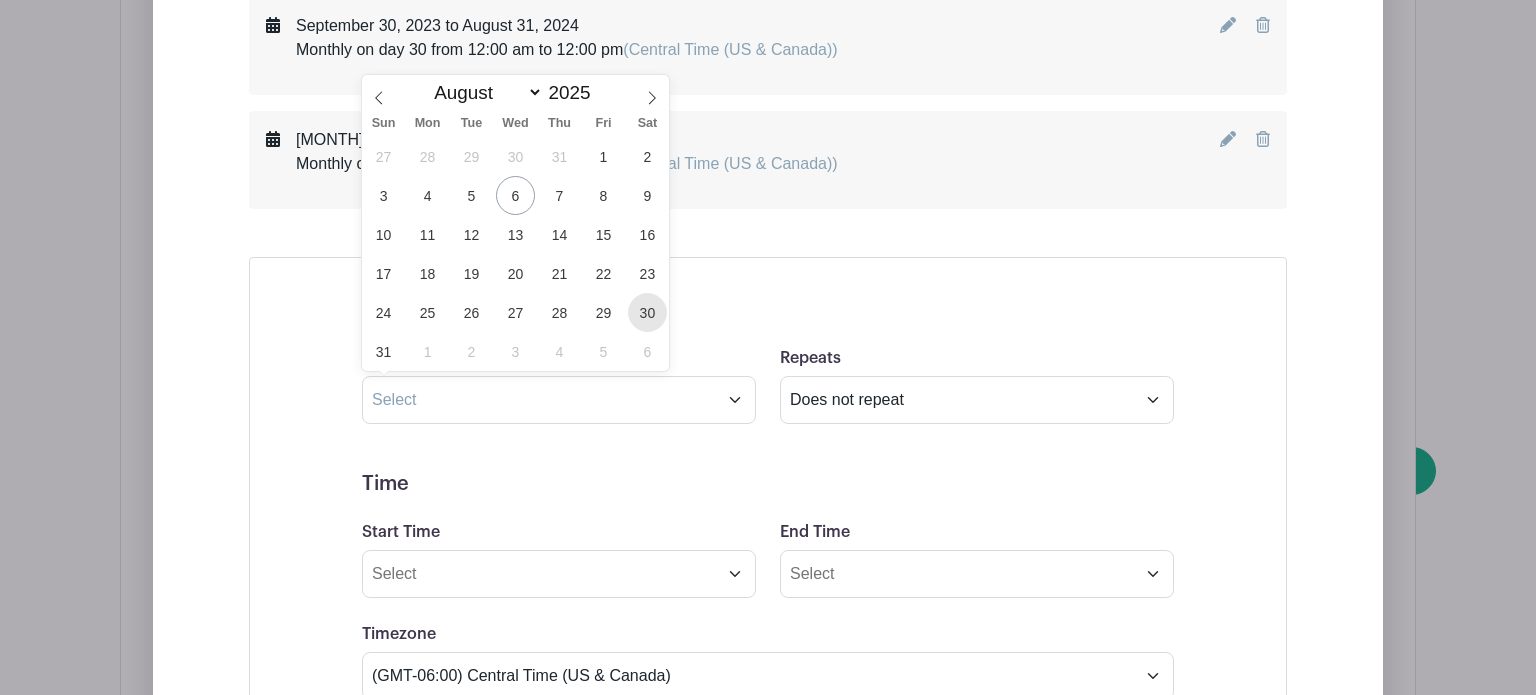 click on "30" at bounding box center (647, 312) 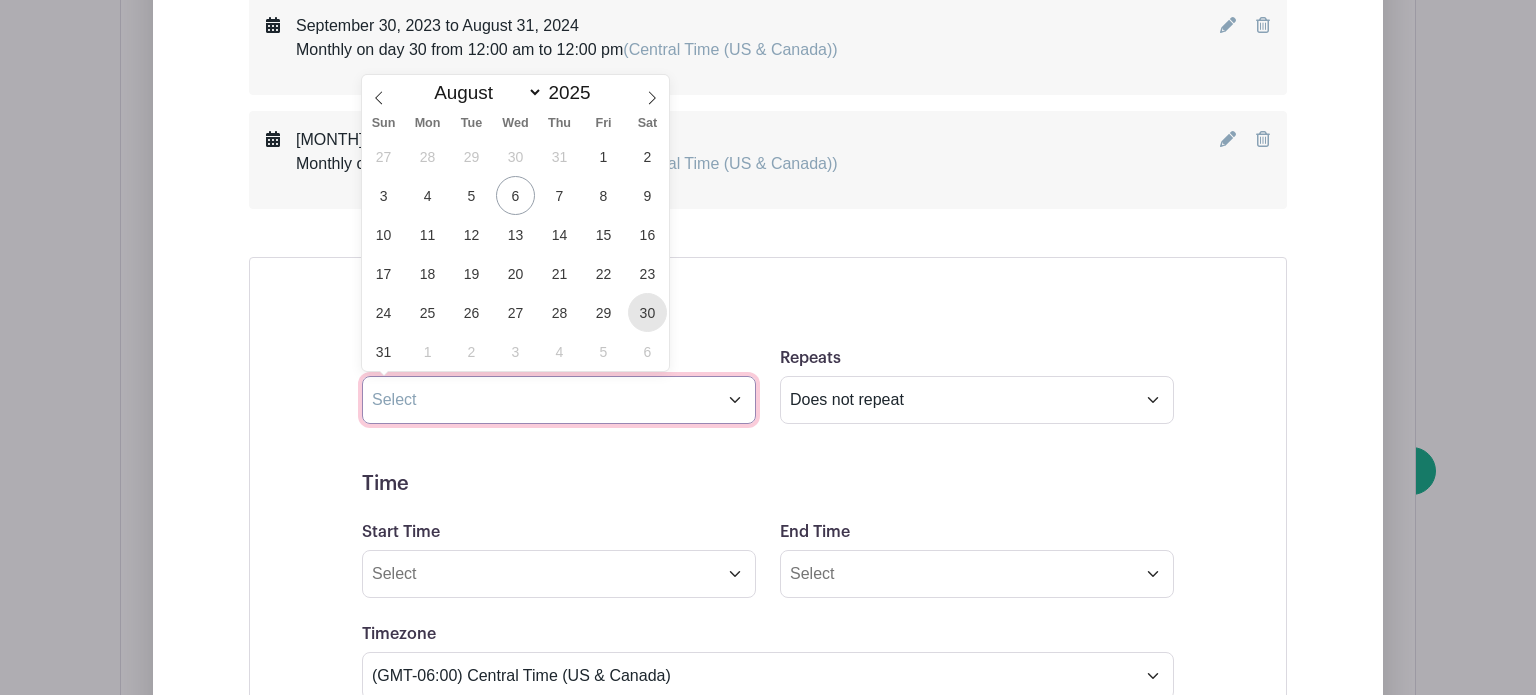 type on "[MONTH] [DAY] [YEAR]" 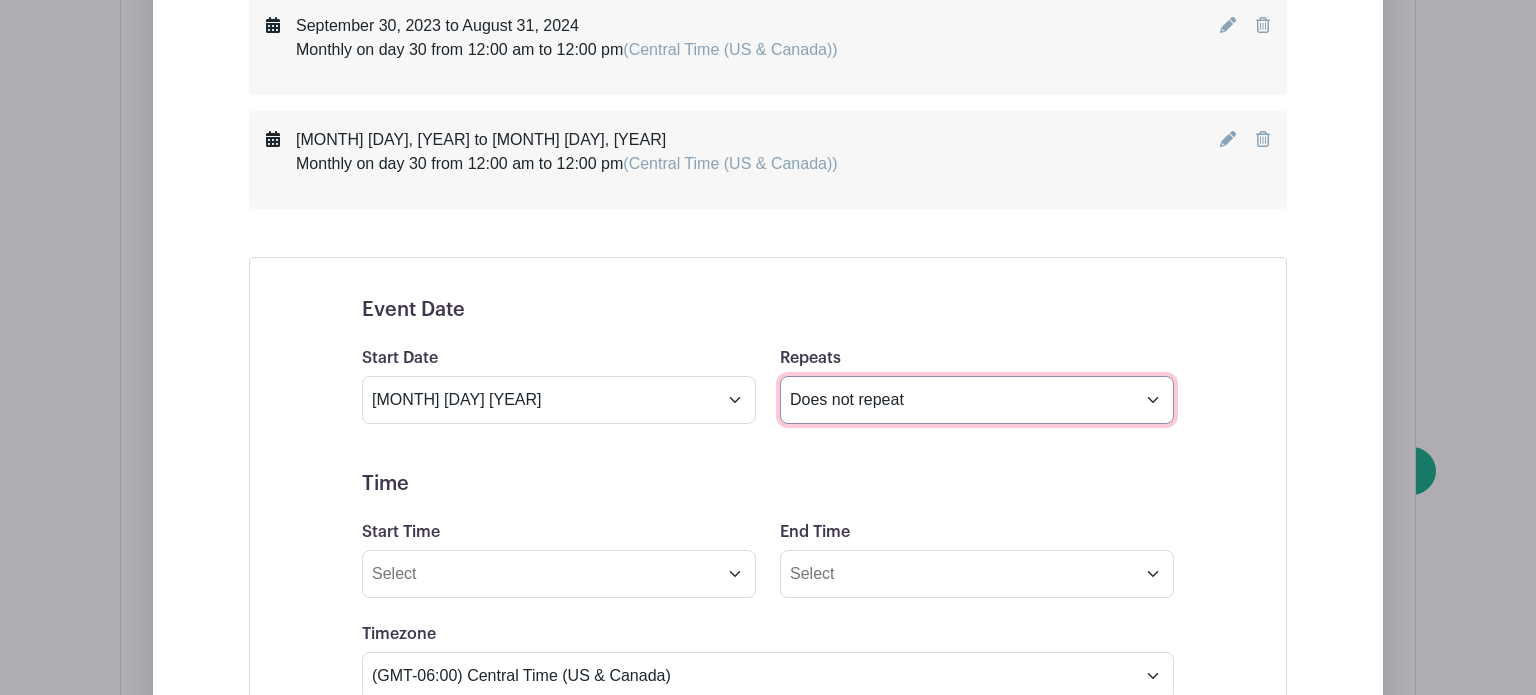 click on "Does not repeat
Daily
Weekly
Monthly on day 30
Monthly on the fifth Saturday
Other..." at bounding box center [977, 400] 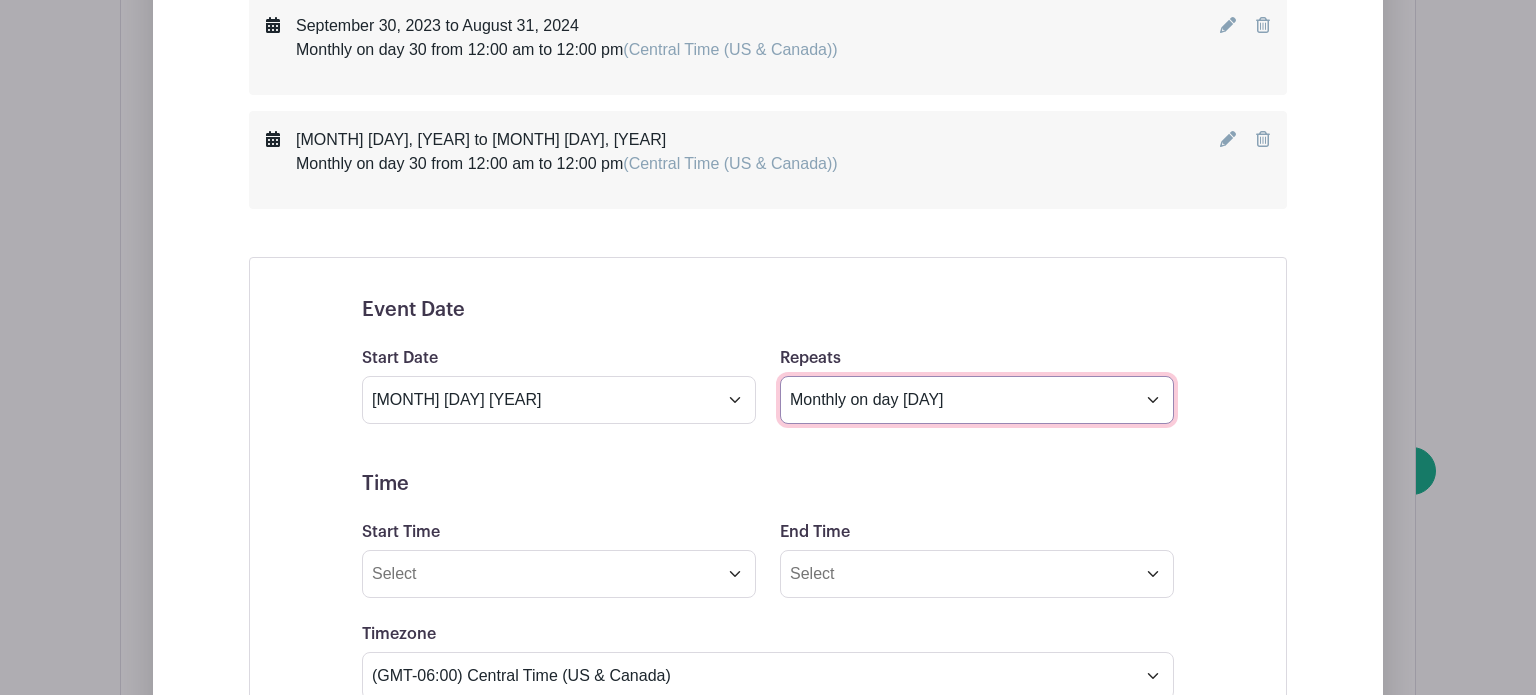 click on "Does not repeat
Daily
Weekly
Monthly on day 30
Monthly on the fifth Saturday
Other..." at bounding box center [977, 400] 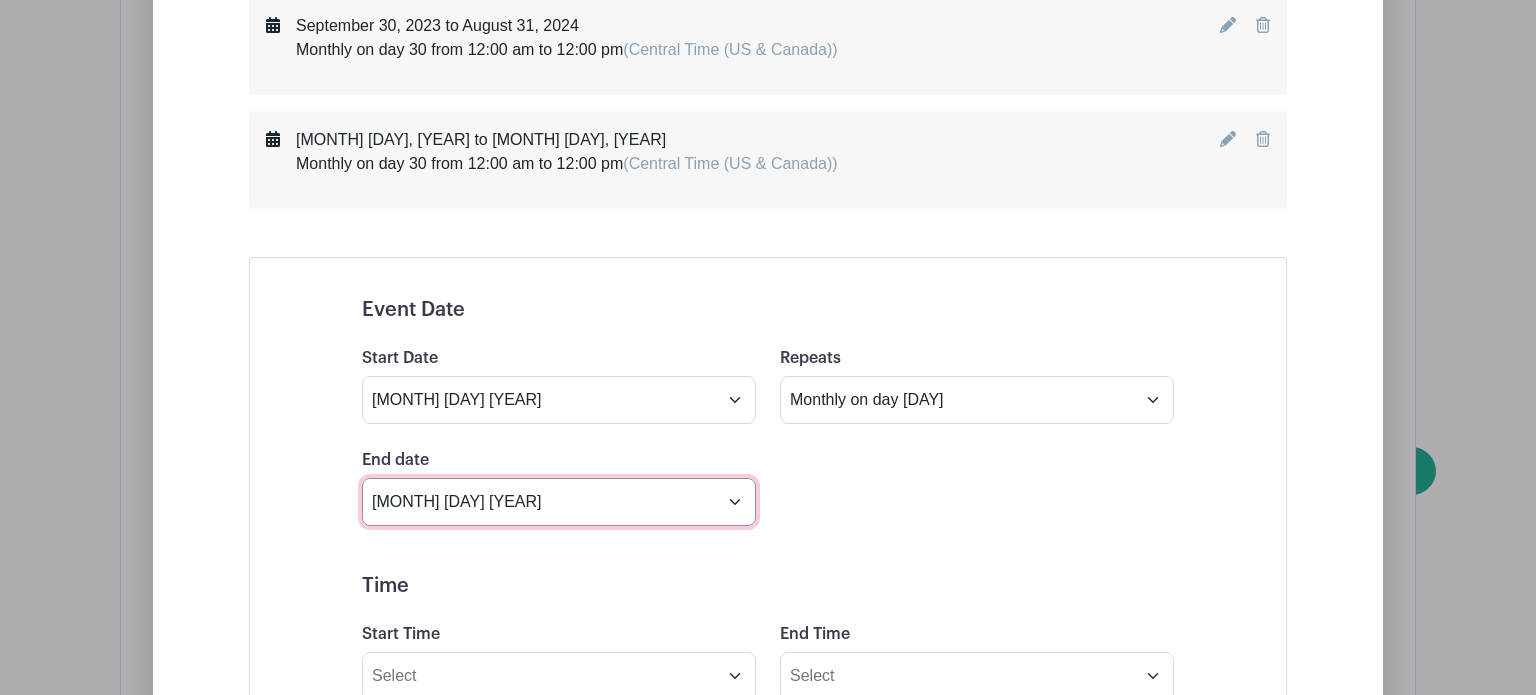 click on "[MONTH] [DAY] [YEAR]" at bounding box center (559, 502) 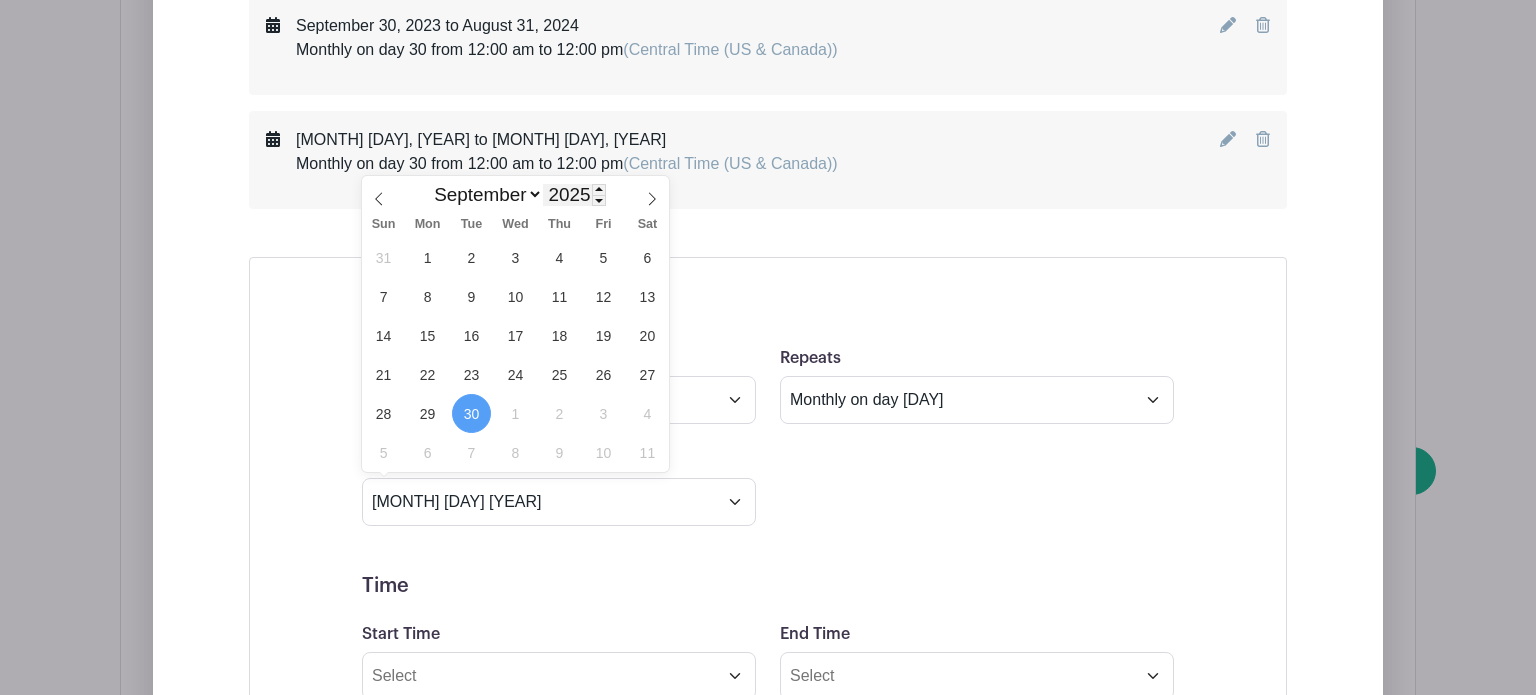 click on "2025" at bounding box center (574, 195) 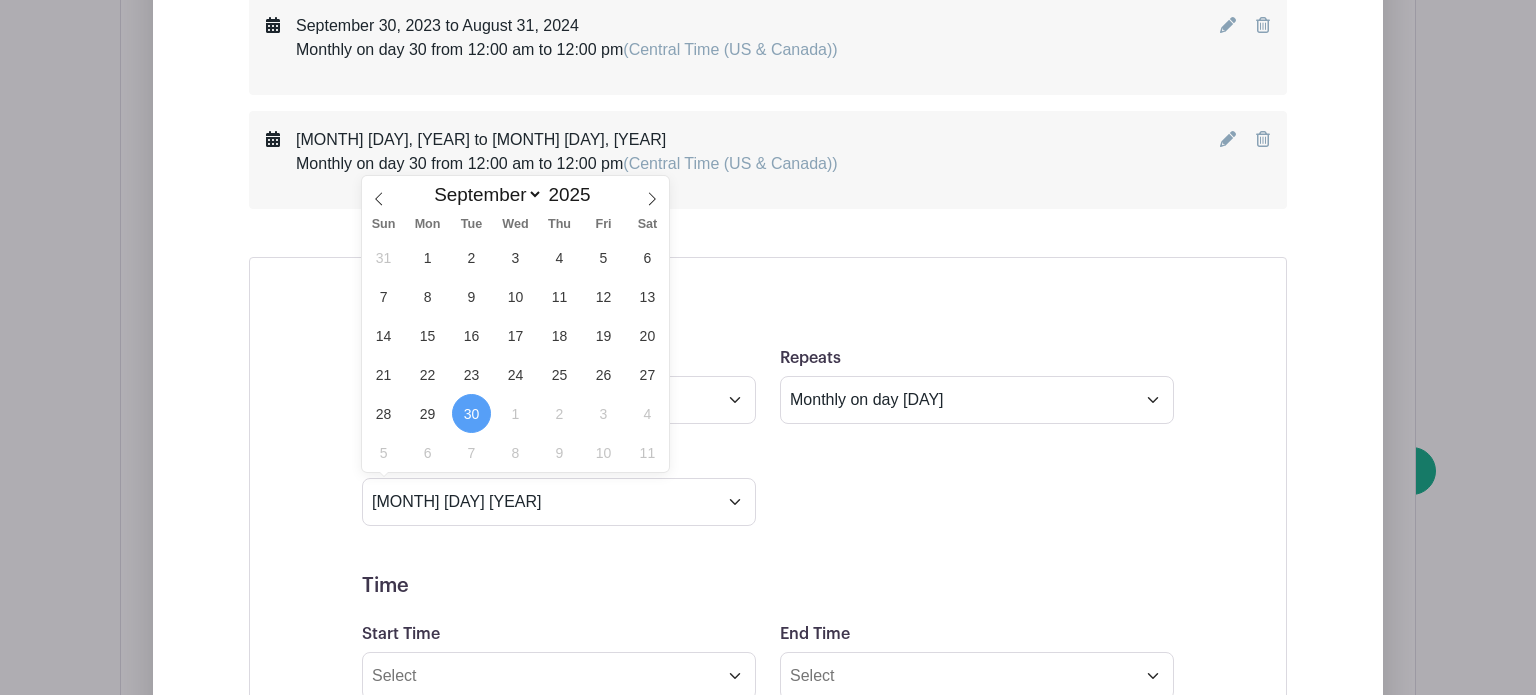 click on "End date
[MONTH] [DAY] [YEAR]
Repeats every
1
Day
Week
Monthly on day 30" at bounding box center (768, 487) 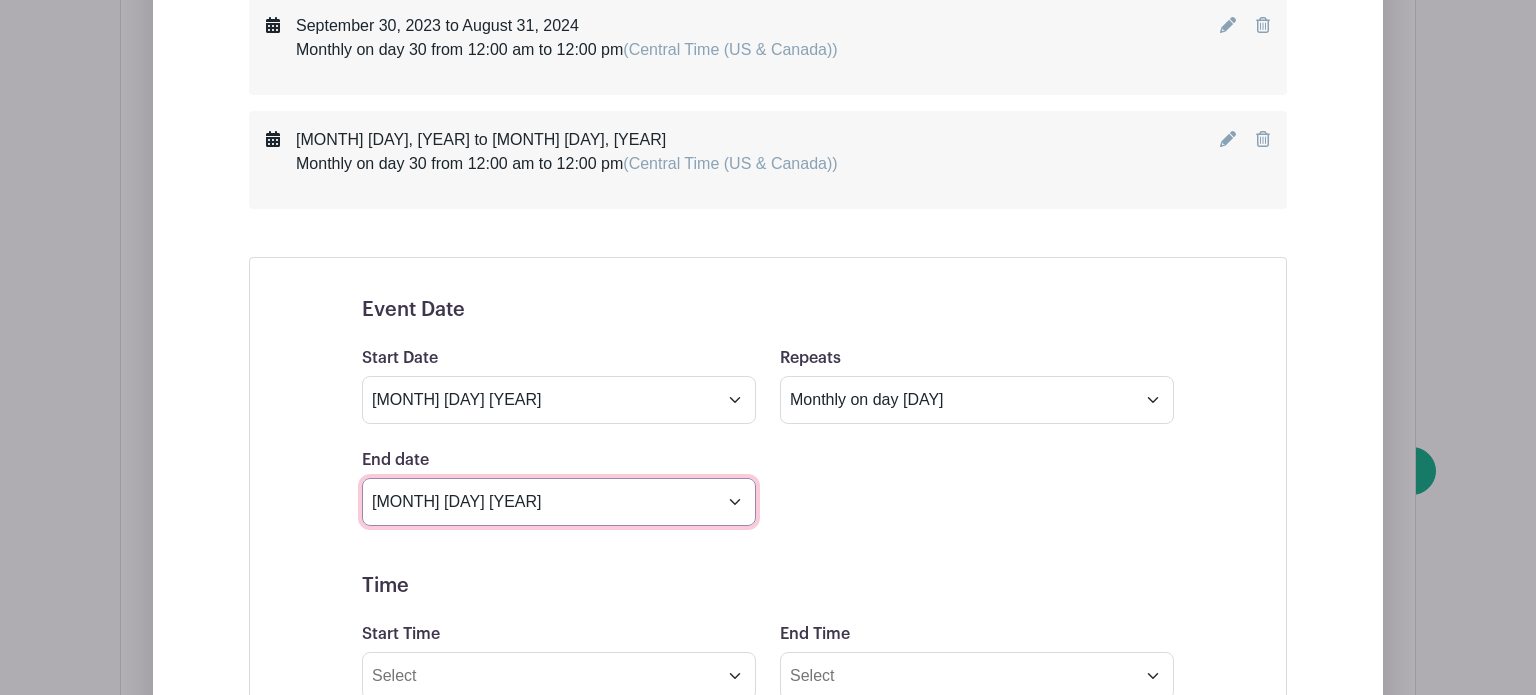 click on "[MONTH] [DAY] [YEAR]" at bounding box center (559, 502) 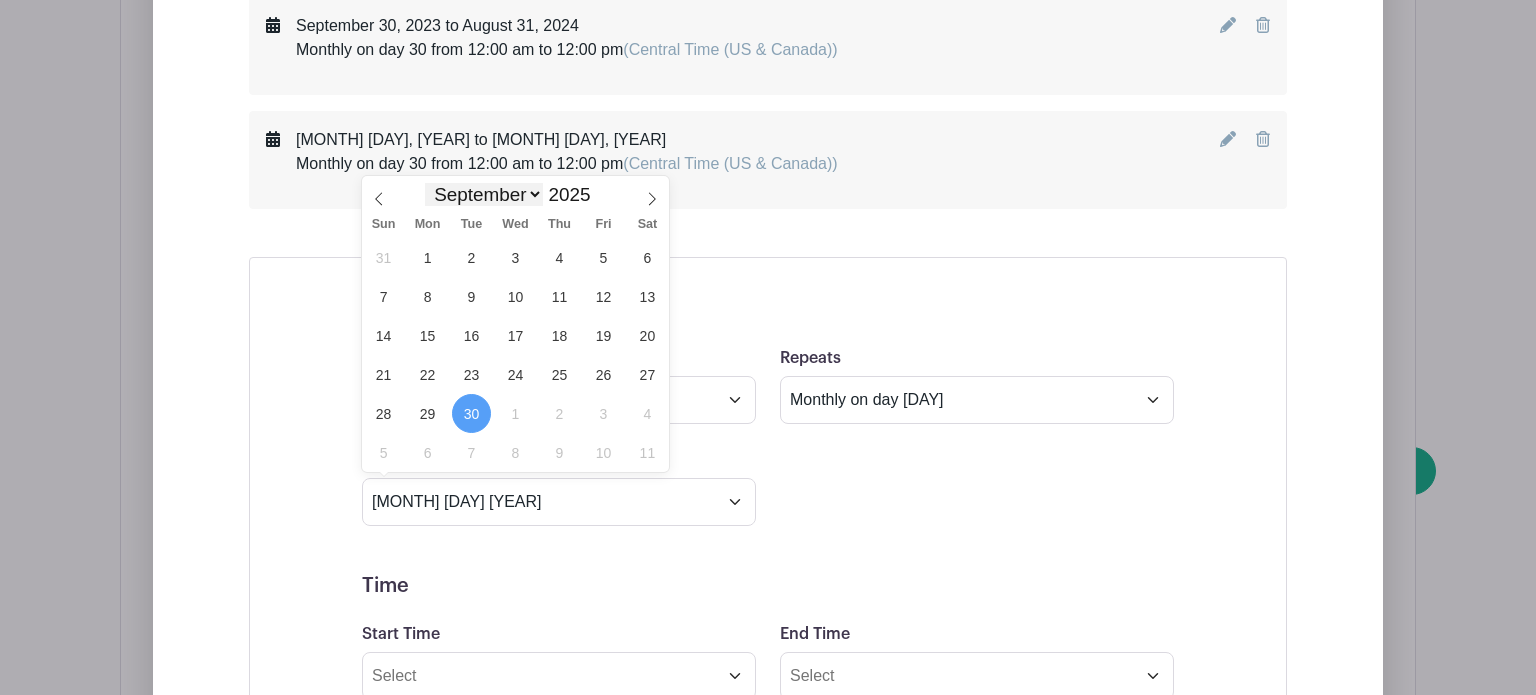 click on "January February March April May June July August September October November December" at bounding box center (484, 194) 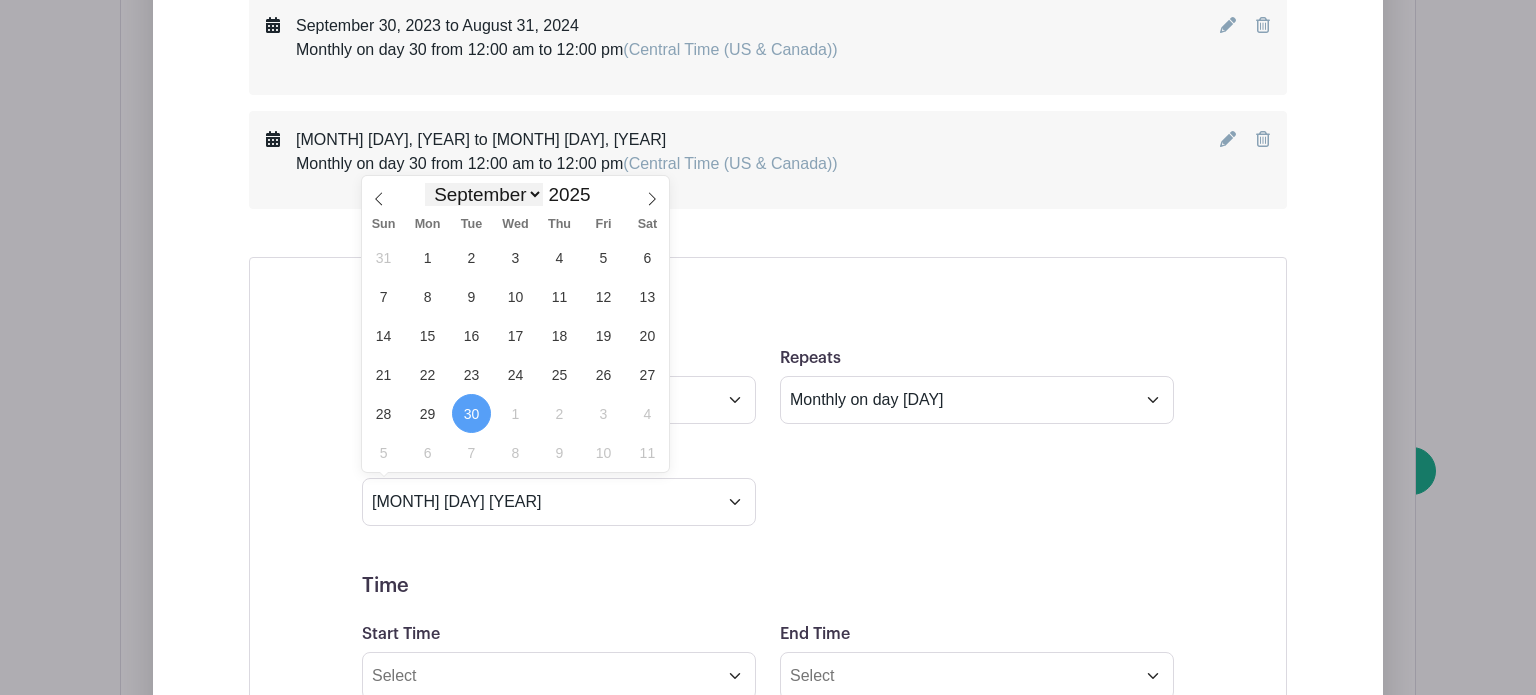 select on "4" 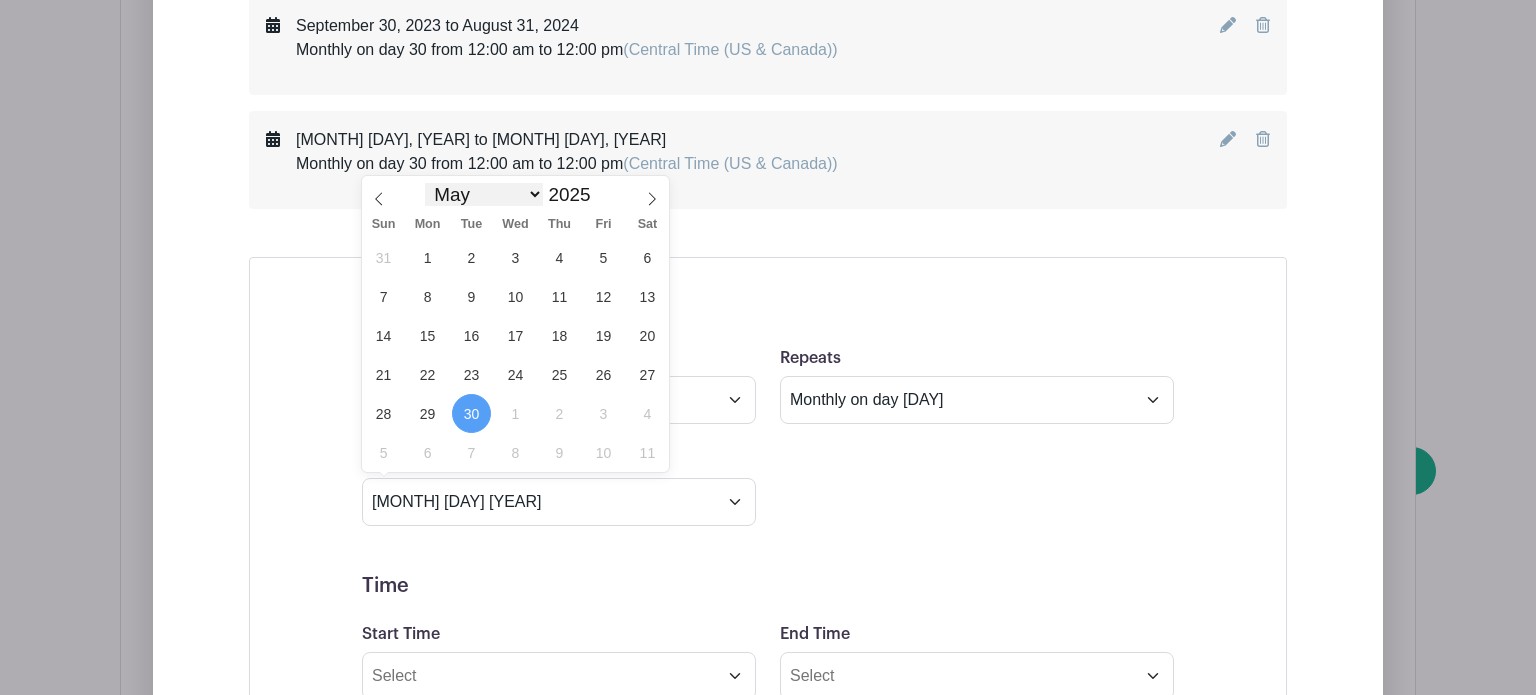 click on "January February March April May June July August September October November December" at bounding box center [484, 194] 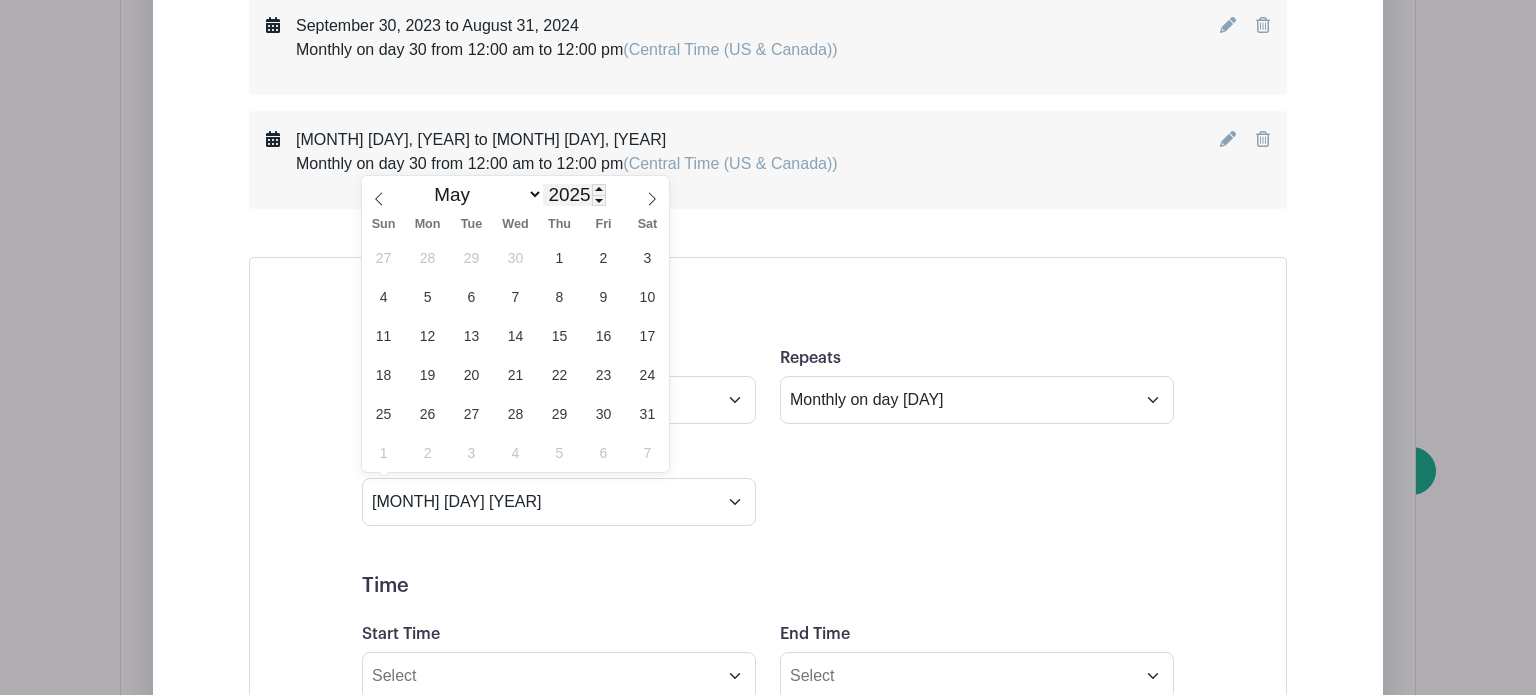 click on "2025" at bounding box center [574, 195] 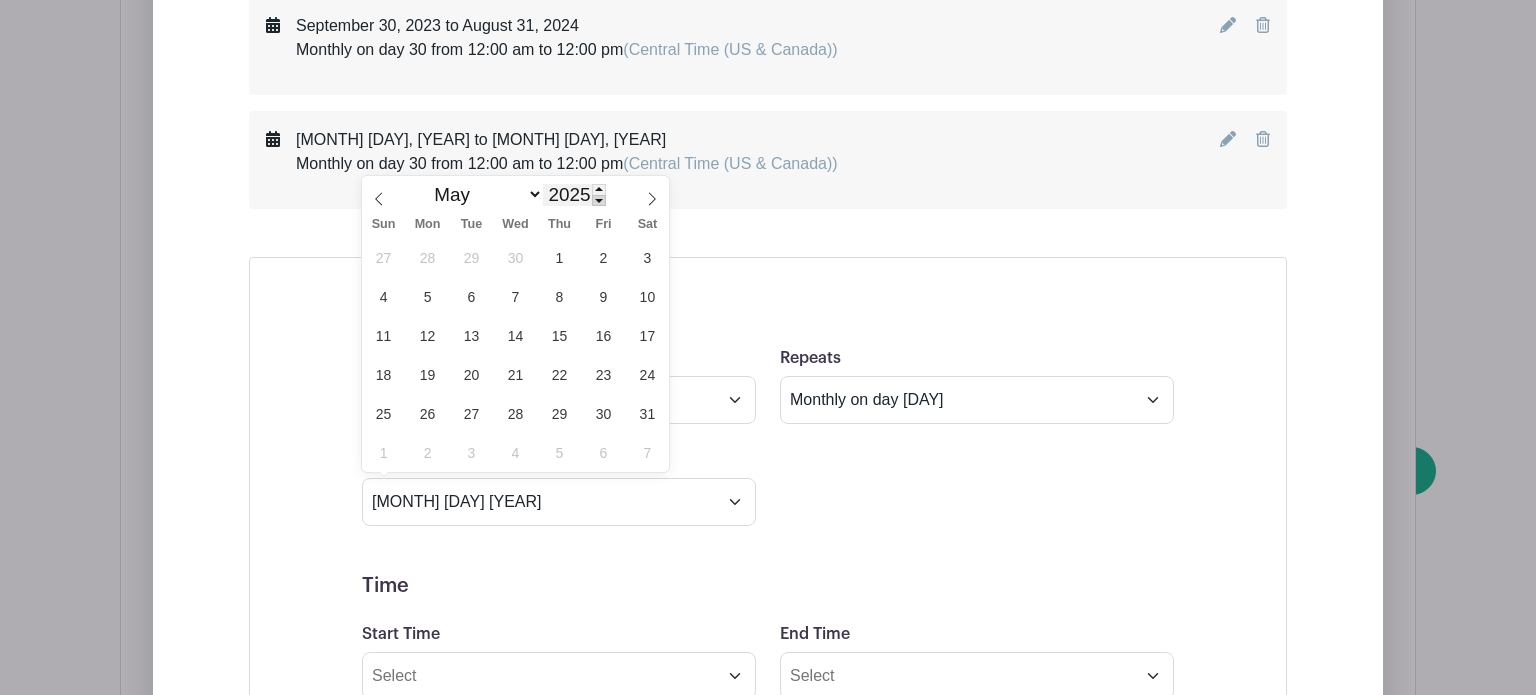 click at bounding box center [599, 200] 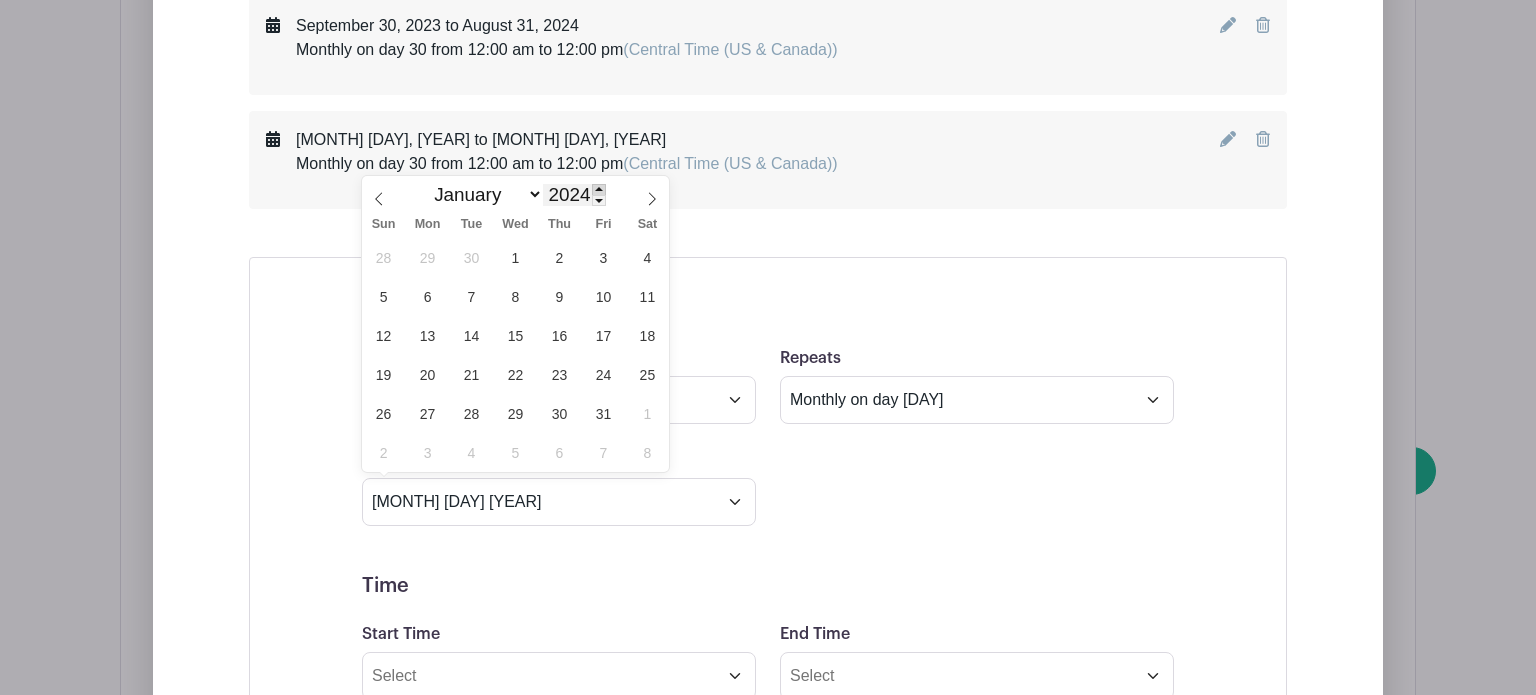 click at bounding box center (599, 189) 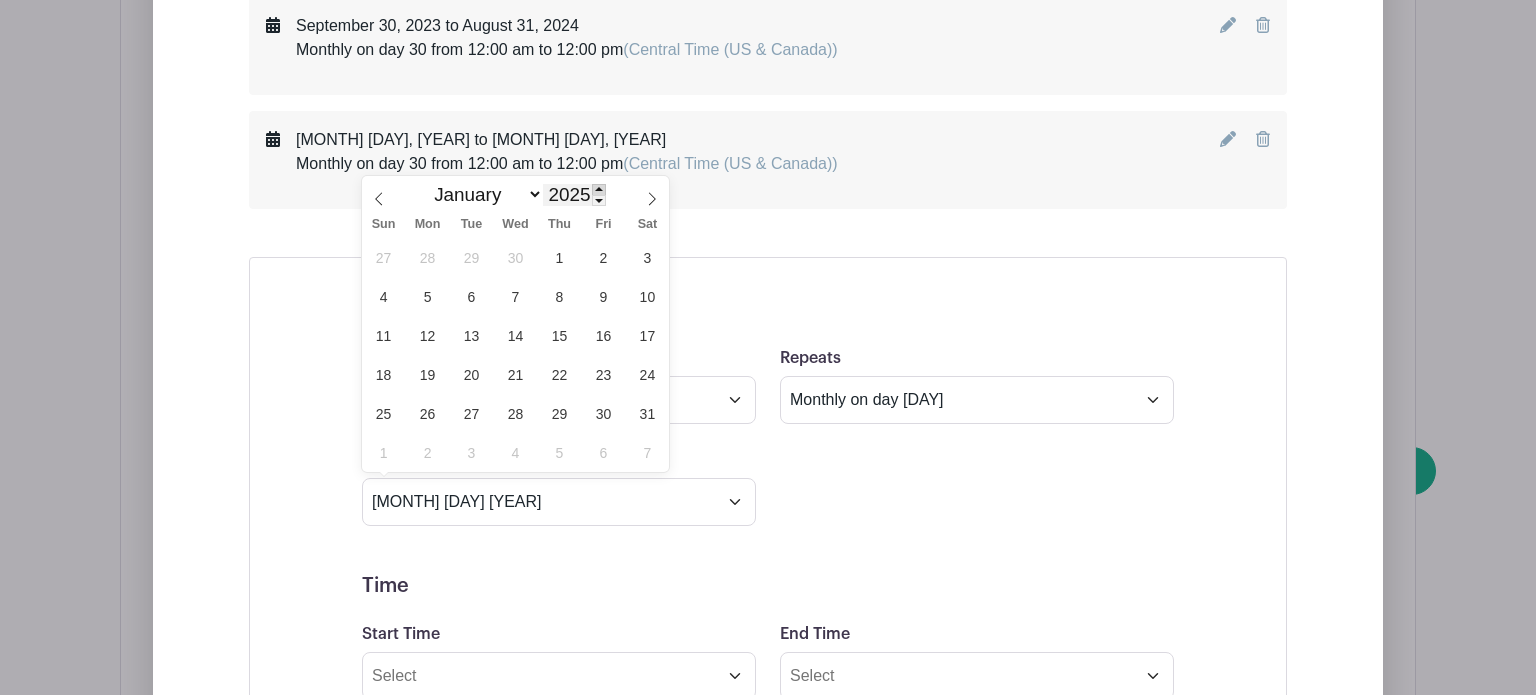 click at bounding box center (599, 189) 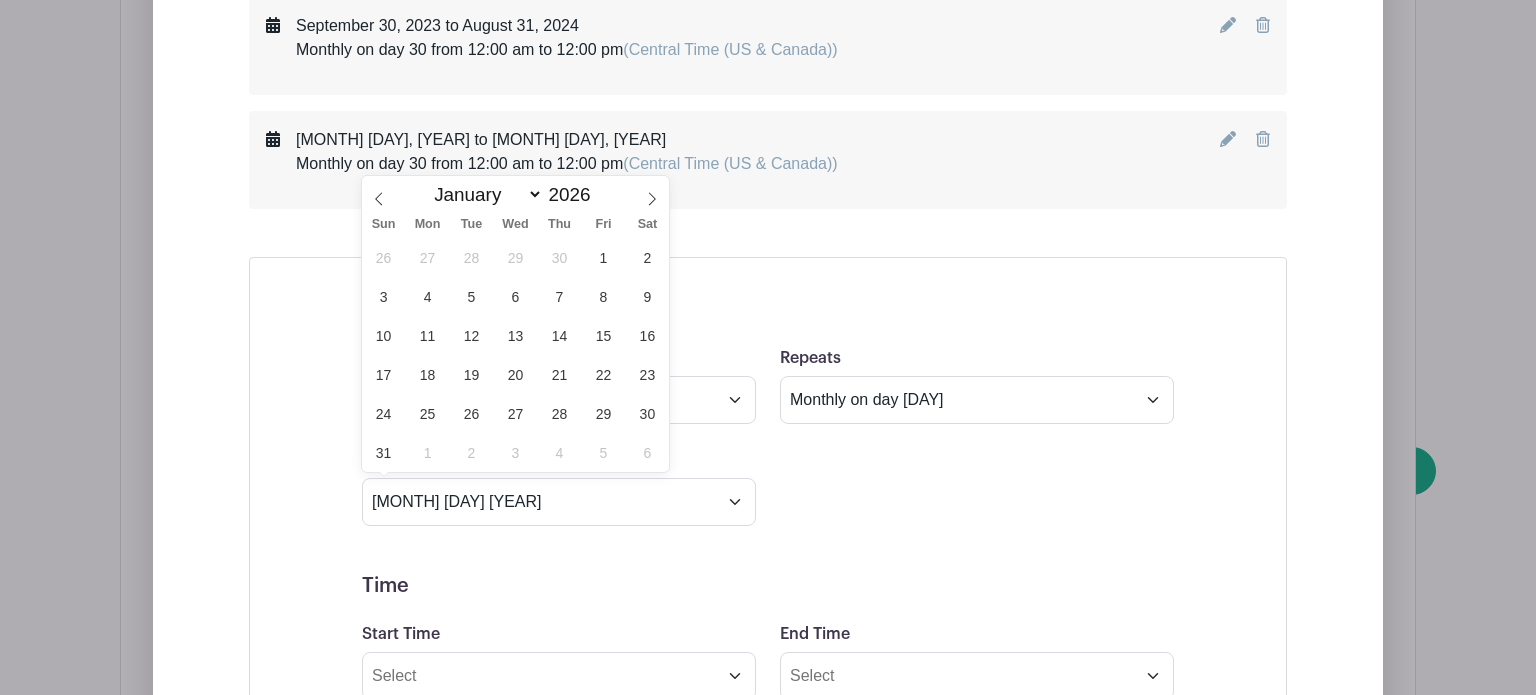click on "End date
[MONTH] [DAY] [YEAR]
Repeats every
1
Day
Week
Monthly on day 30" at bounding box center [768, 487] 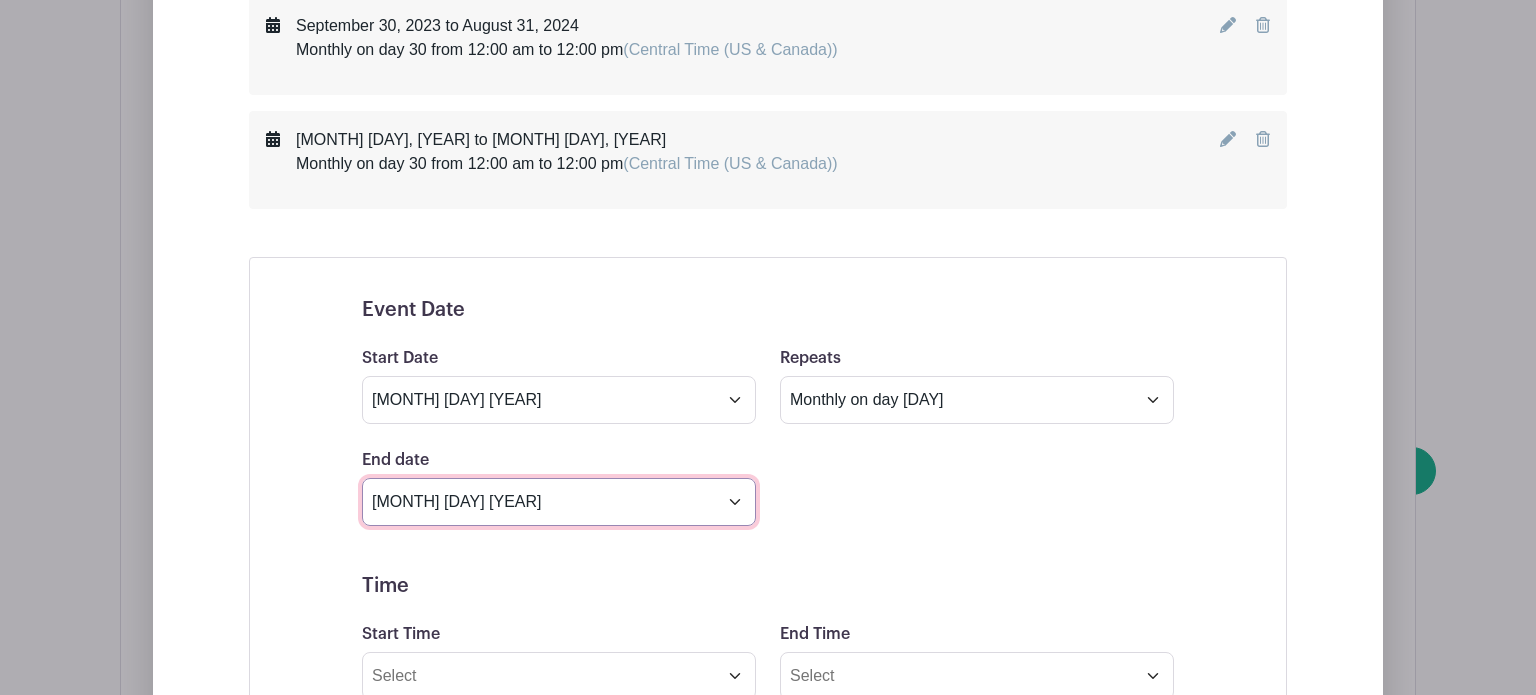click on "[MONTH] [DAY] [YEAR]" at bounding box center [559, 502] 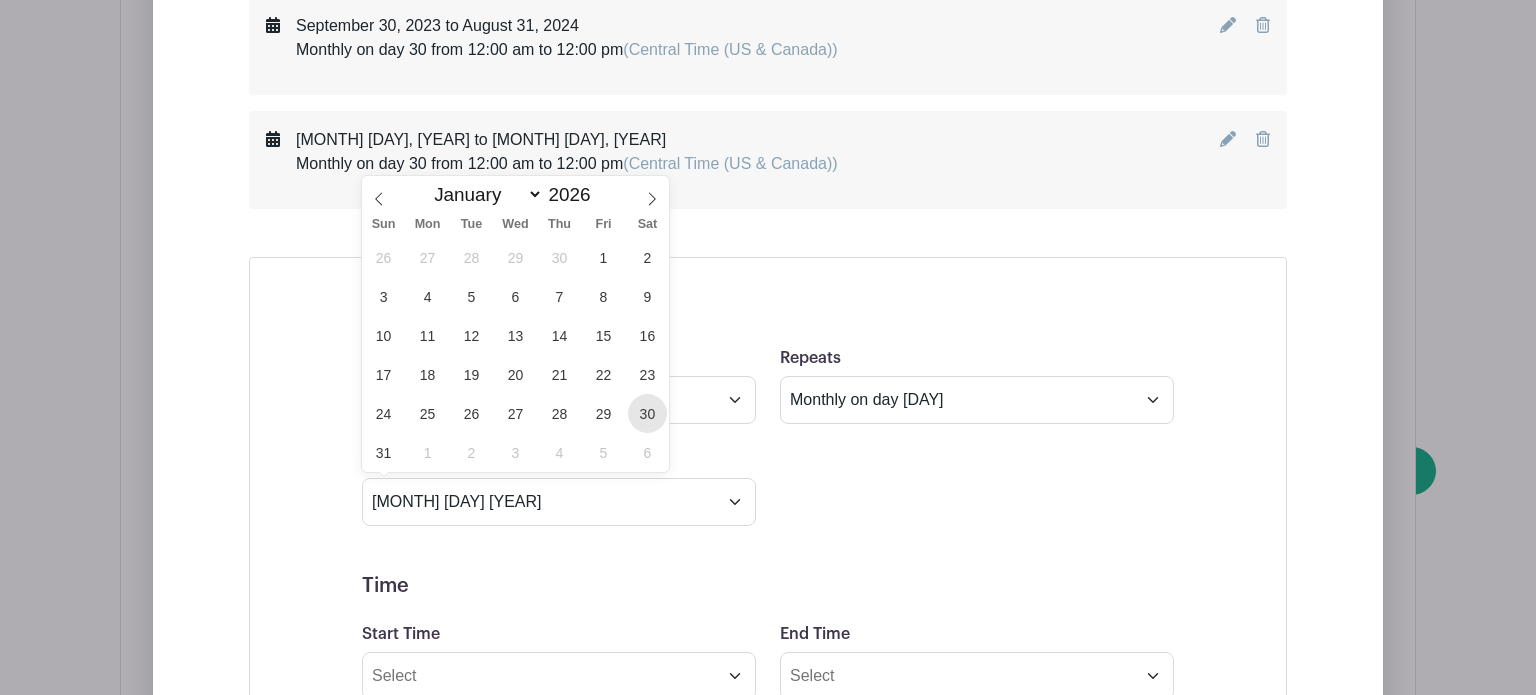 click on "30" at bounding box center [647, 413] 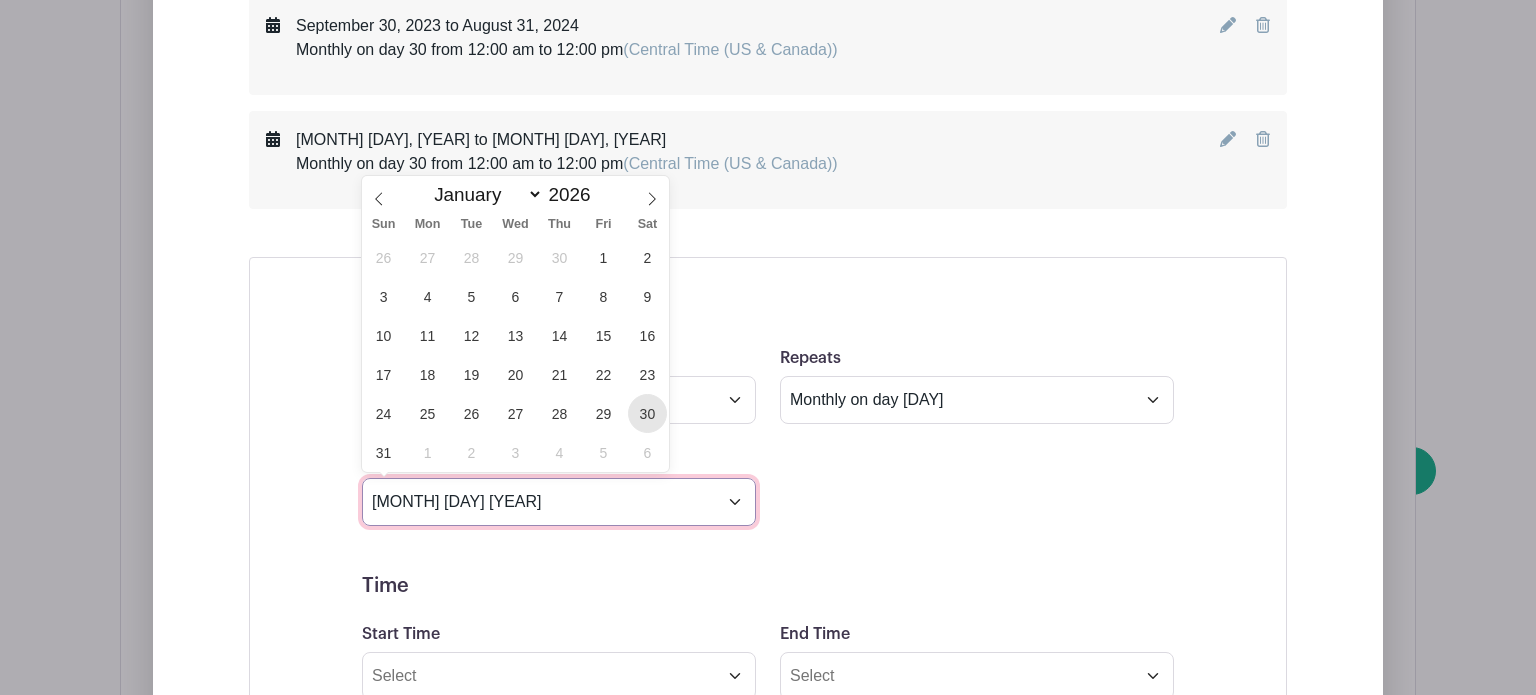 type on "[MONTH] [DAY] [YEAR]" 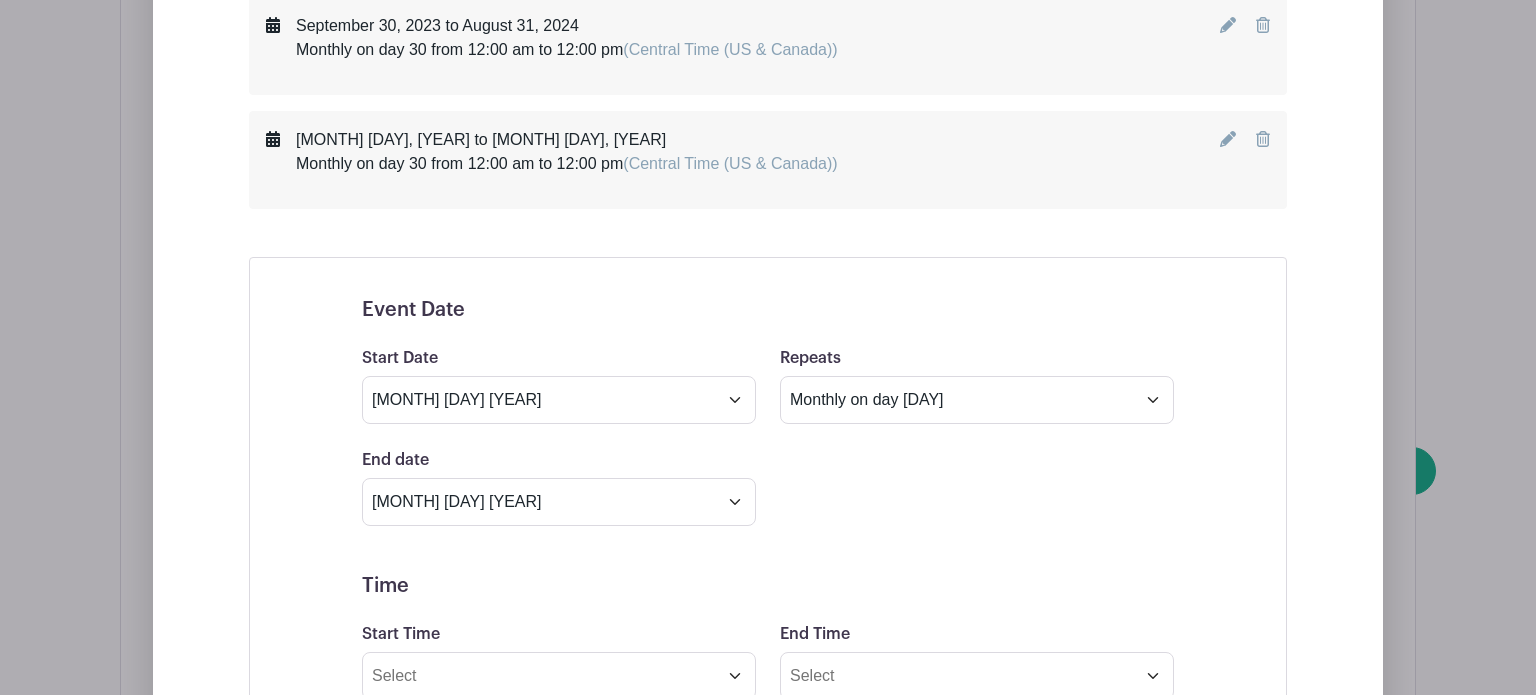 click on "Event Date
Start Date
[MONTH] [DAY] [YEAR]
Repeats
Does not repeat
Daily
Weekly
Monthly on day [DAY]
Monthly on the fifth Saturday
Other...
End date
[MONTH] [DAY], [YEAR]
Repeats every
1
Day
Week
Monthly on day [DAY]
Select Repeating Days
Sun
Mon
Tue
Wed
Thu
Fri
Sat
Time
Start Time
End Time
Timezone
(GMT-12:00) International Date Line West
(GMT-11:00) American Samoa
(GMT-11:00) Midway Island
(GMT-10:00) Hawaii" at bounding box center (768, 799) 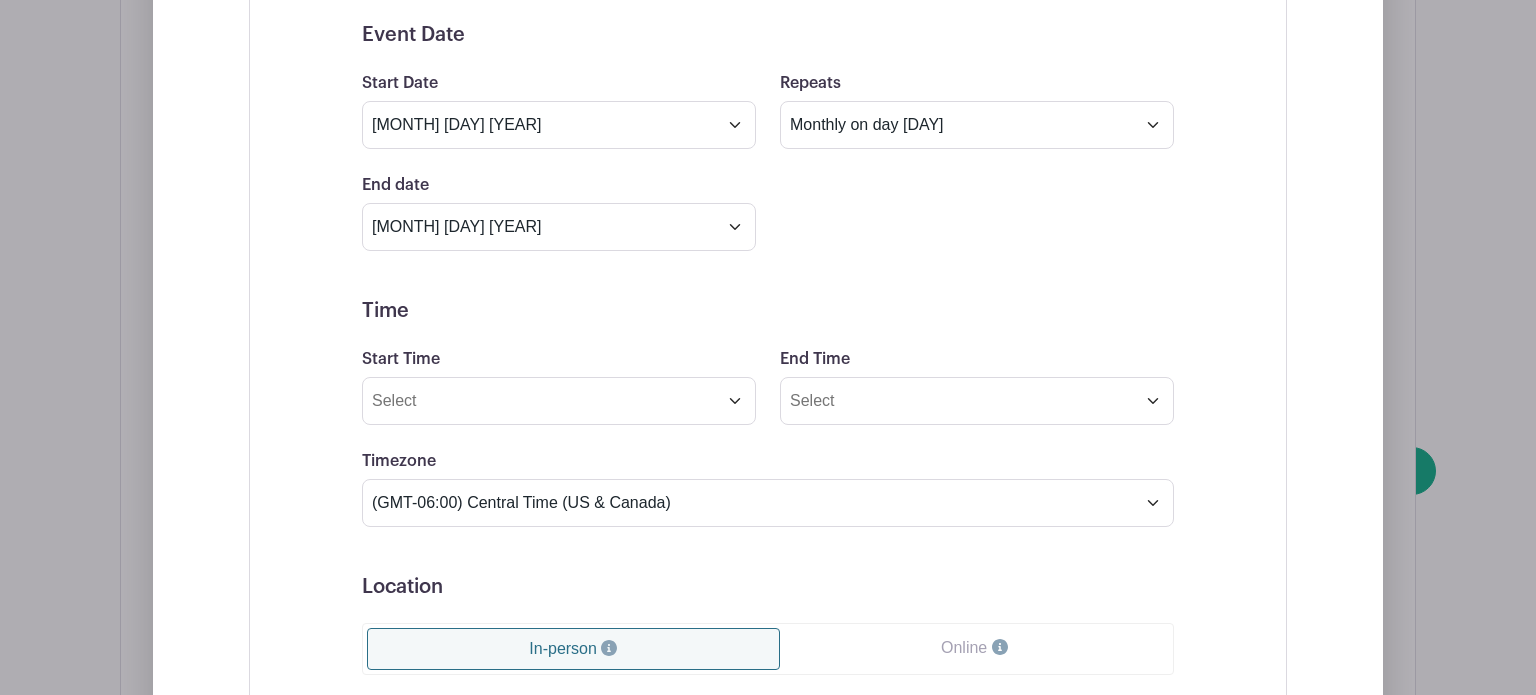 scroll, scrollTop: 1758, scrollLeft: 0, axis: vertical 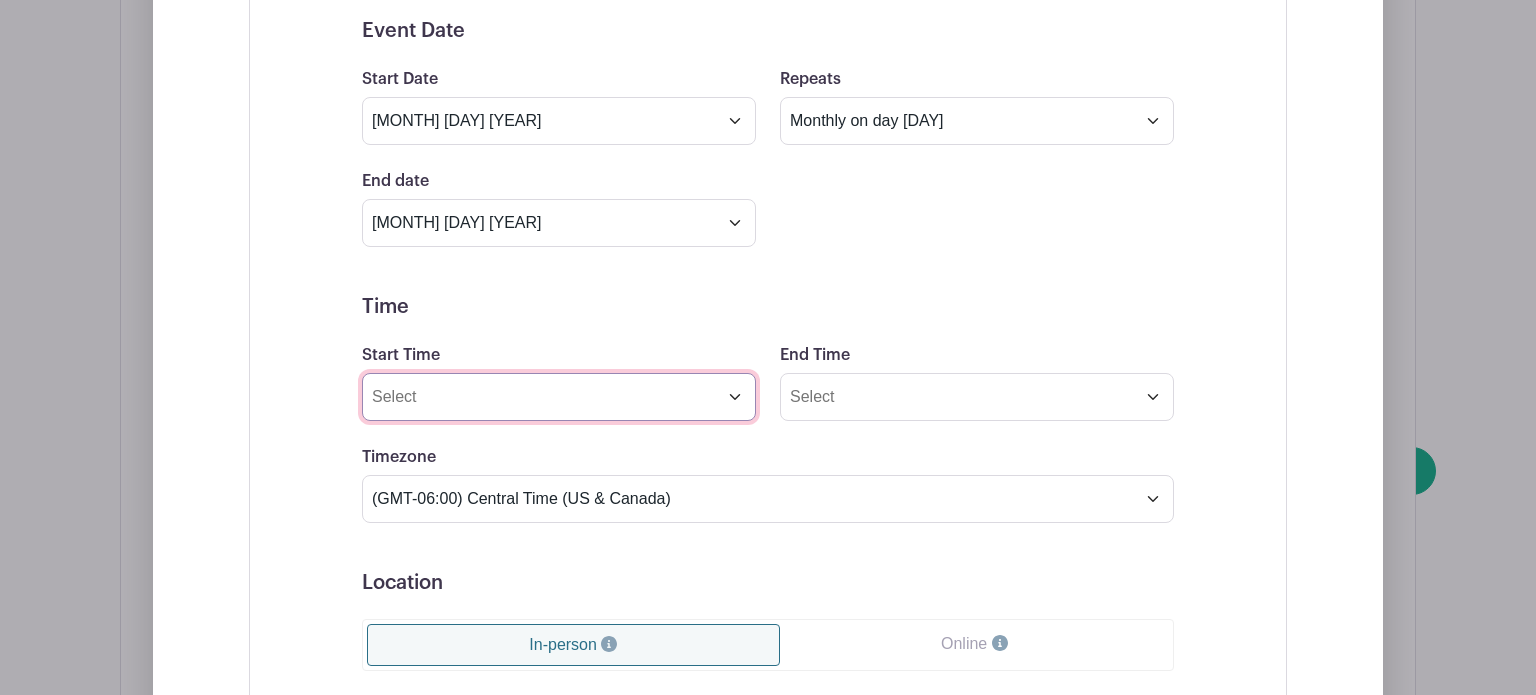 click on "Start Time" at bounding box center (559, 397) 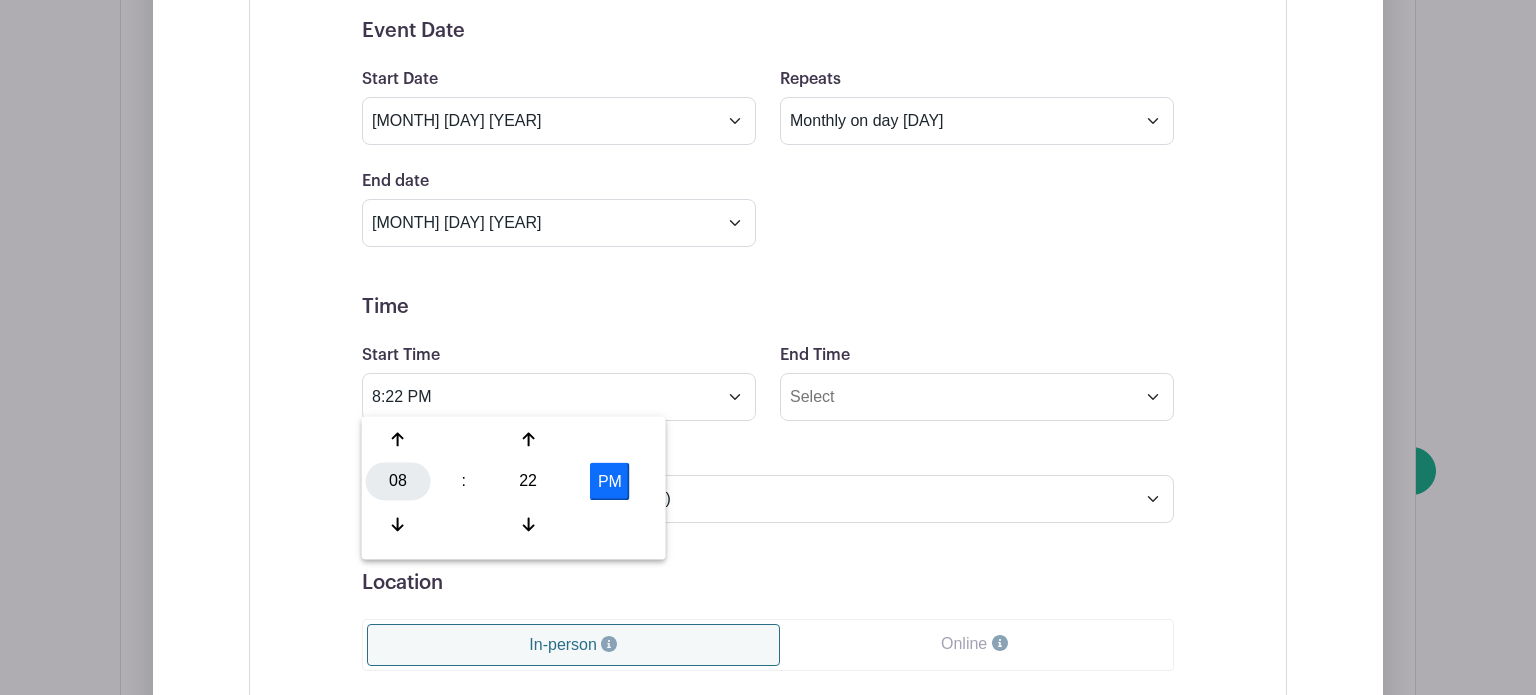 click on "08" at bounding box center (398, 482) 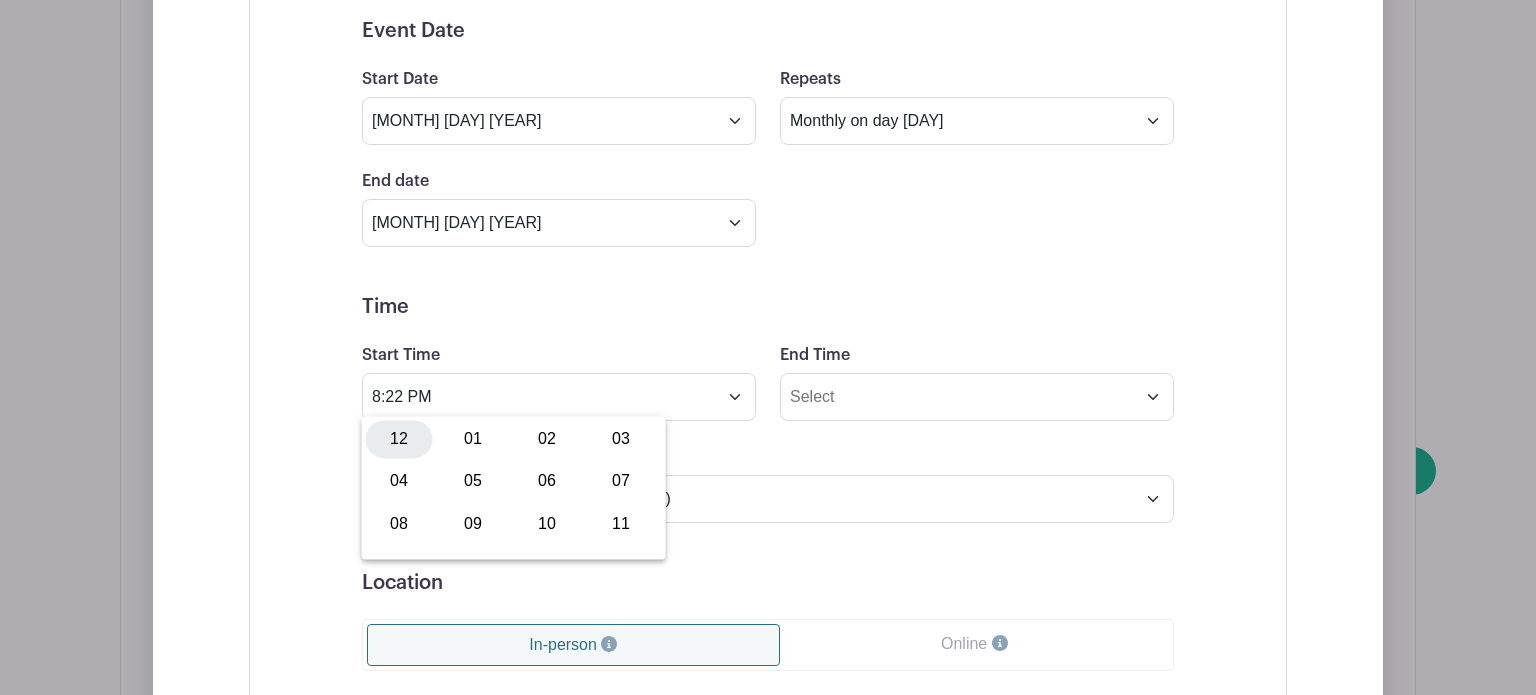 click on "12" at bounding box center [399, 439] 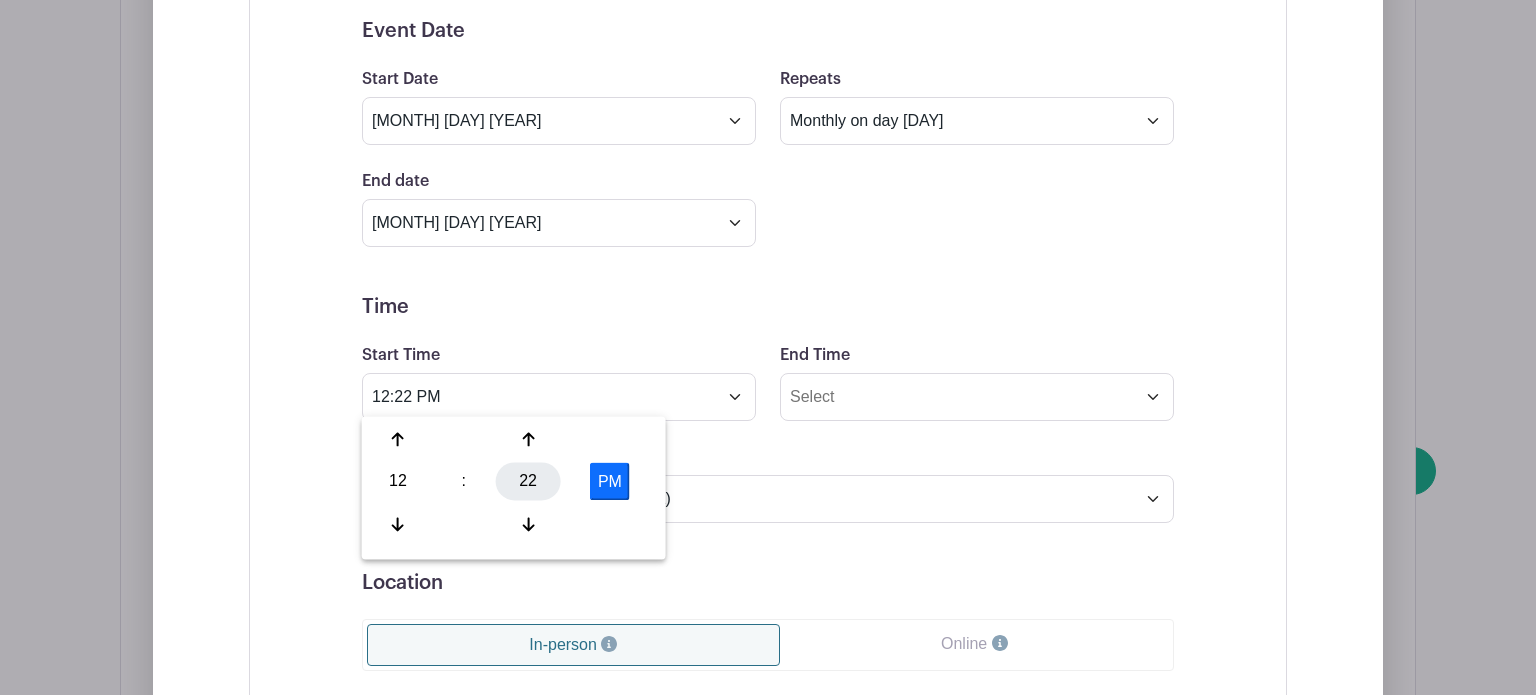 click on "22" at bounding box center (528, 482) 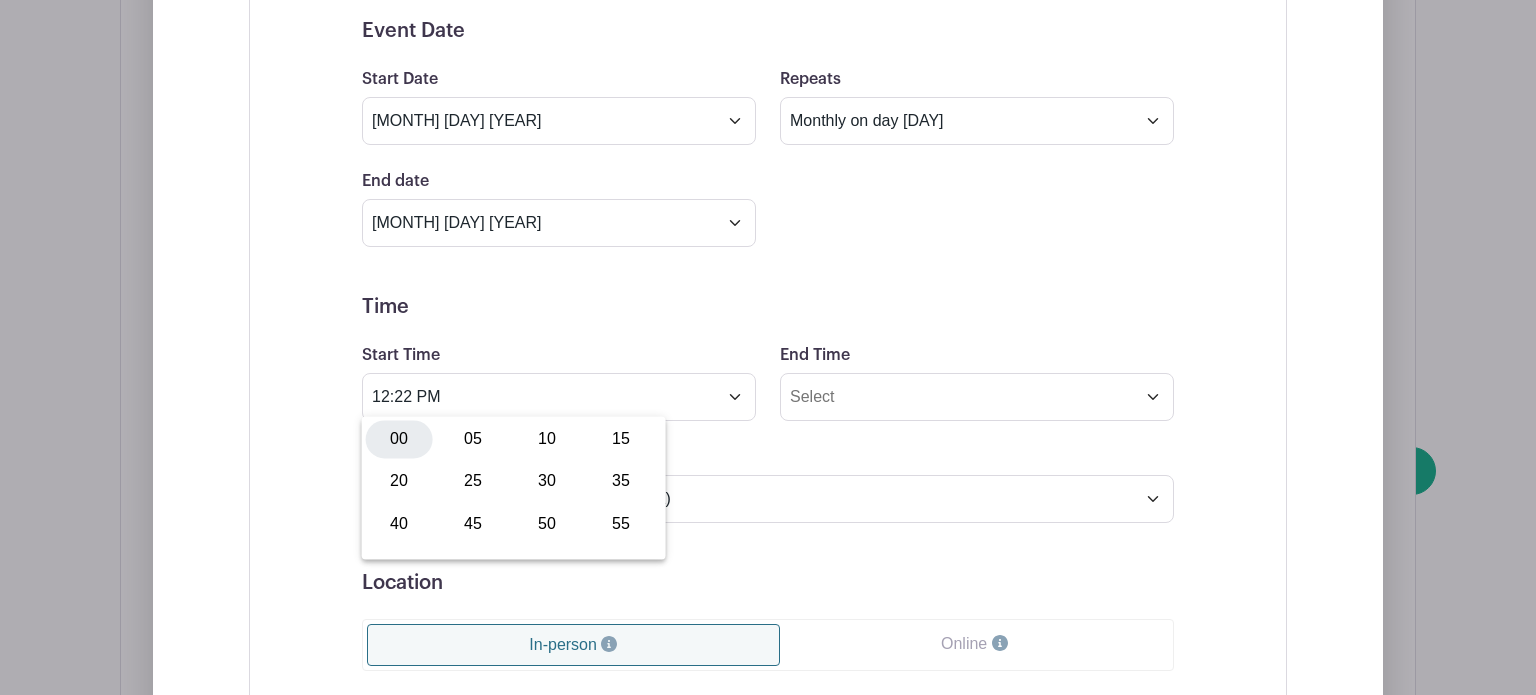 click on "00" at bounding box center [399, 439] 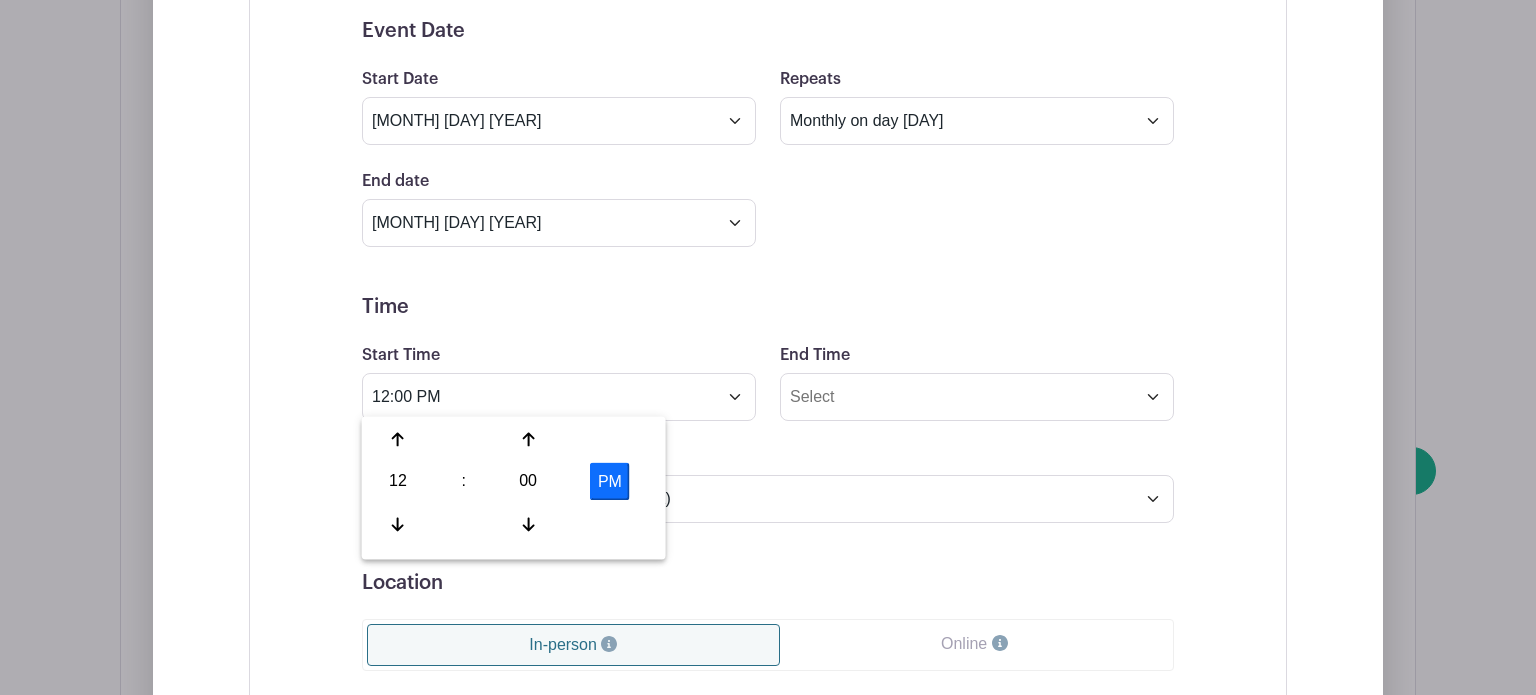 click on "PM" at bounding box center (610, 482) 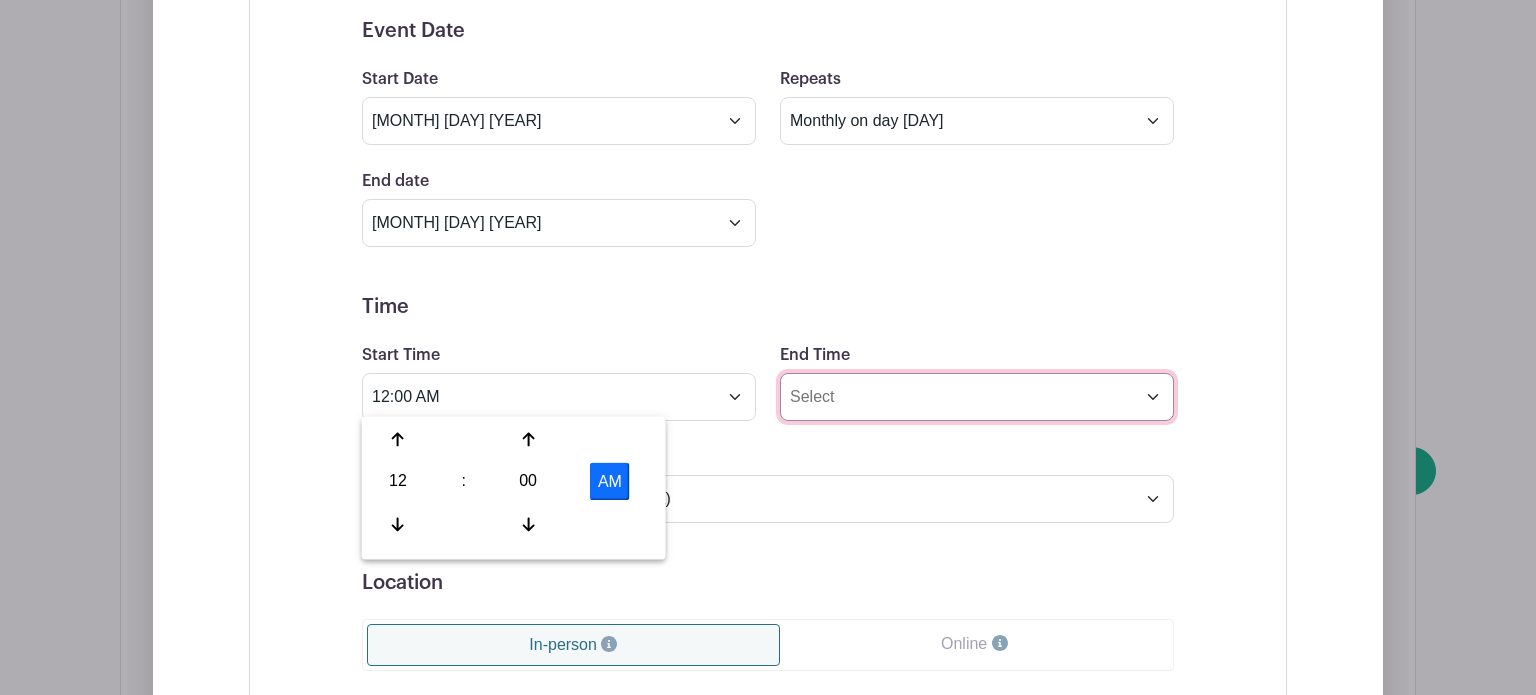 click on "End Time" at bounding box center (977, 397) 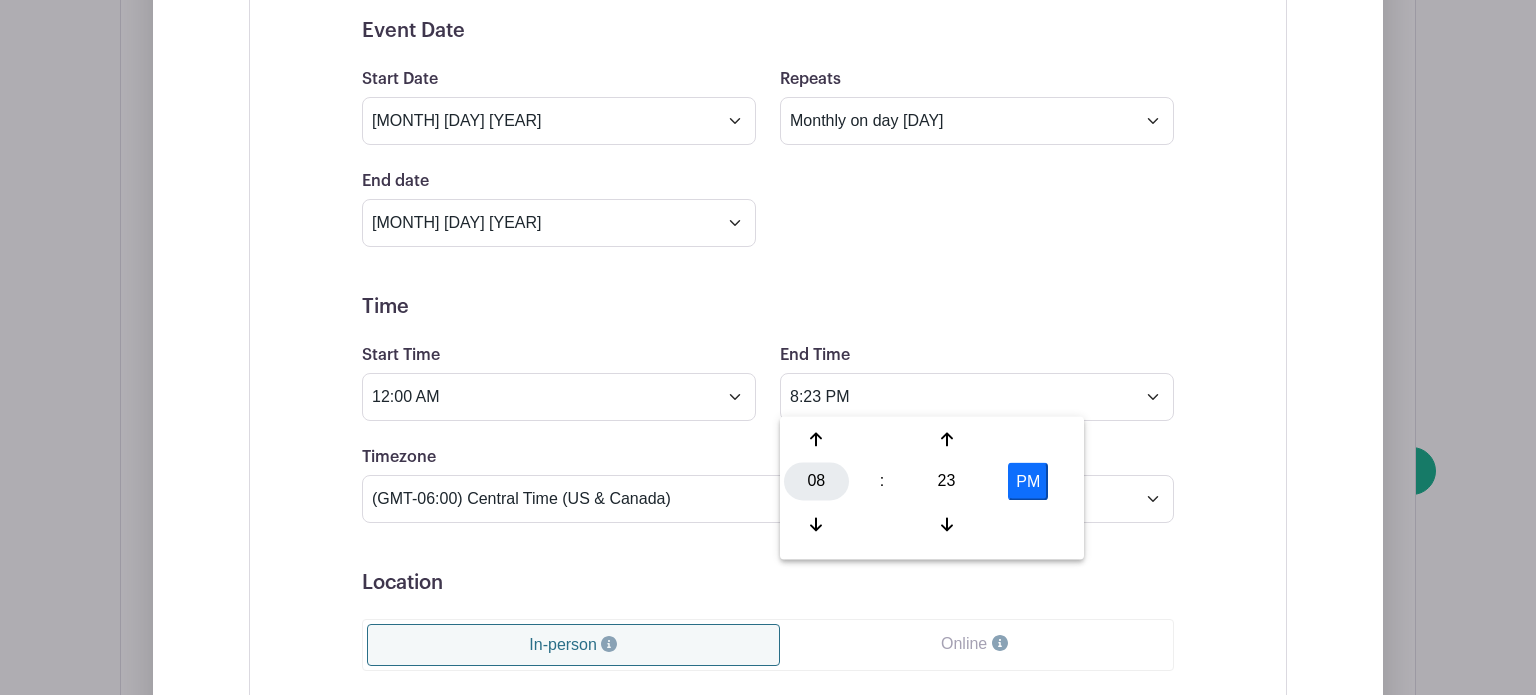 click on "08" at bounding box center (816, 482) 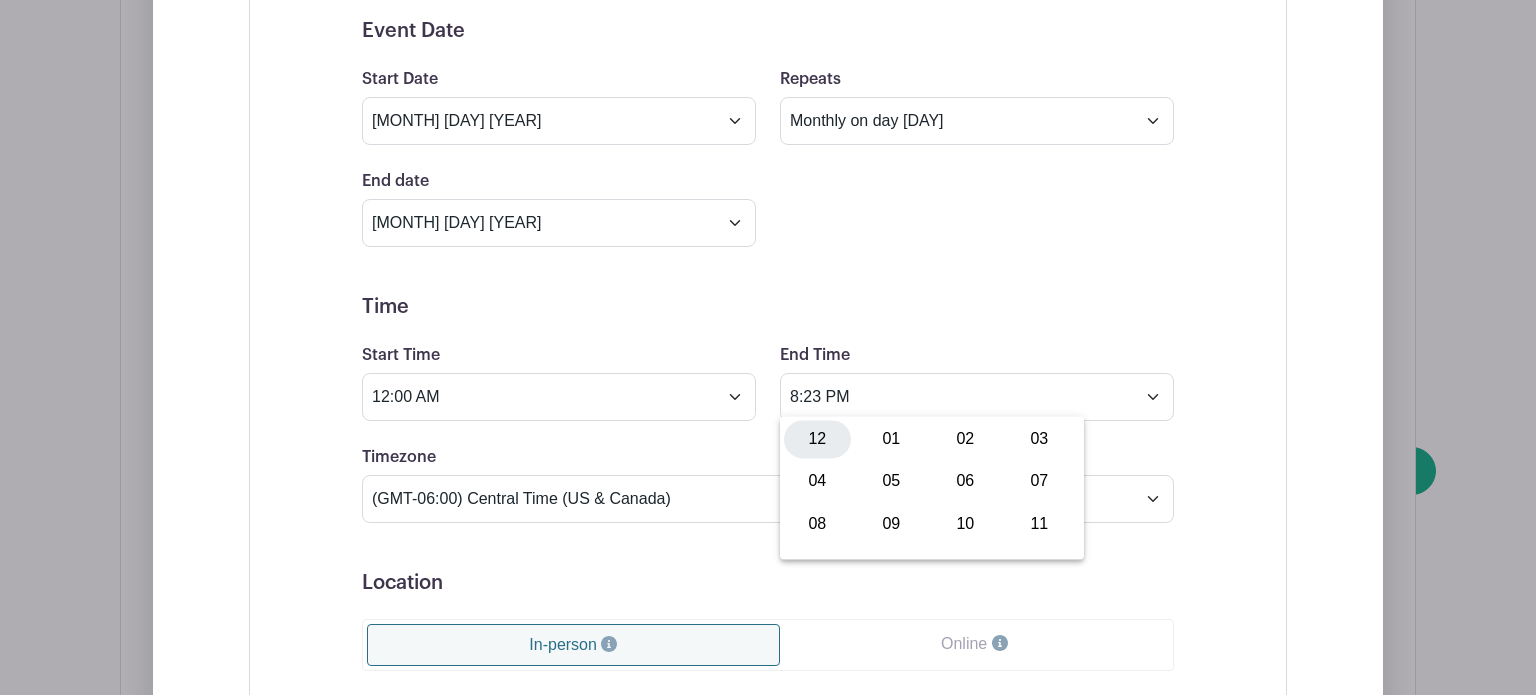 click on "12" at bounding box center (817, 439) 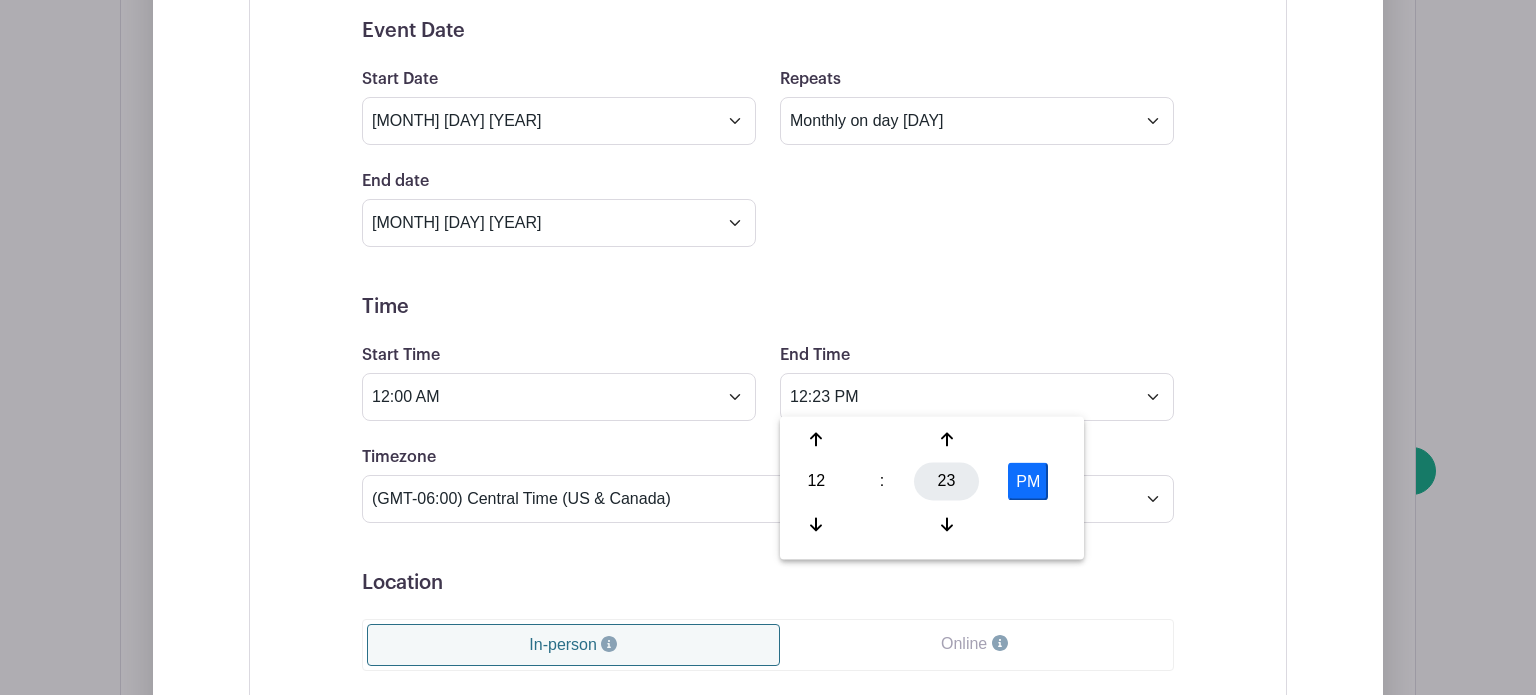 click on "23" at bounding box center [946, 482] 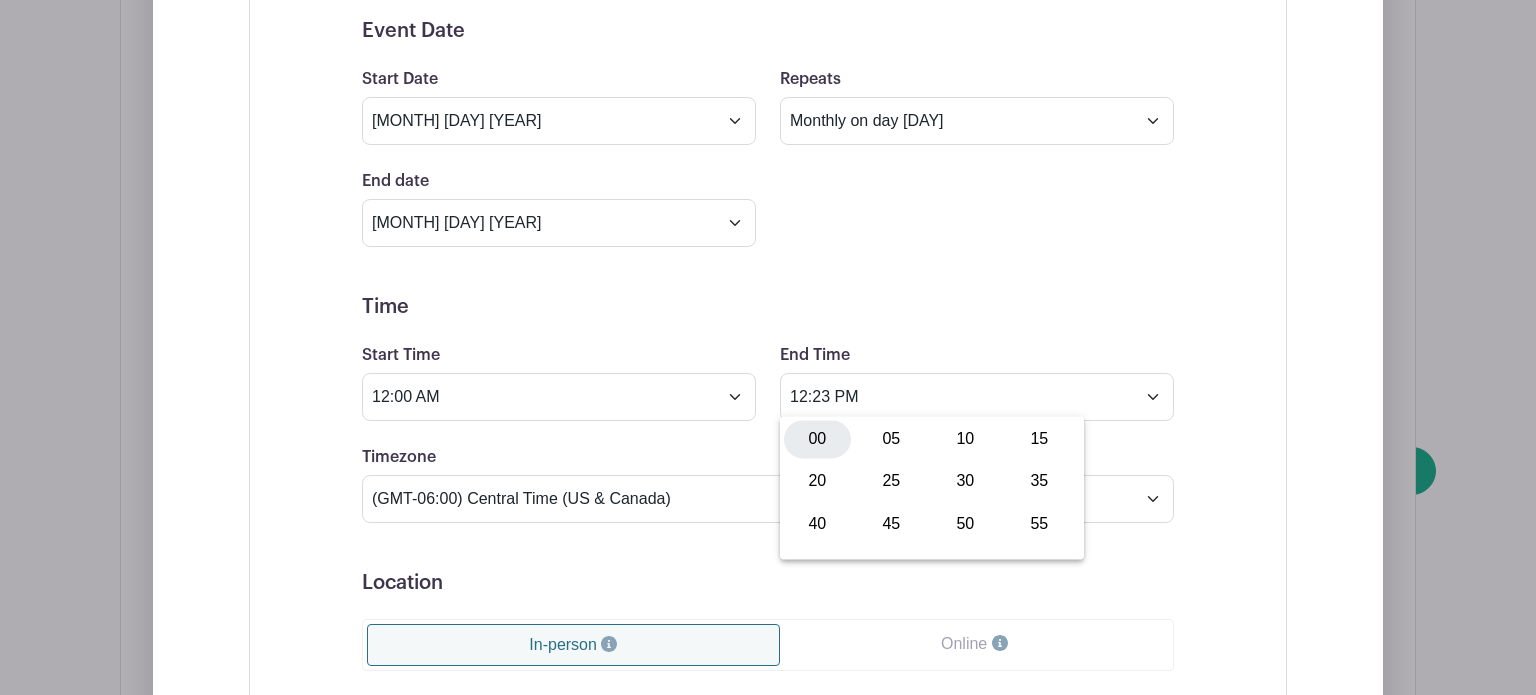 click on "00" at bounding box center [817, 439] 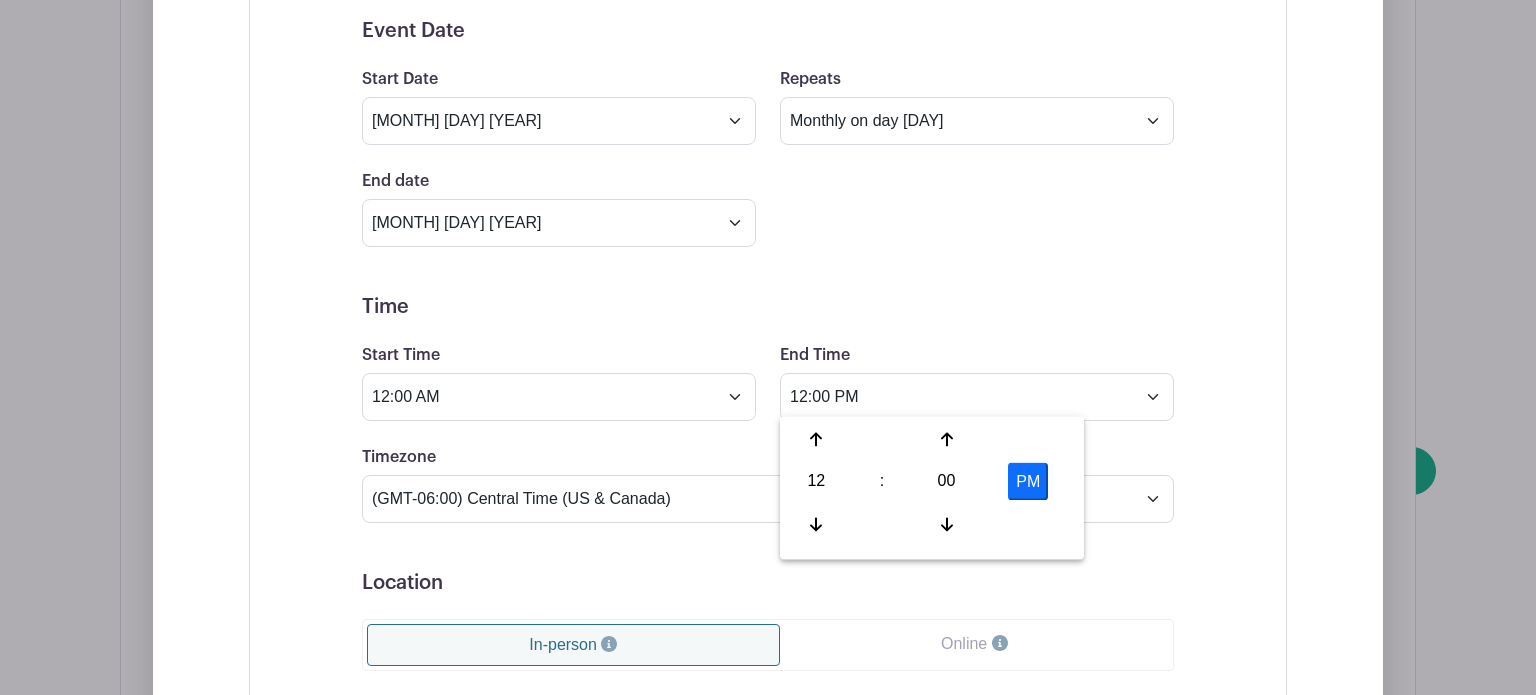 click on "Location" at bounding box center (768, 583) 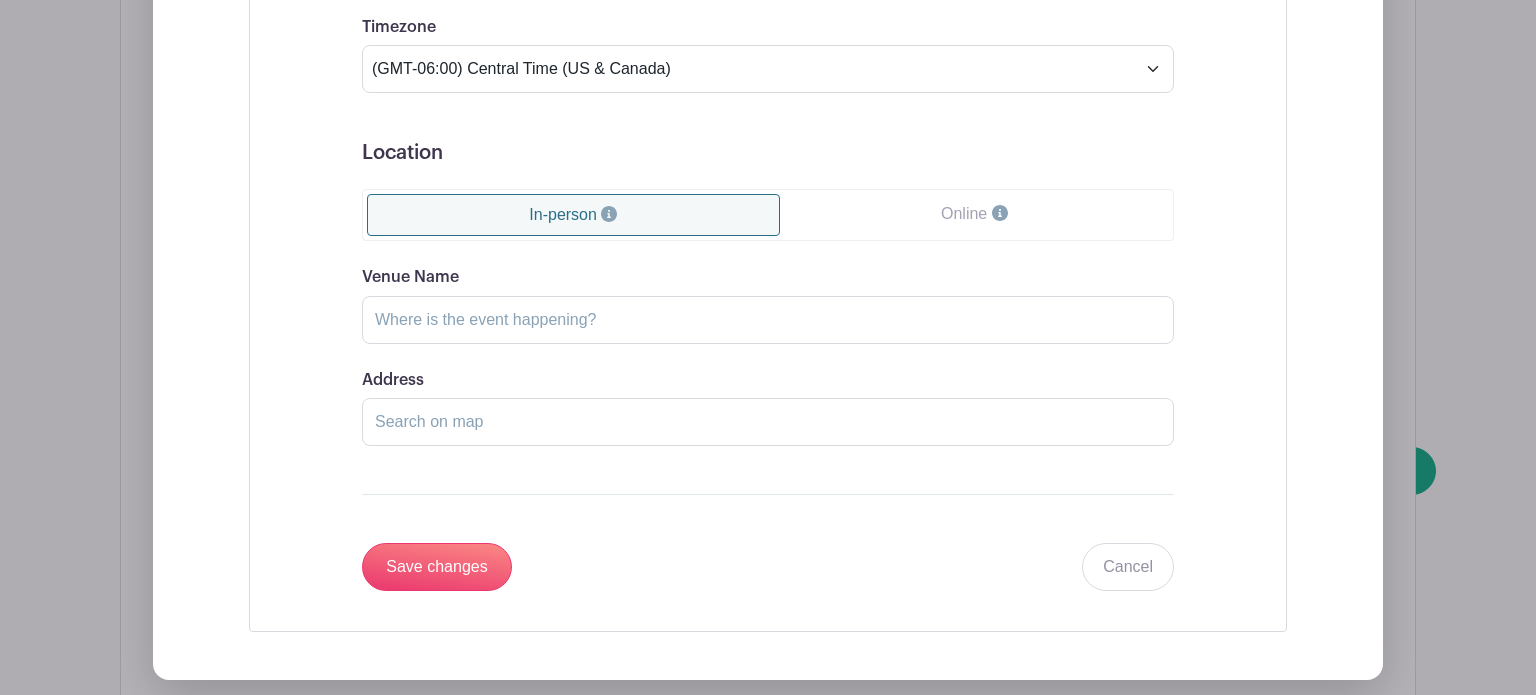scroll, scrollTop: 2221, scrollLeft: 0, axis: vertical 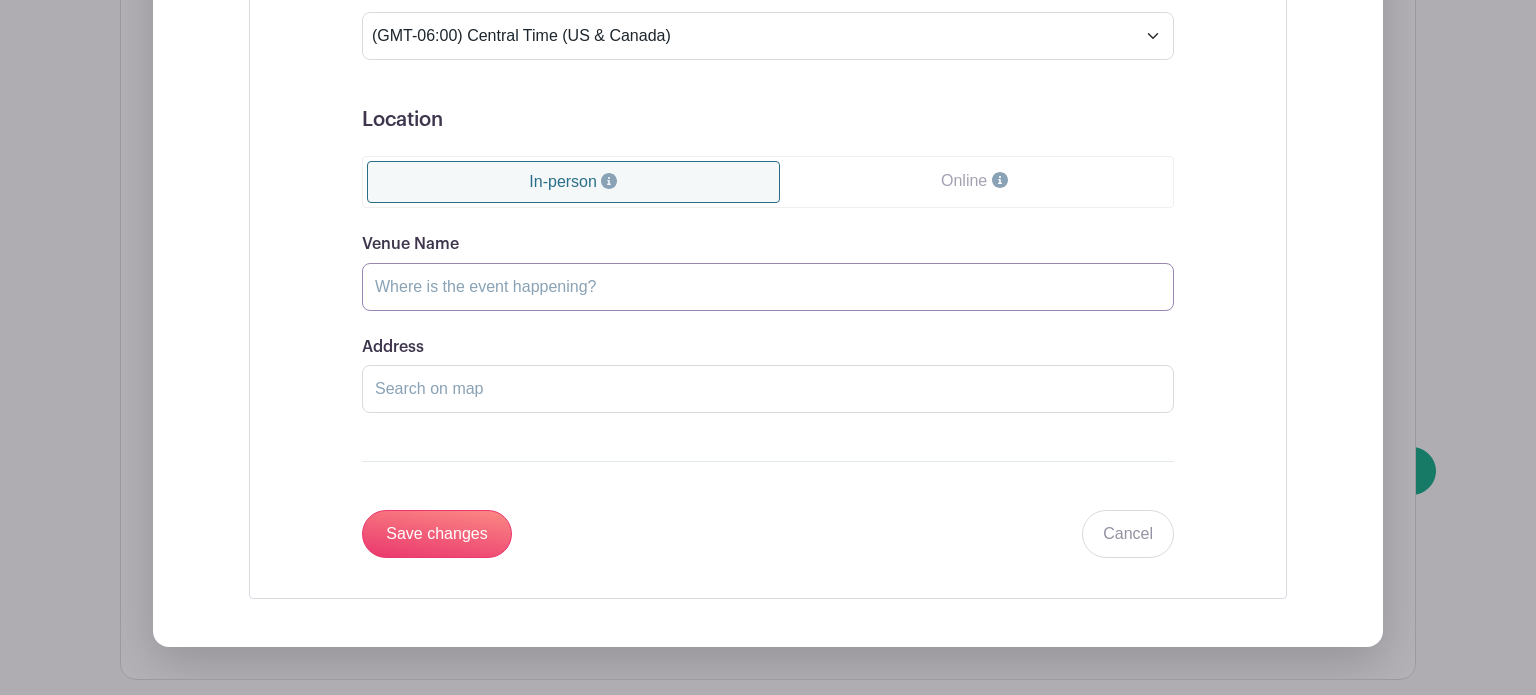click on "Venue Name" at bounding box center (768, 287) 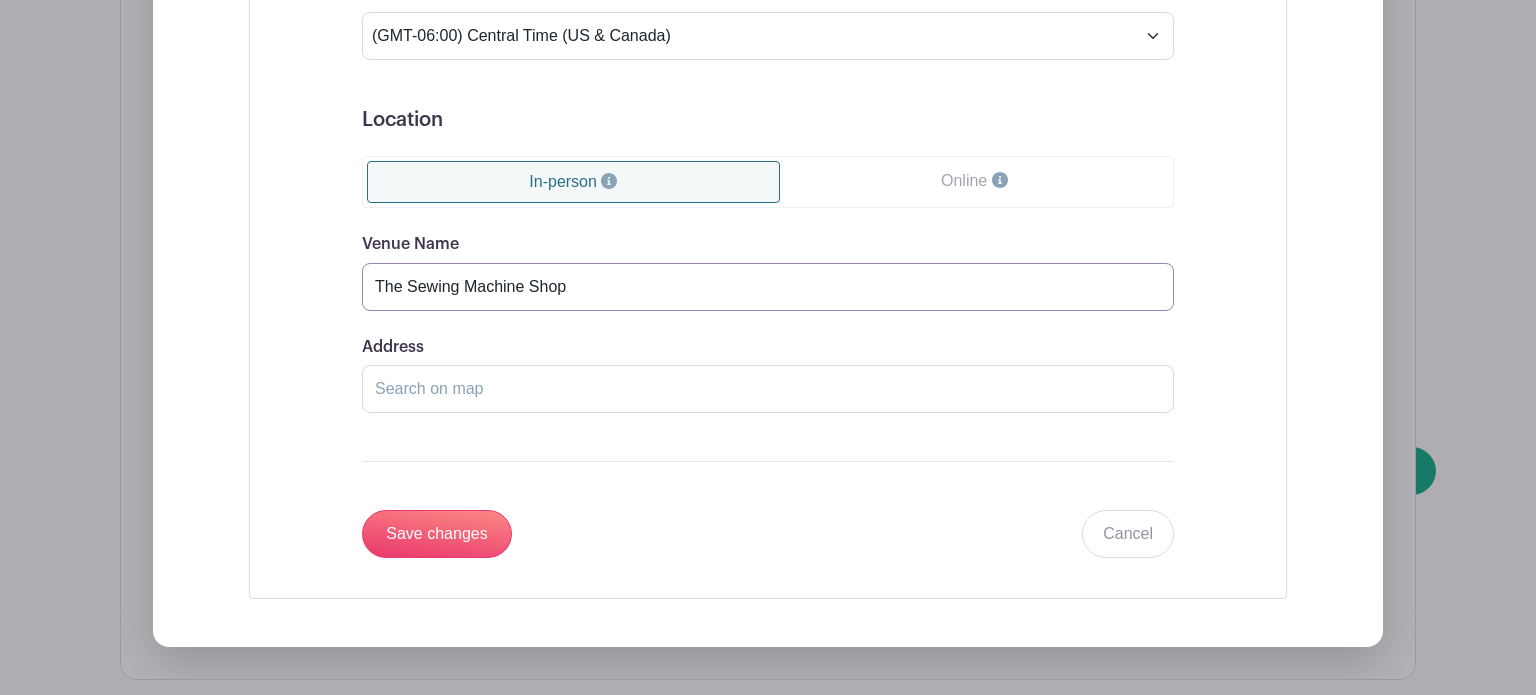 type on "The Sewing Machine Shop" 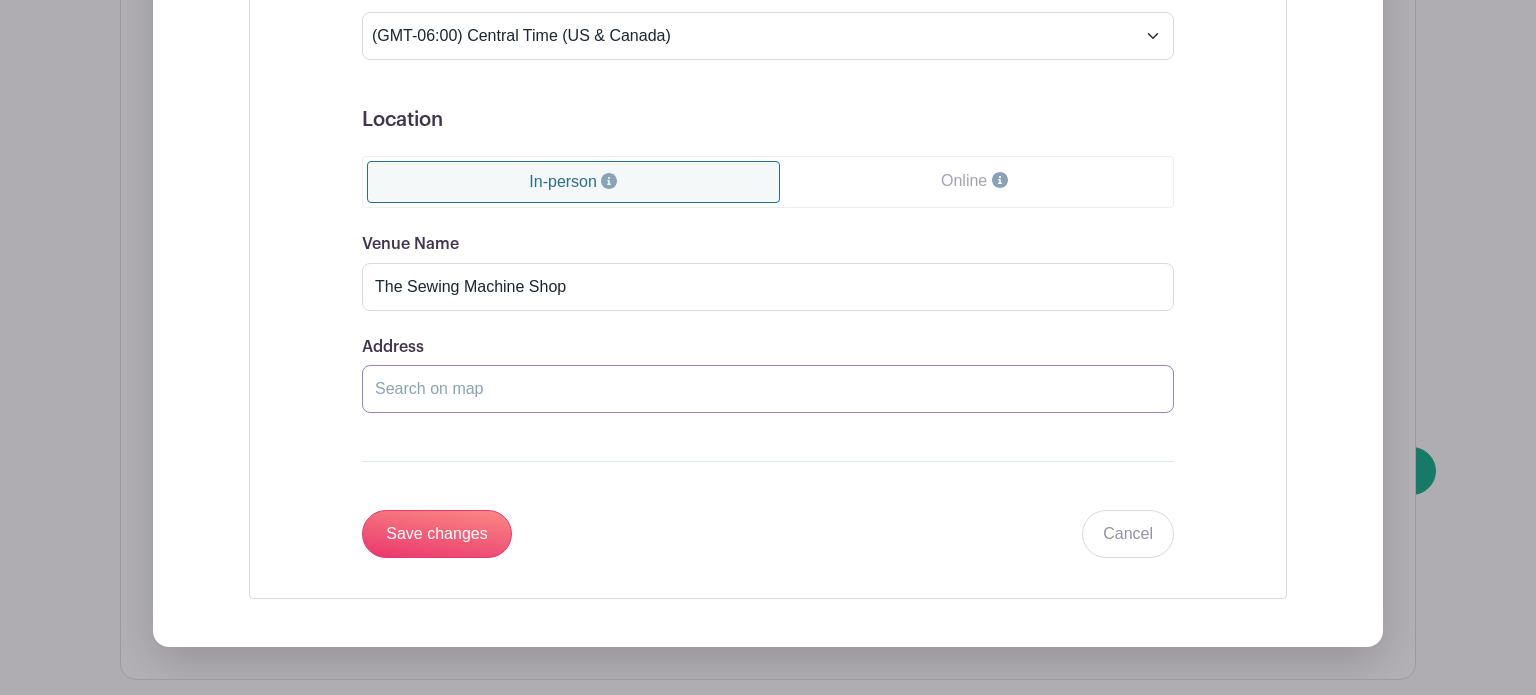 click on "Address" at bounding box center [768, 389] 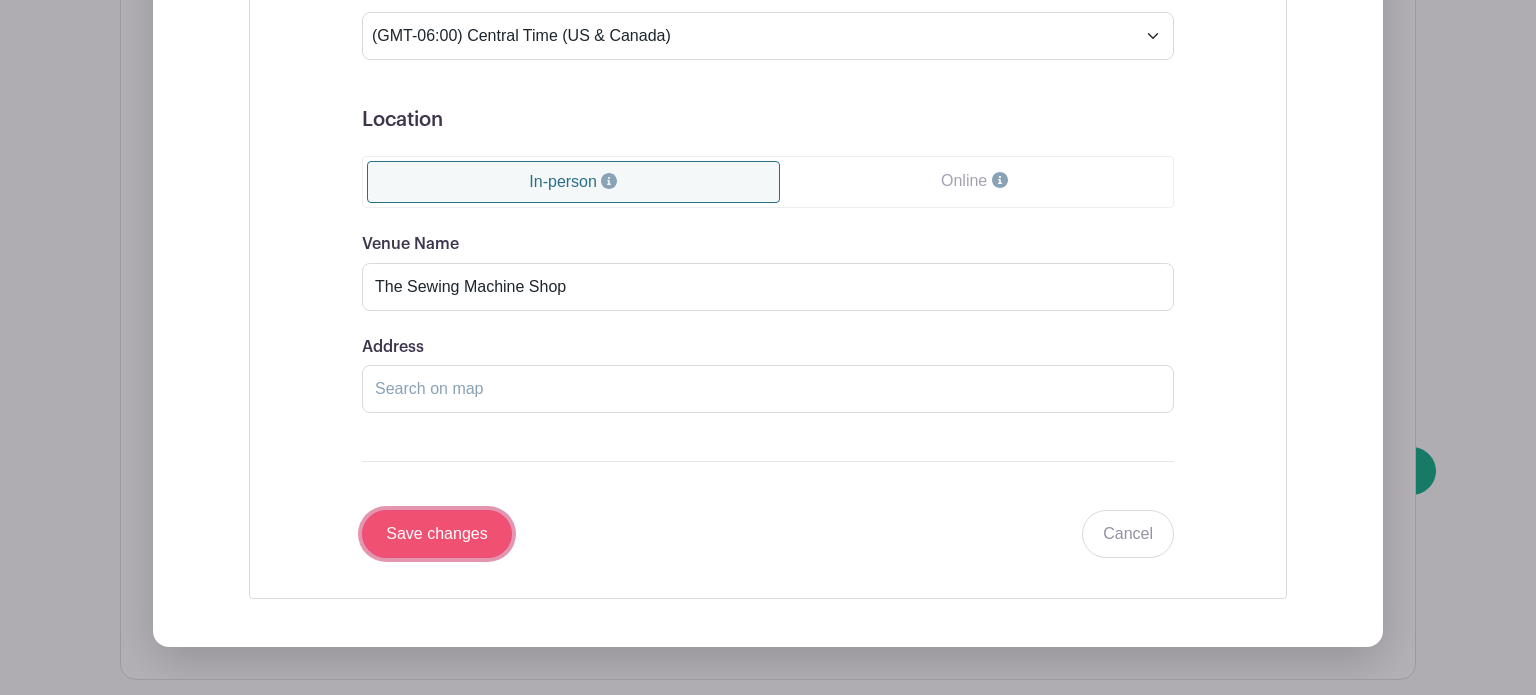 click on "Save changes" at bounding box center (437, 534) 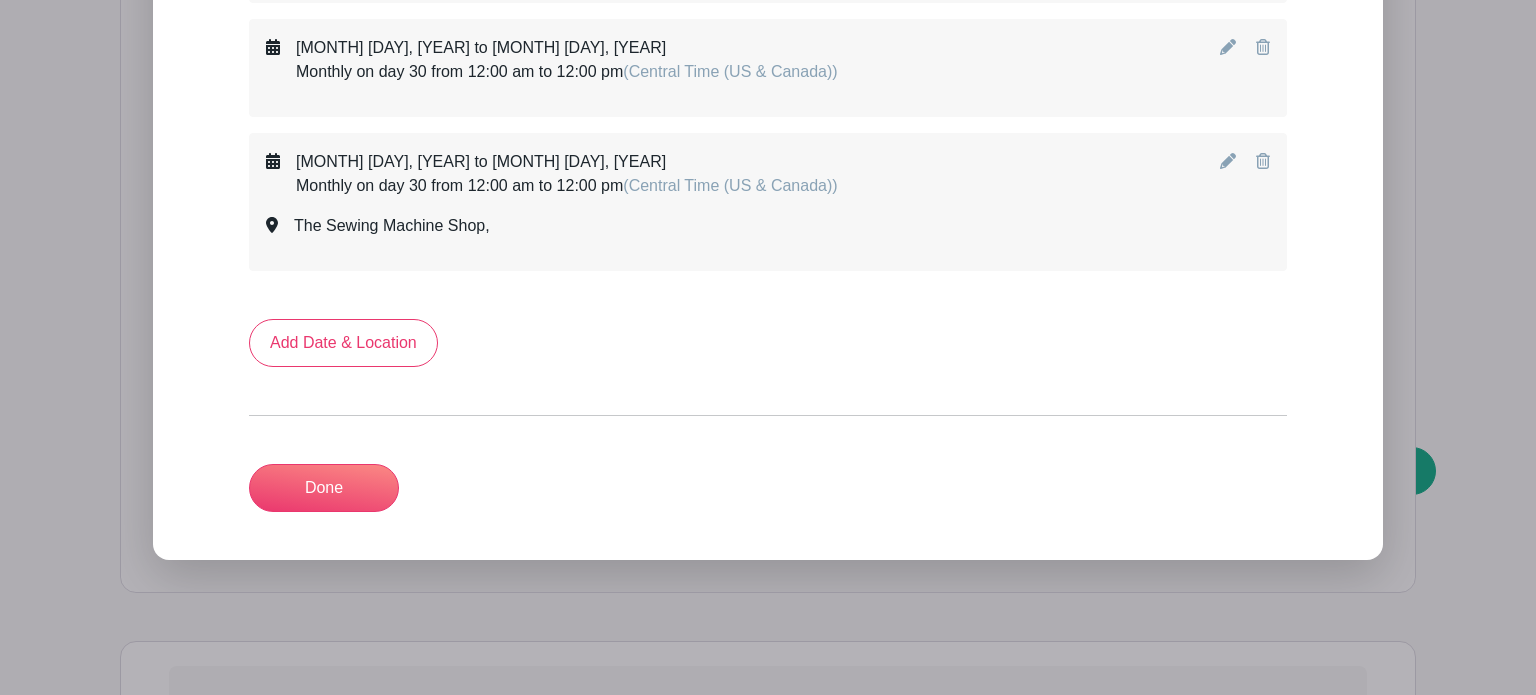 scroll, scrollTop: 1570, scrollLeft: 0, axis: vertical 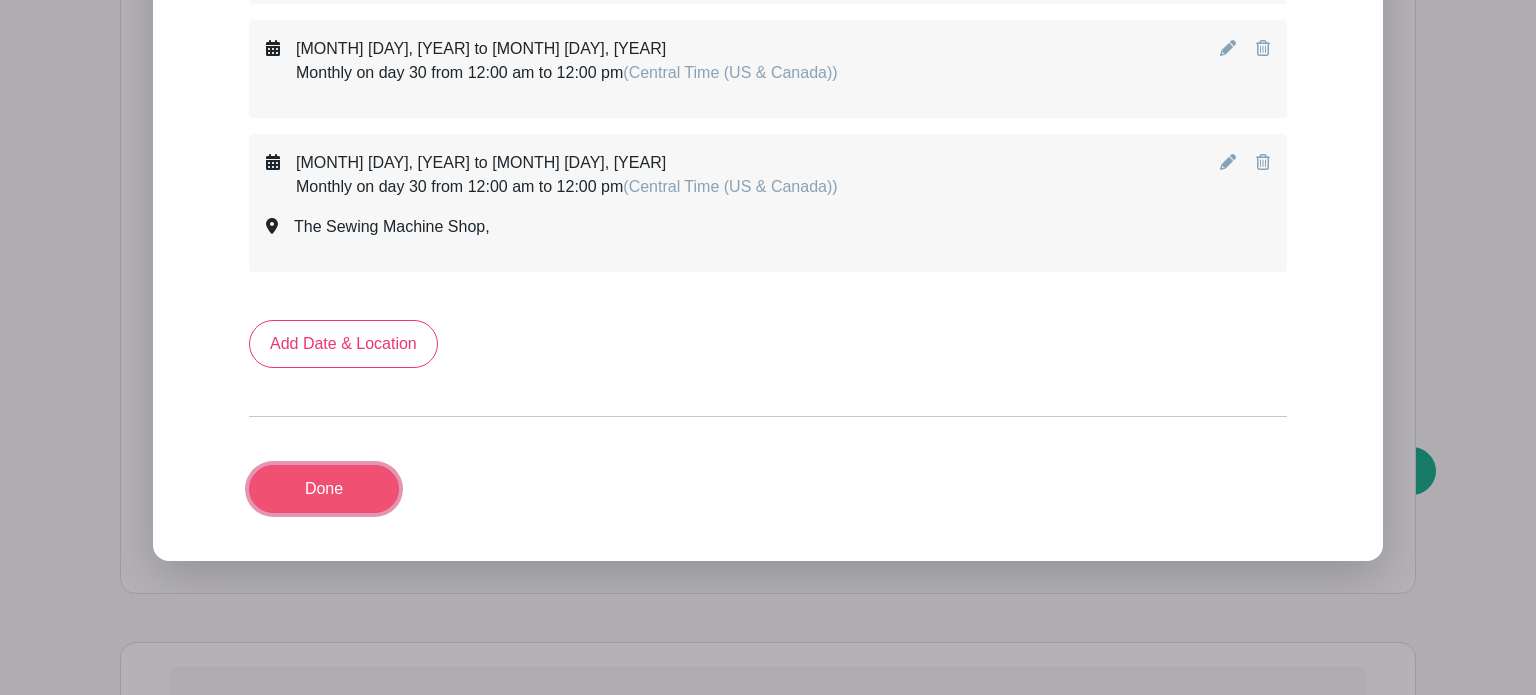 click on "Done" at bounding box center (324, 489) 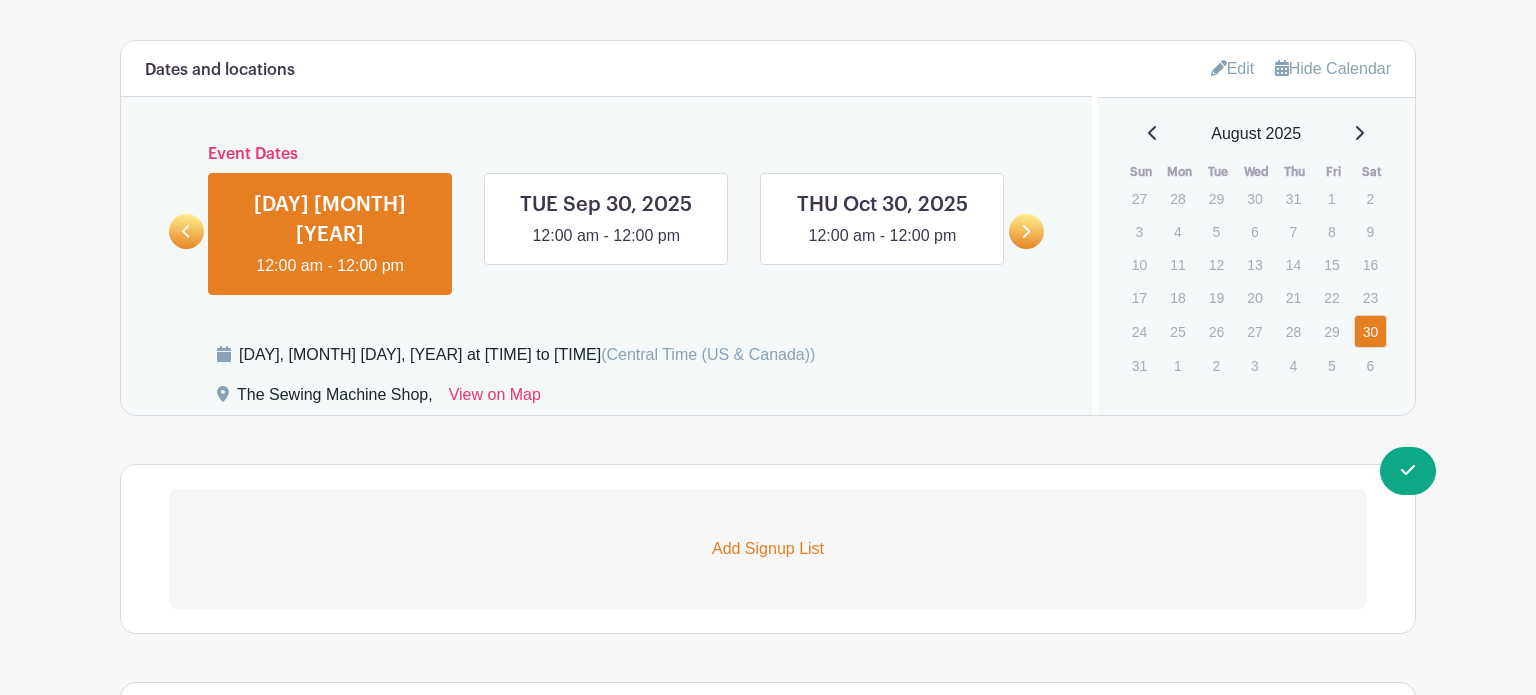 scroll, scrollTop: 1255, scrollLeft: 0, axis: vertical 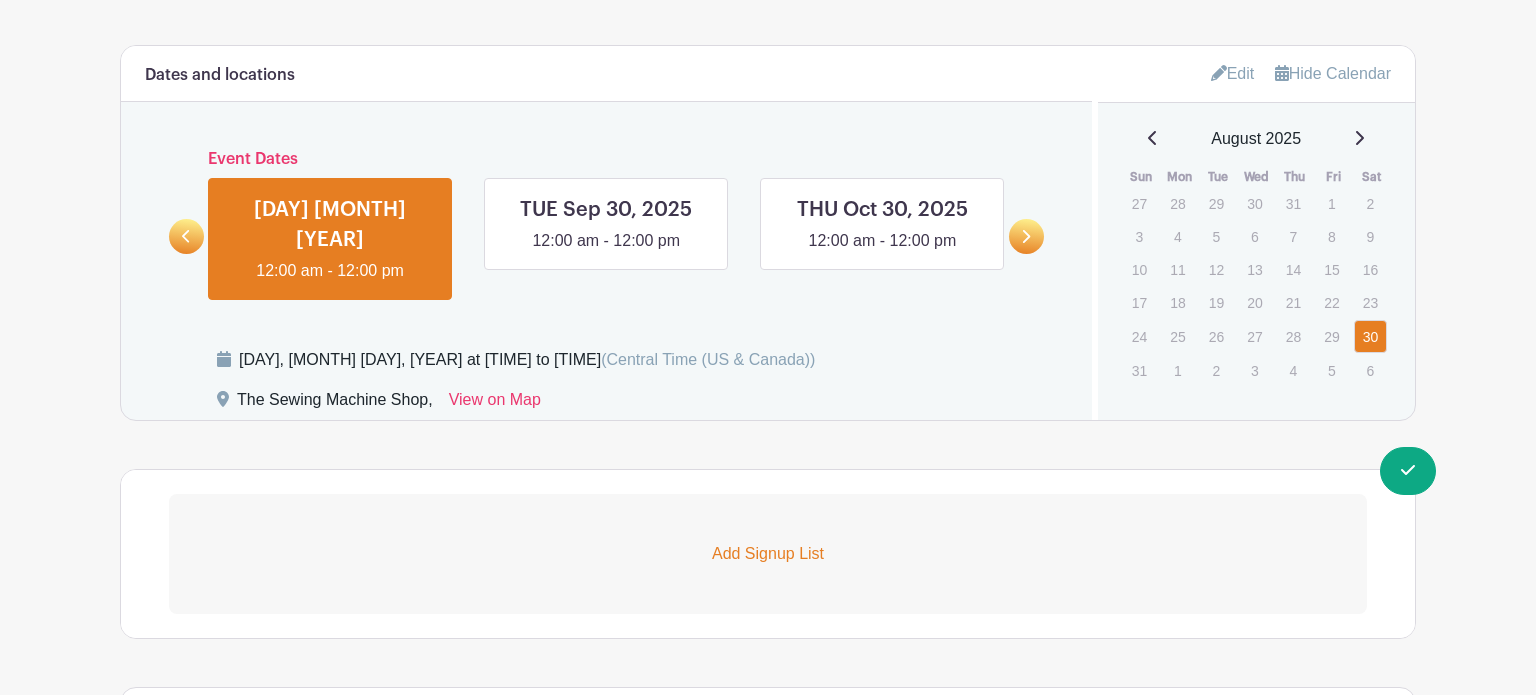 click at bounding box center [1026, 236] 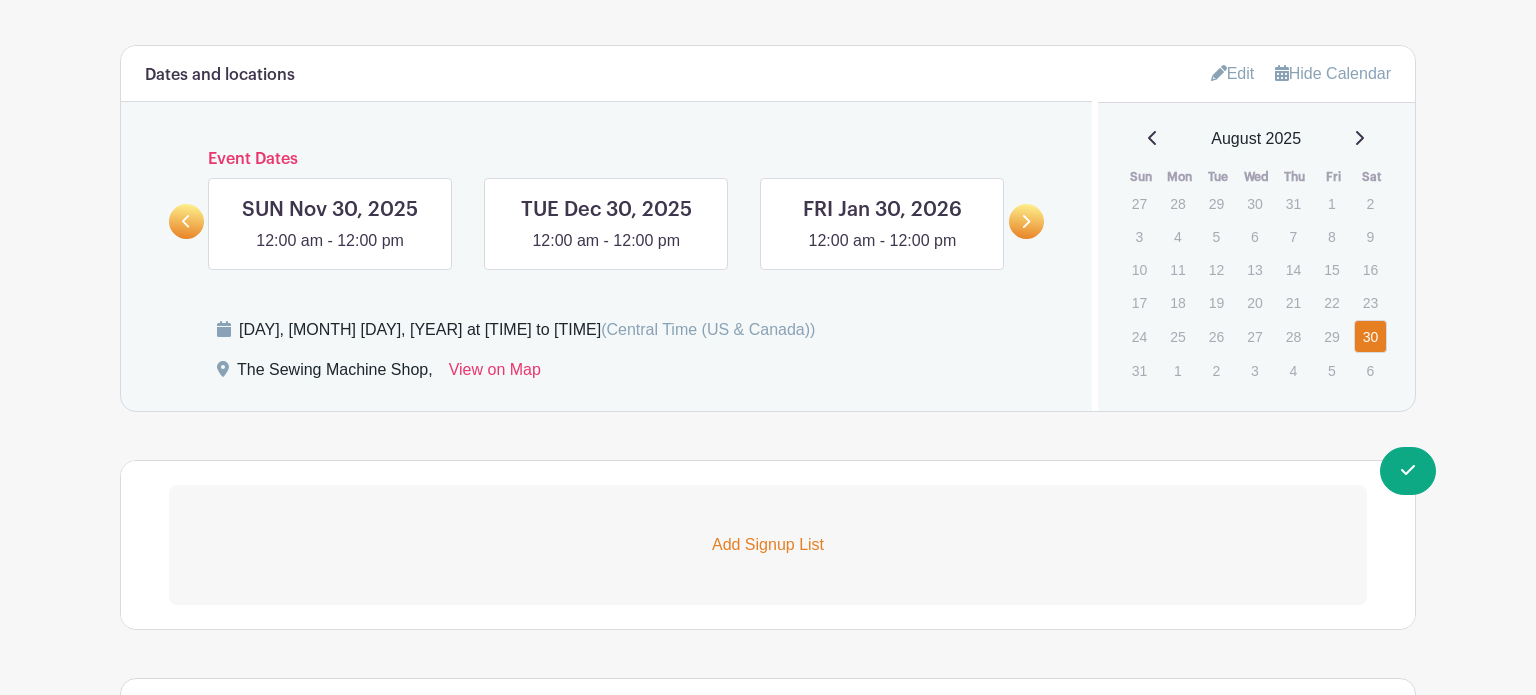 click at bounding box center (1026, 221) 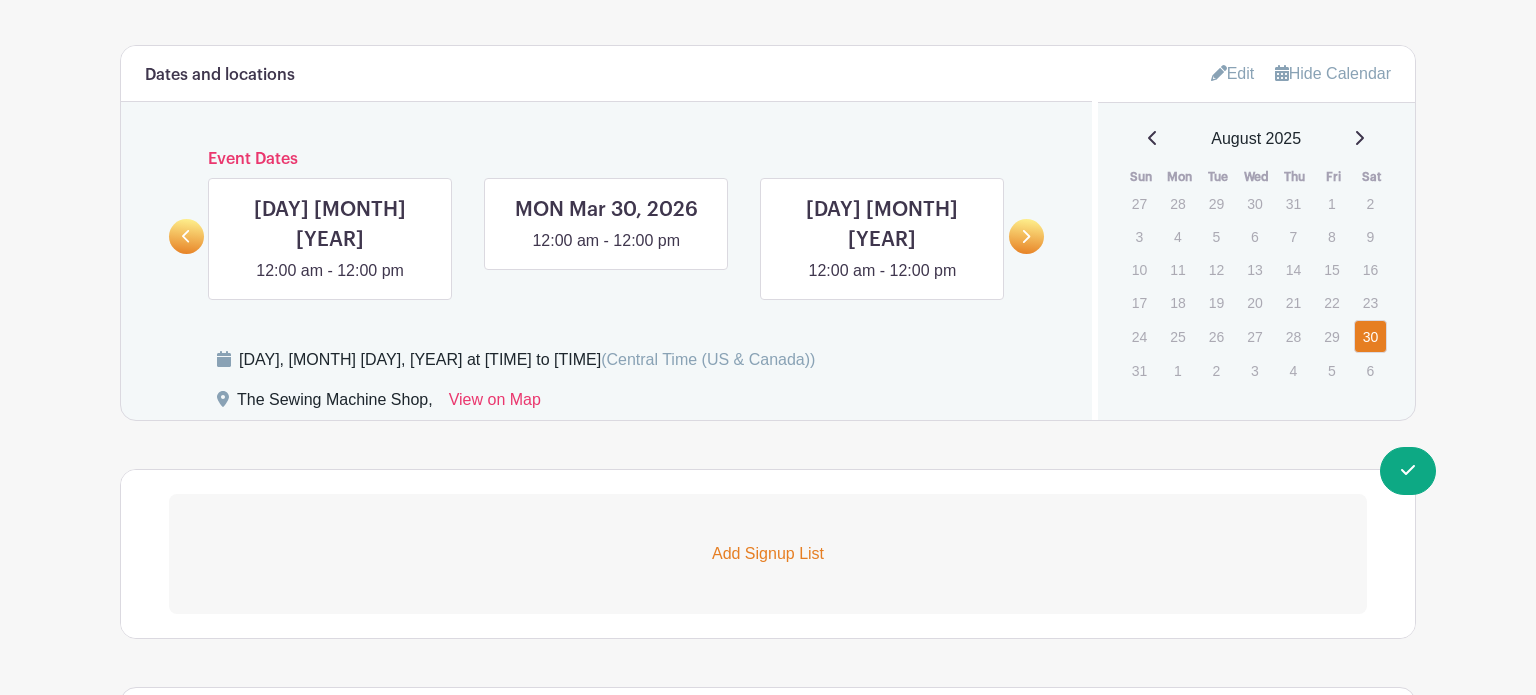 click at bounding box center [1026, 236] 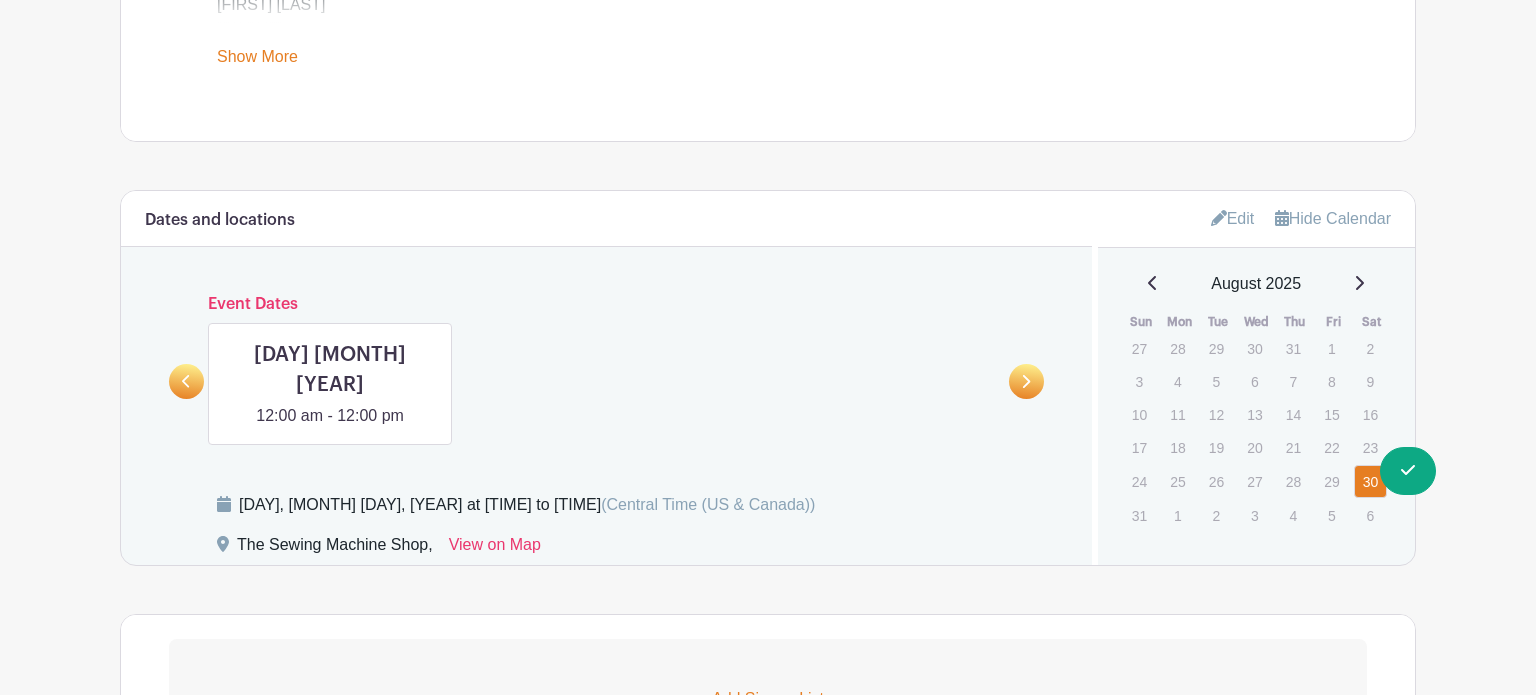 scroll, scrollTop: 1111, scrollLeft: 0, axis: vertical 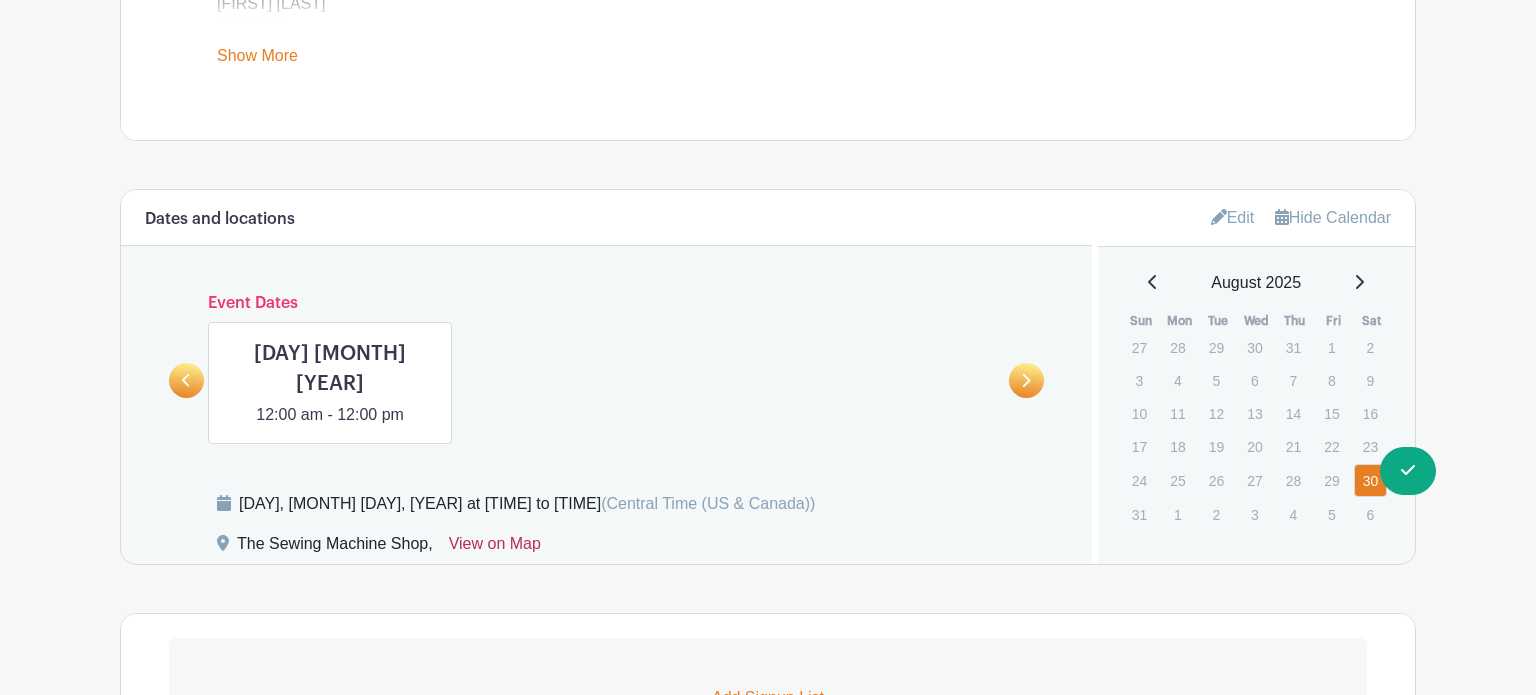 click on "View on Map" at bounding box center [495, 548] 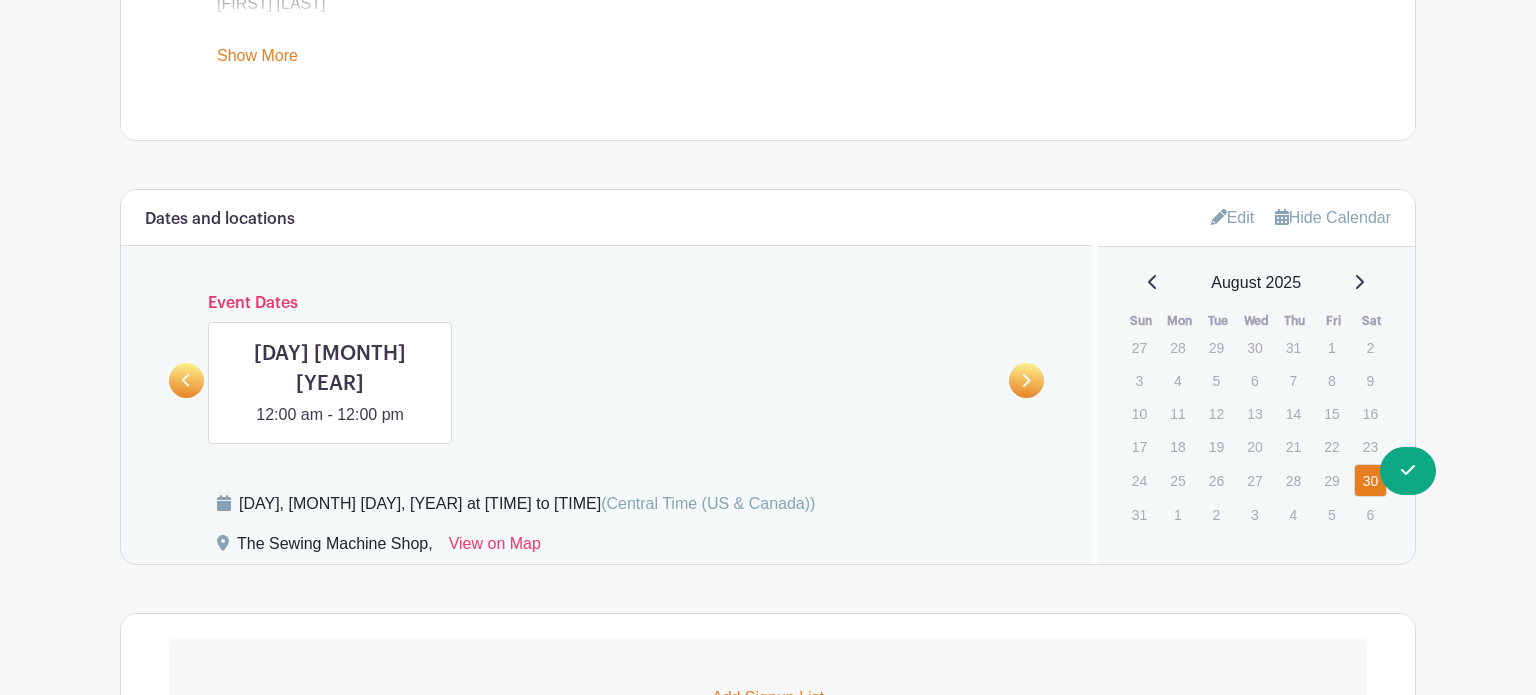 scroll, scrollTop: 0, scrollLeft: 0, axis: both 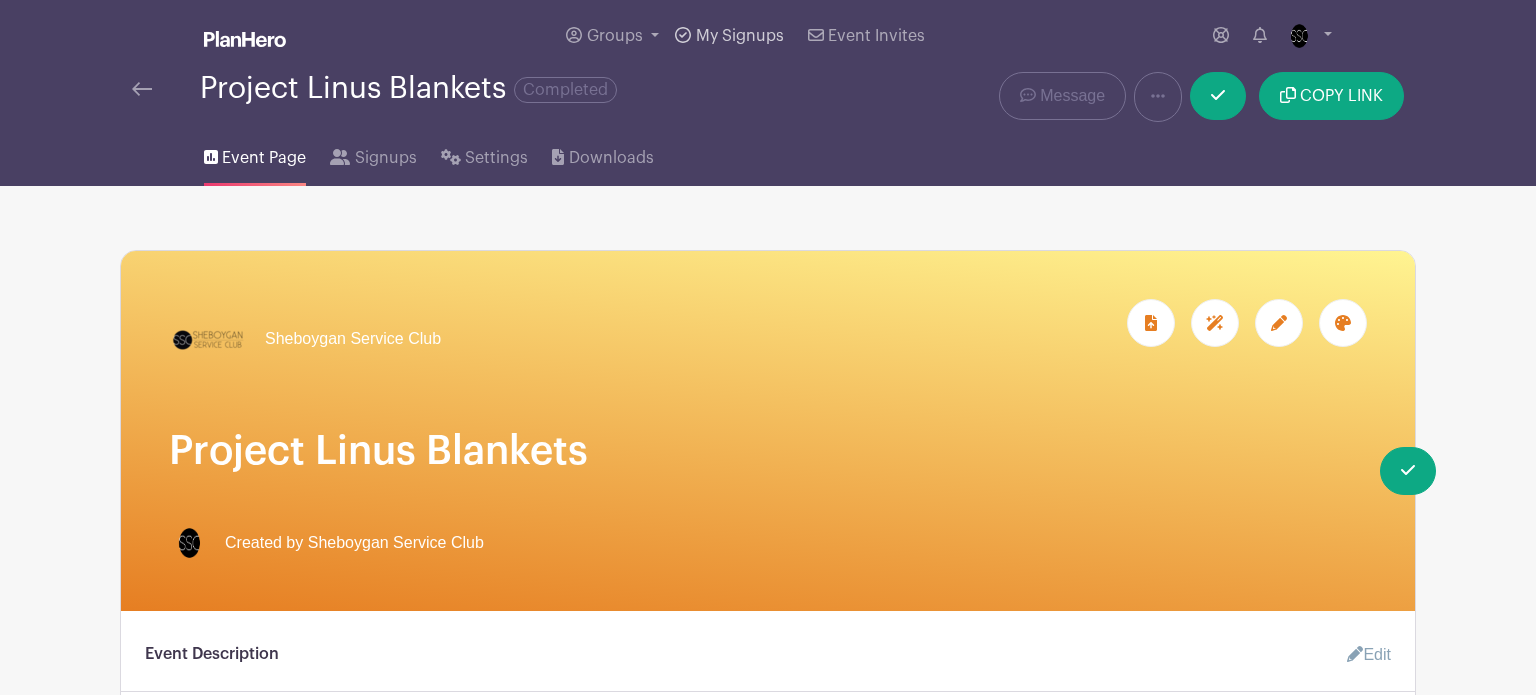 click on "My Signups" at bounding box center (729, 36) 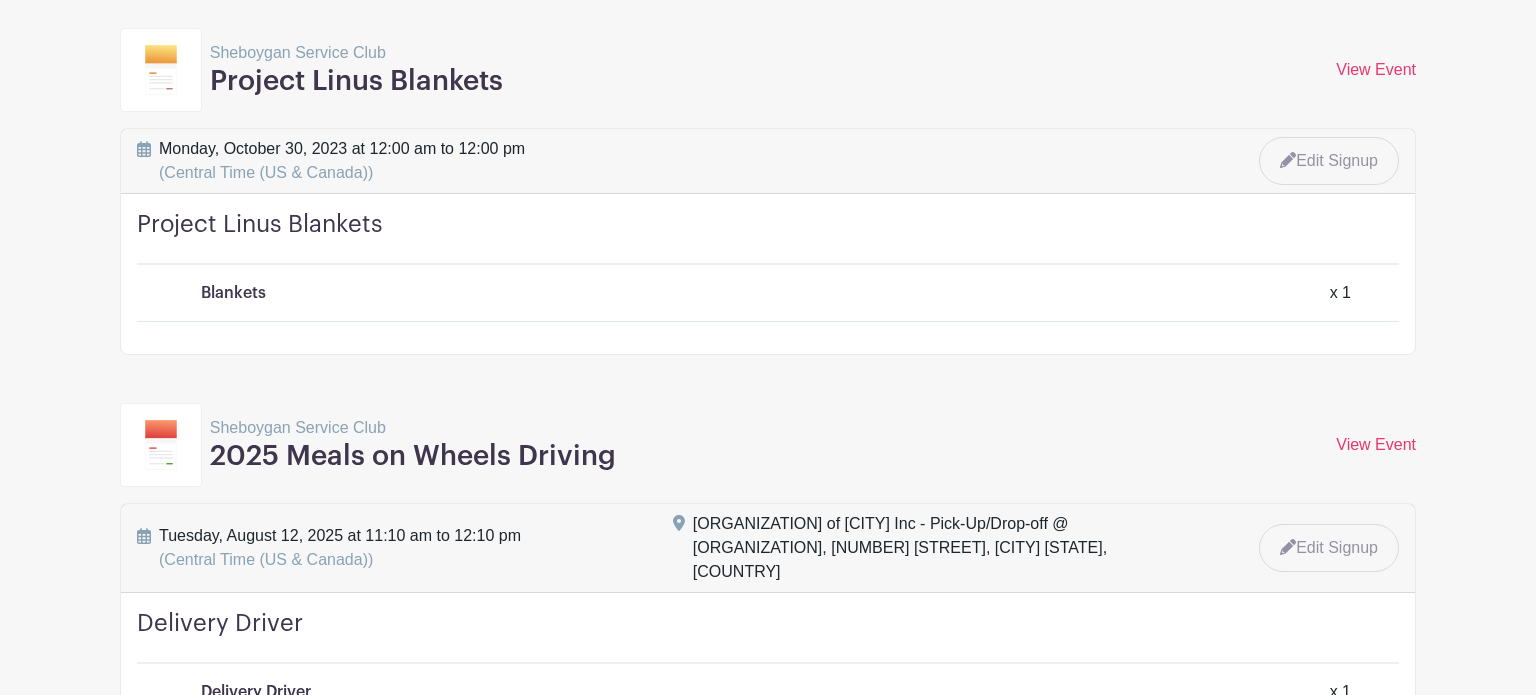 scroll, scrollTop: 0, scrollLeft: 0, axis: both 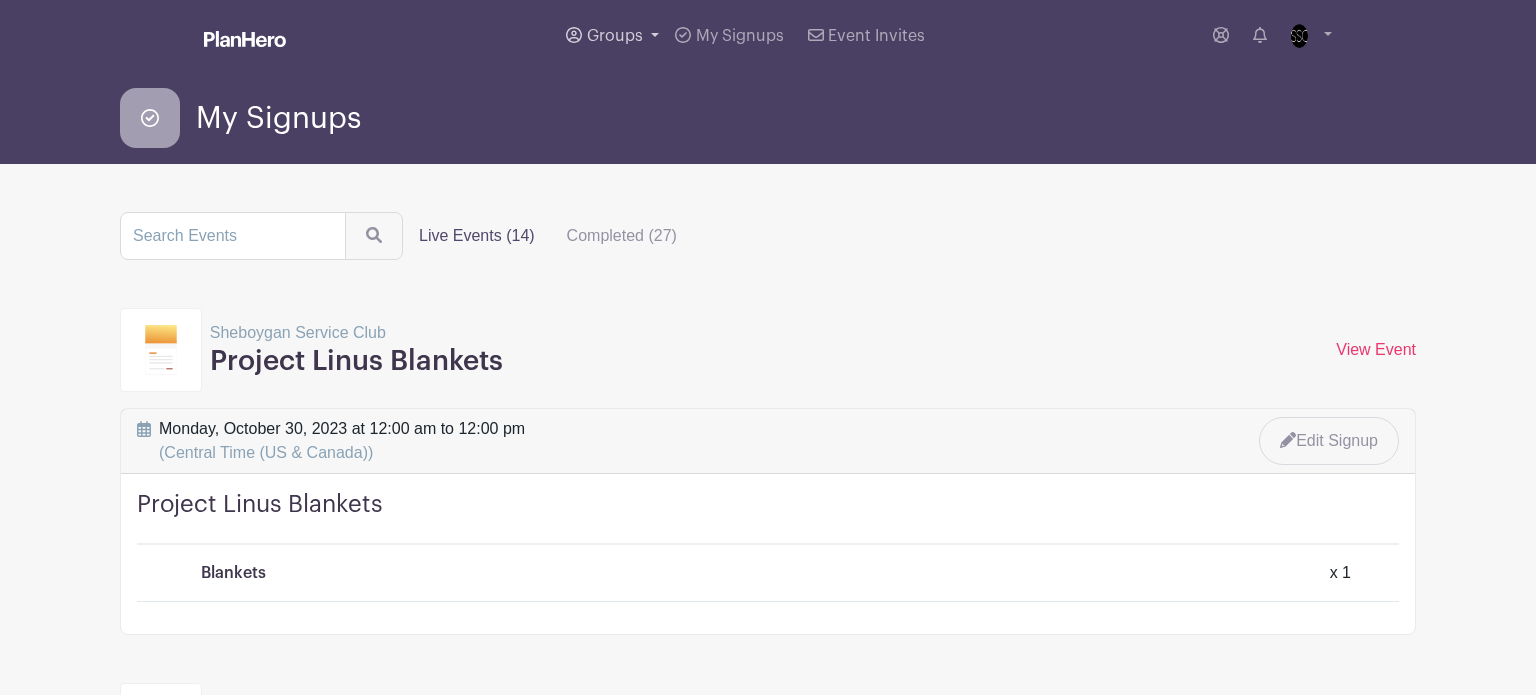 click on "Groups" at bounding box center [615, 36] 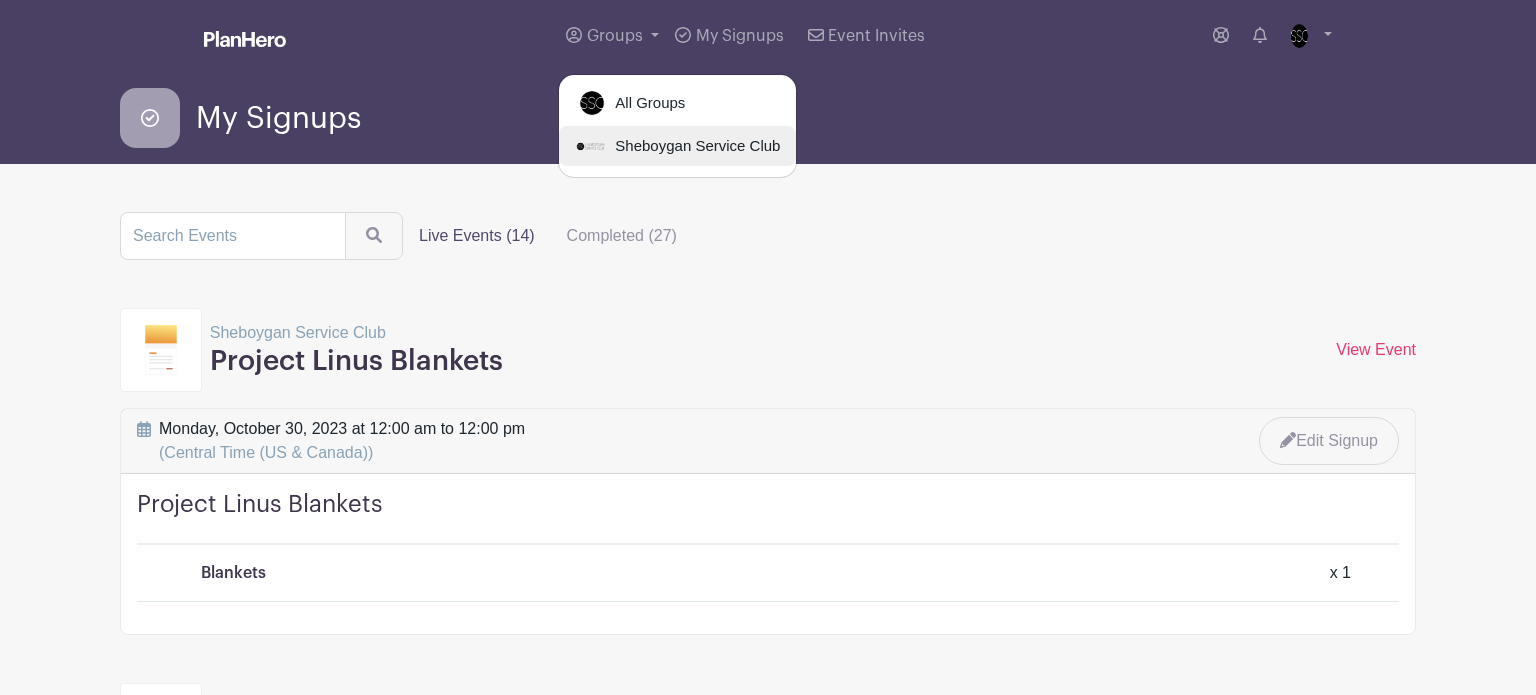 click on "Sheboygan Service Club" at bounding box center [693, 146] 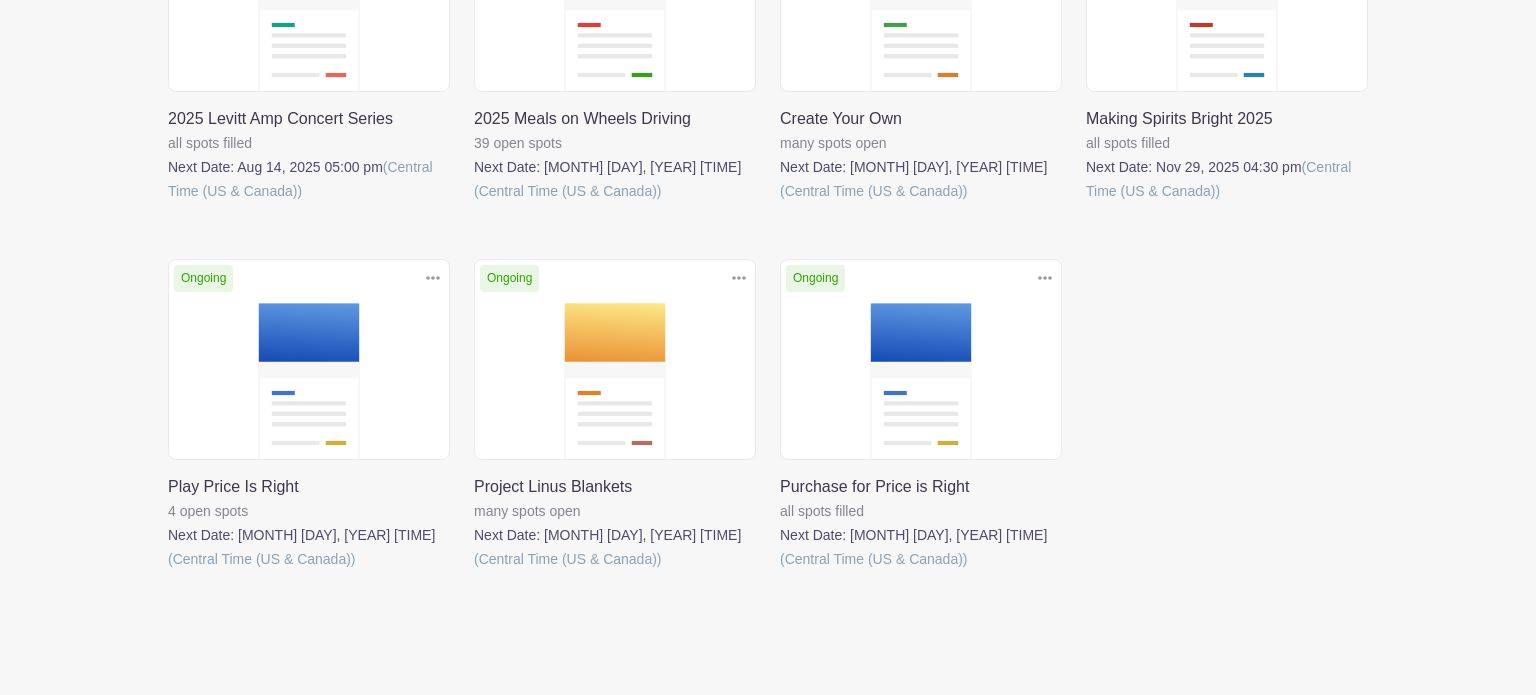 scroll, scrollTop: 462, scrollLeft: 0, axis: vertical 